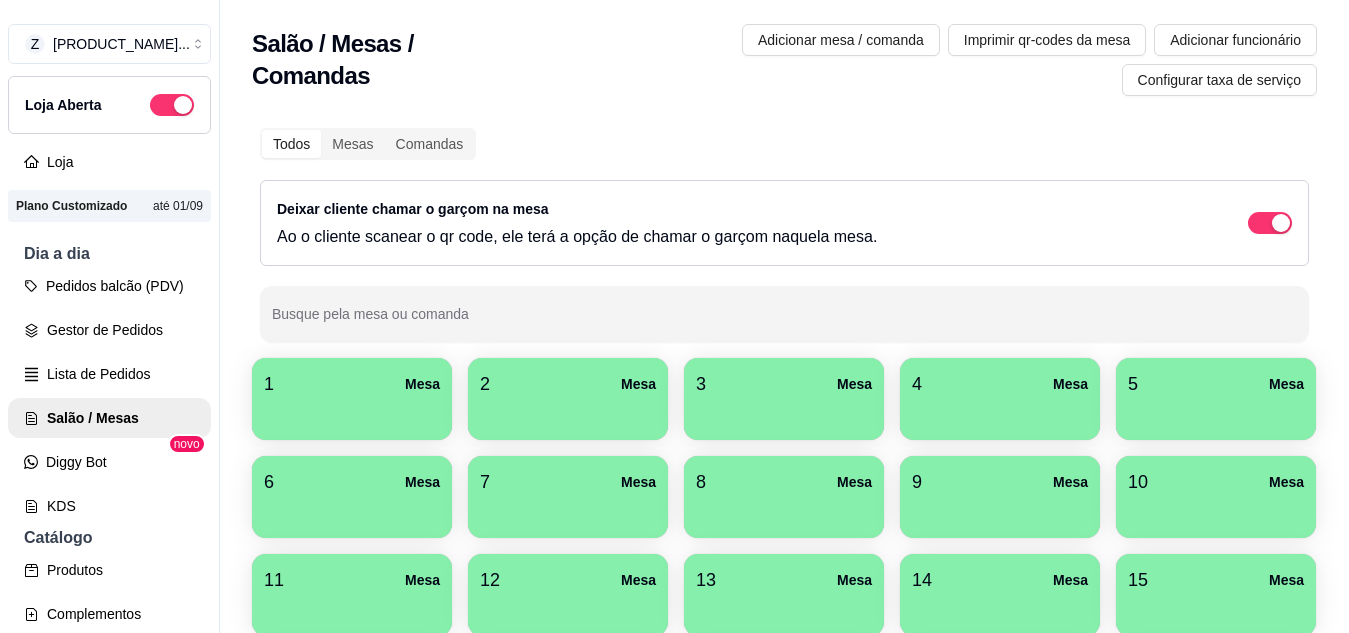 scroll, scrollTop: 0, scrollLeft: 0, axis: both 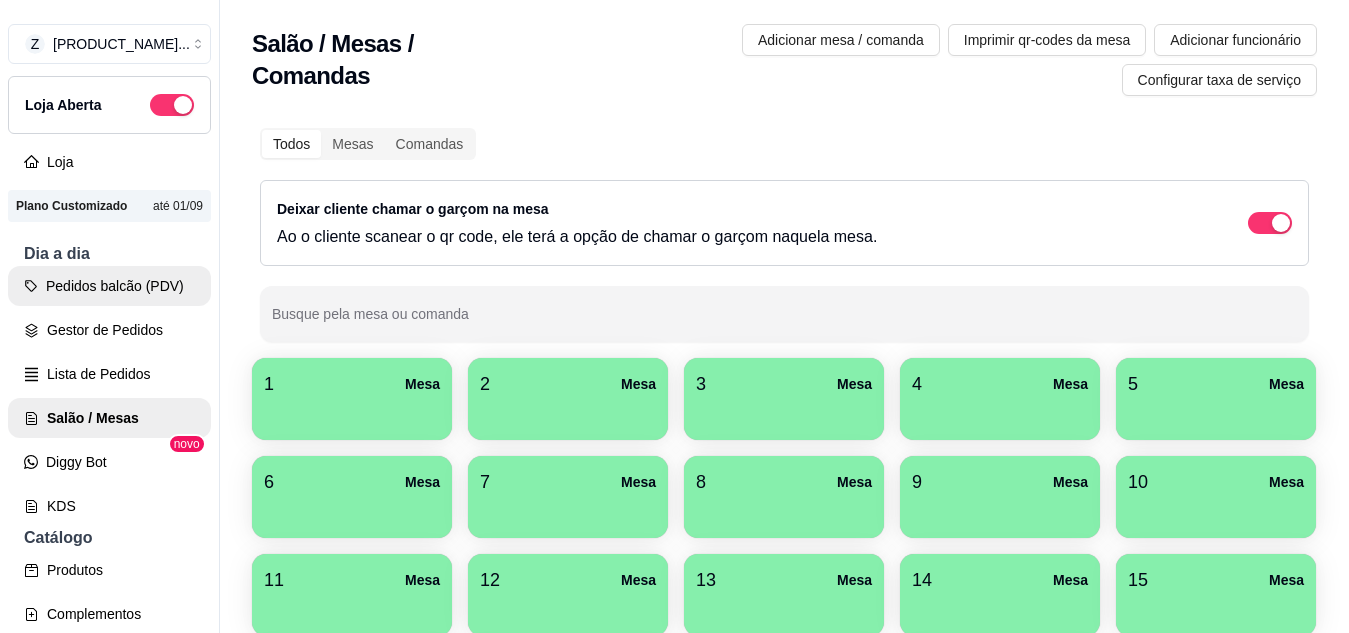 click on "Pedidos balcão (PDV)" at bounding box center (109, 286) 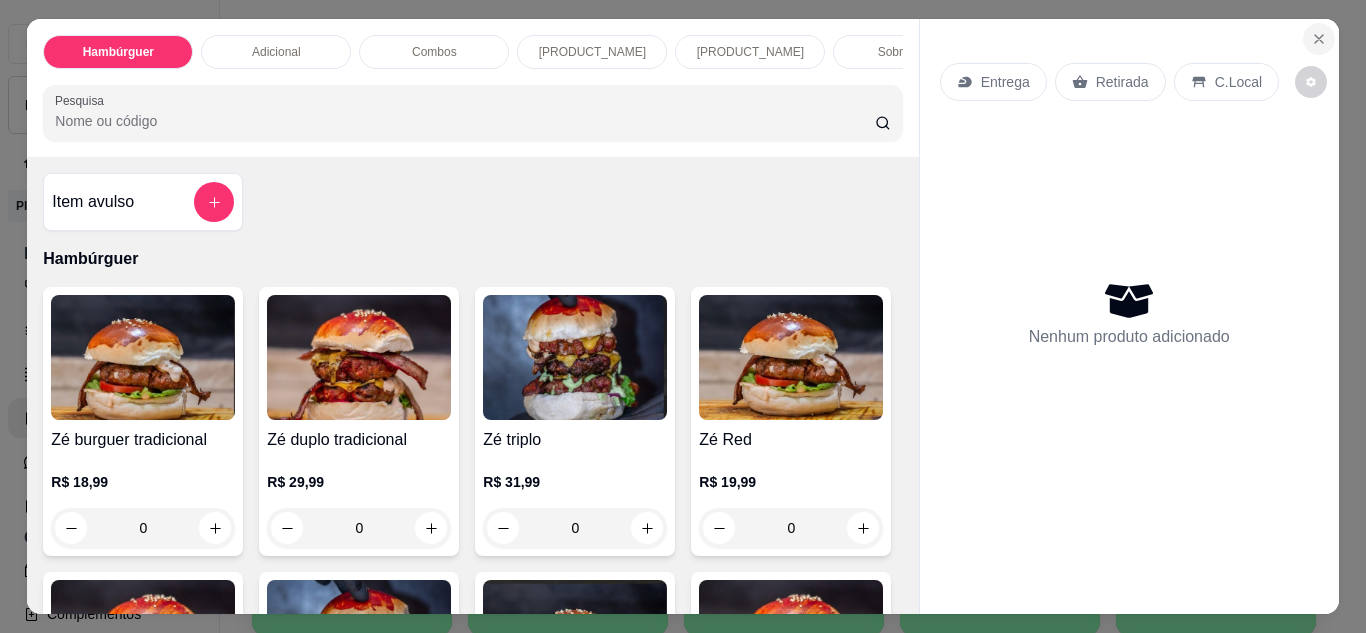 click 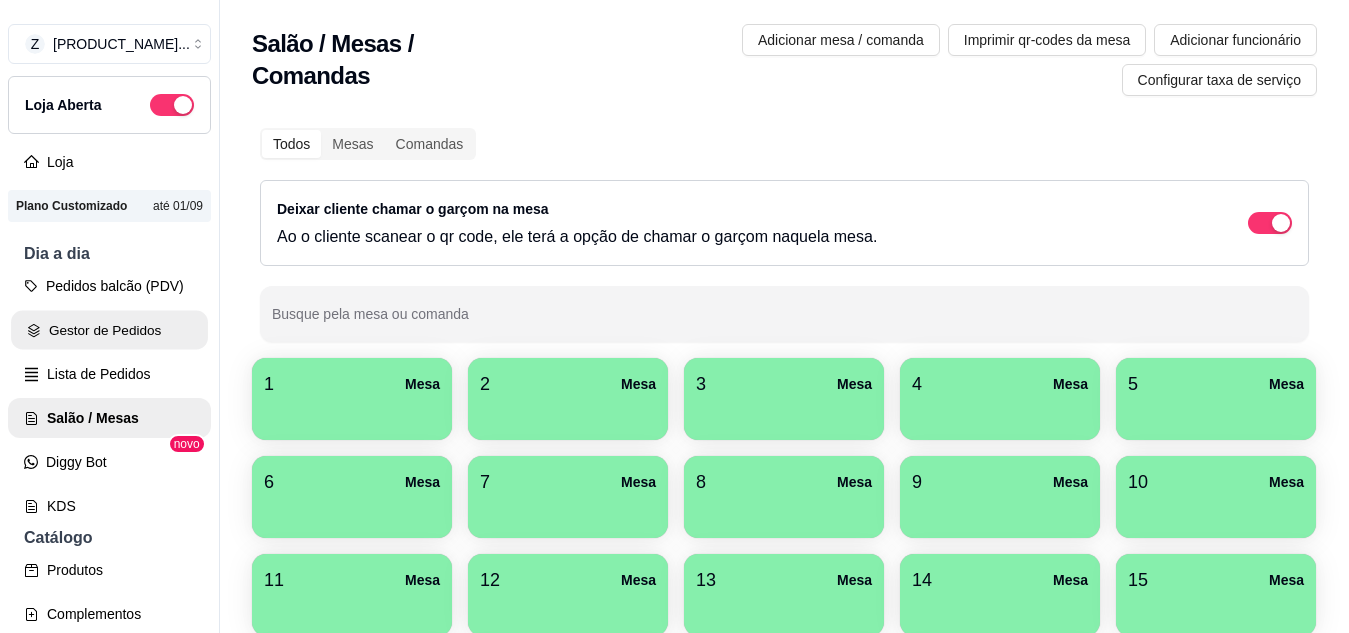 click on "Gestor de Pedidos" at bounding box center (109, 330) 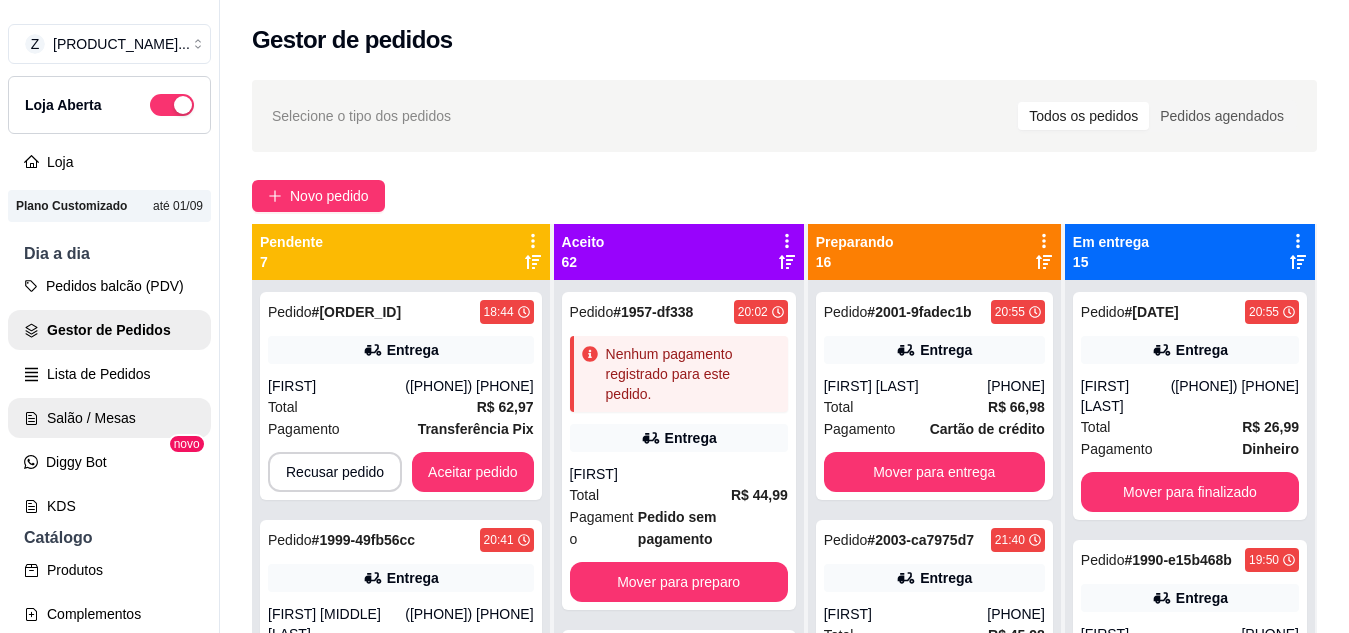 click on "Salão / Mesas" at bounding box center (109, 418) 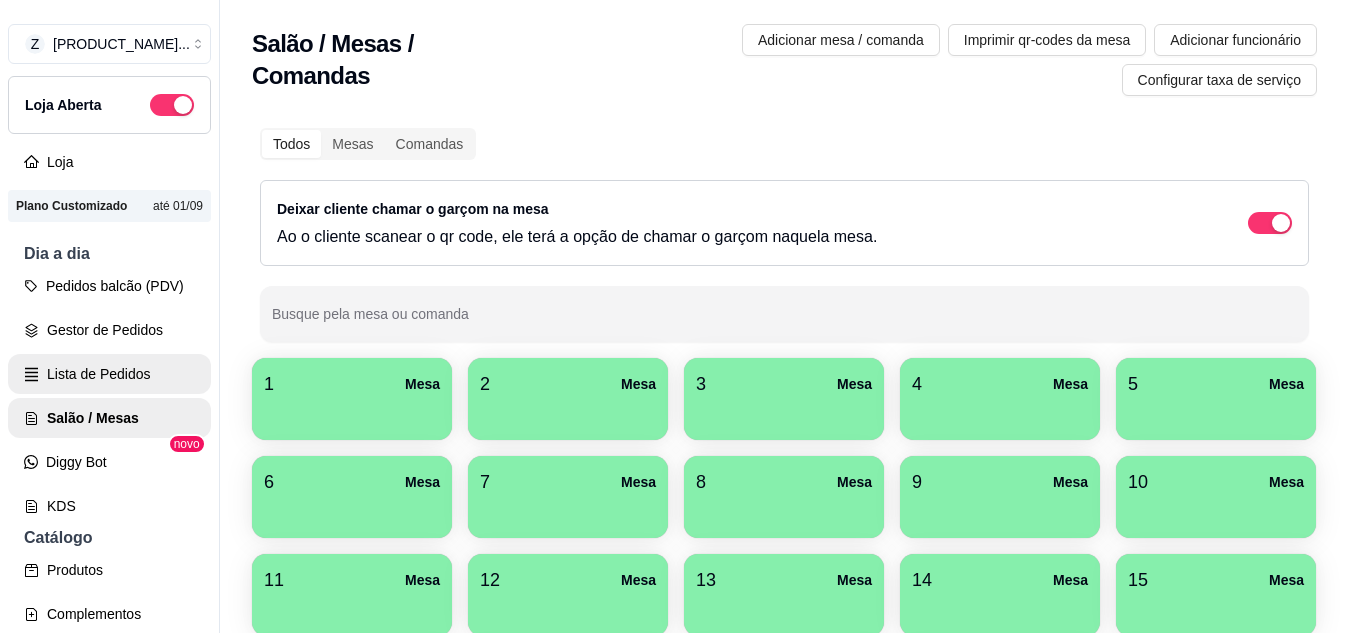 click on "Lista de Pedidos" at bounding box center (109, 374) 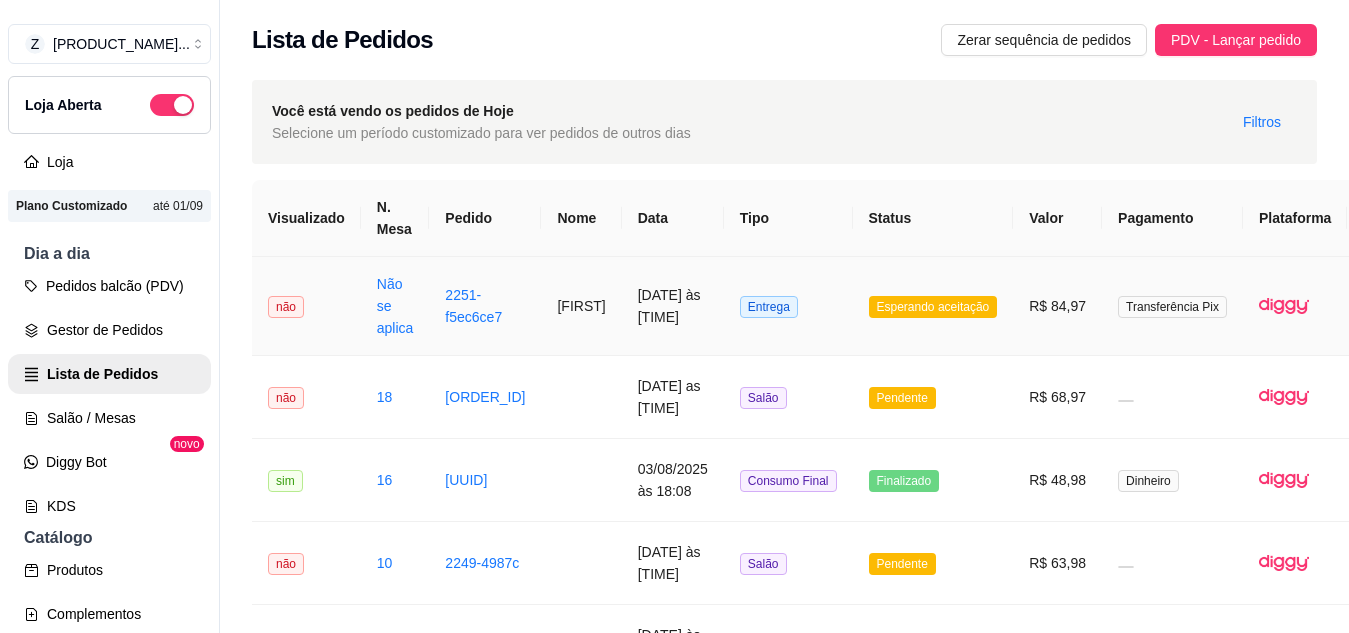 click on "Esperando aceitação" at bounding box center [933, 307] 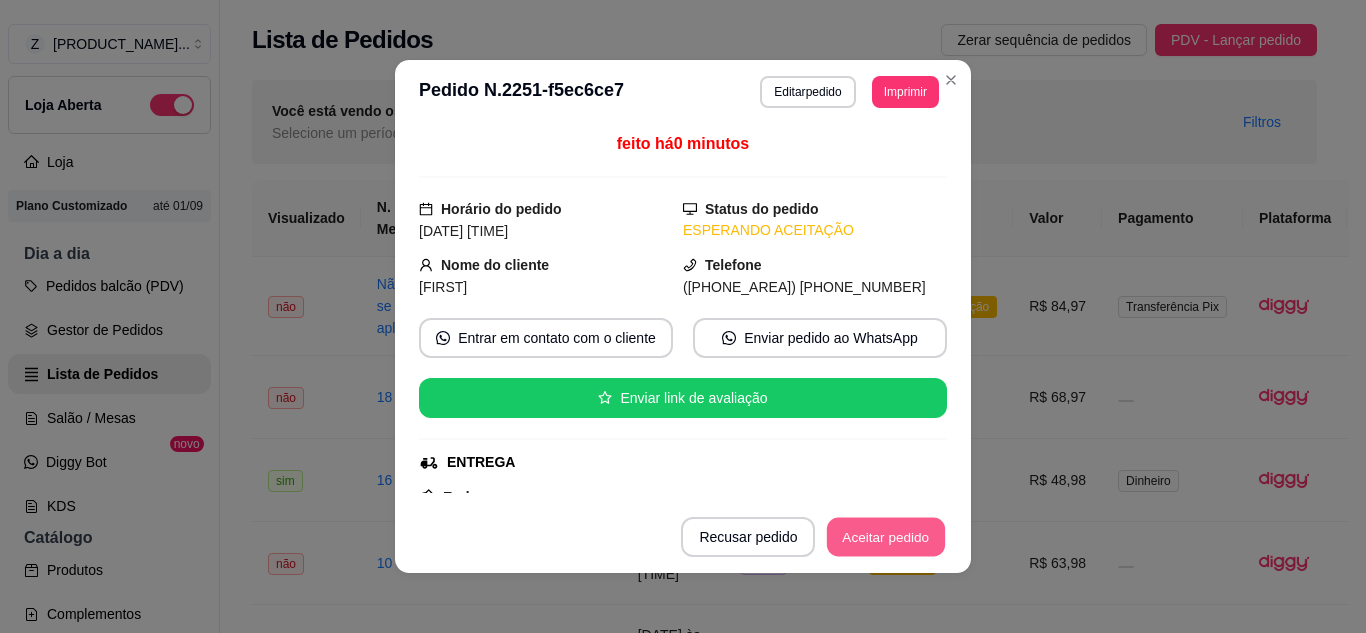 click on "Aceitar pedido" at bounding box center [886, 537] 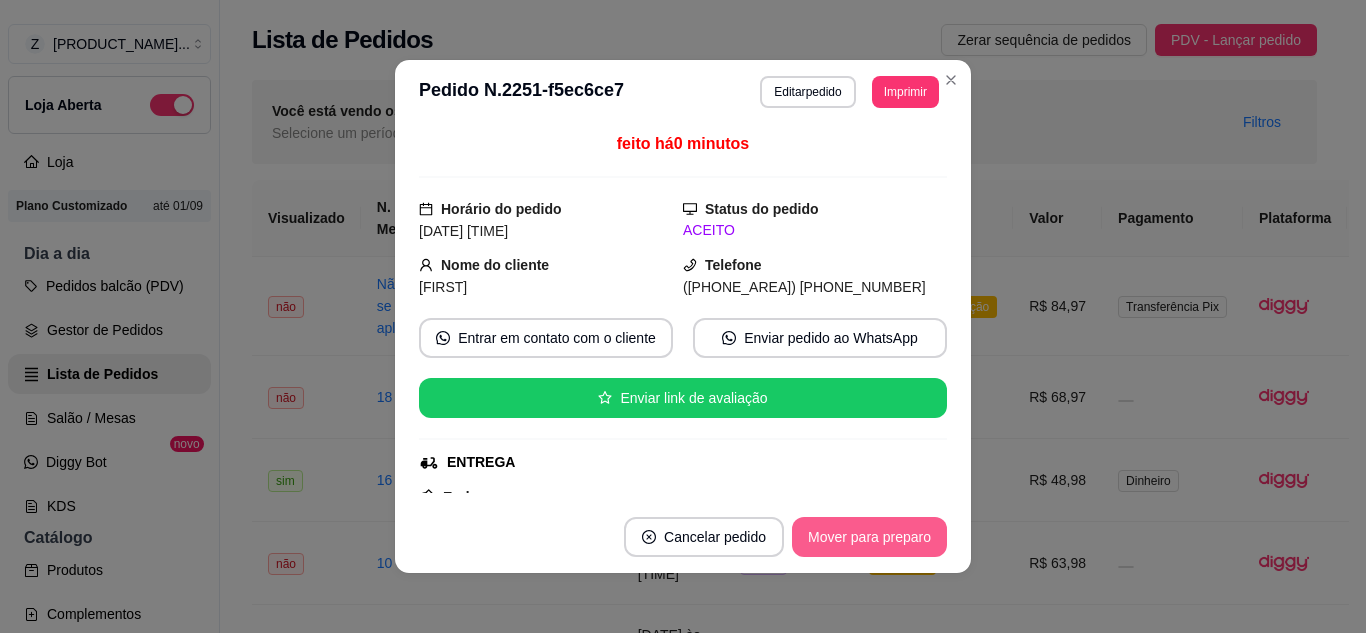 click on "Mover para preparo" at bounding box center [869, 537] 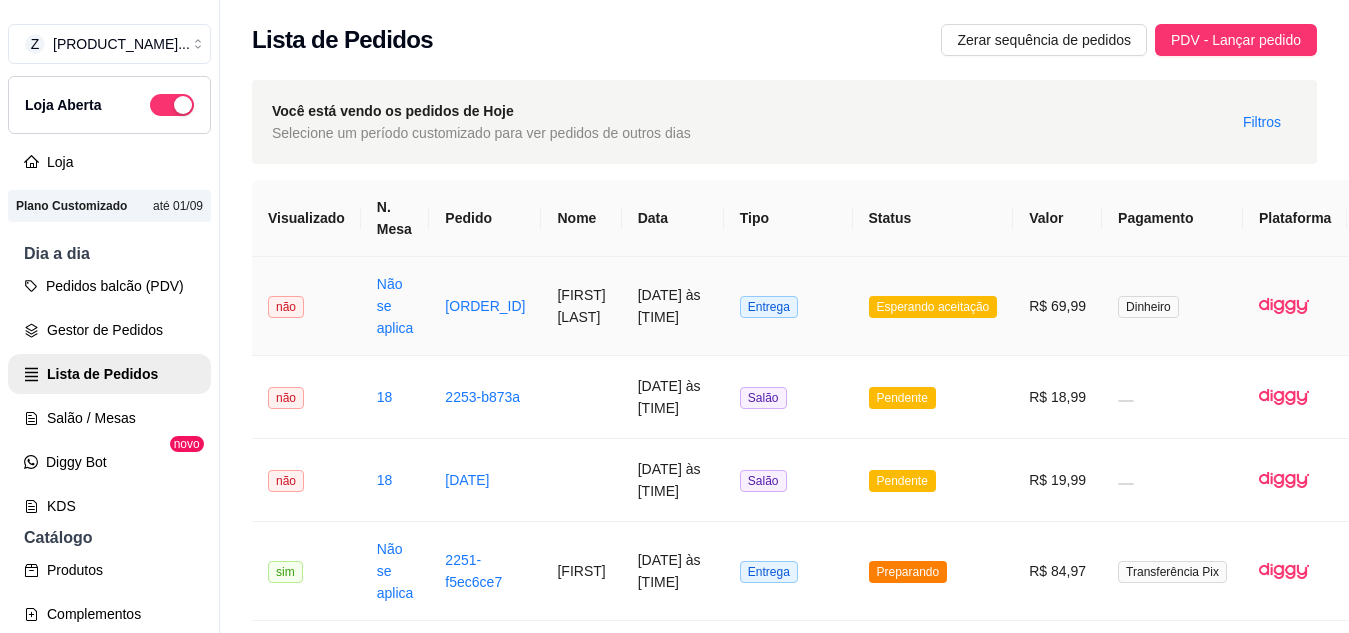 click on "Esperando aceitação" at bounding box center [933, 307] 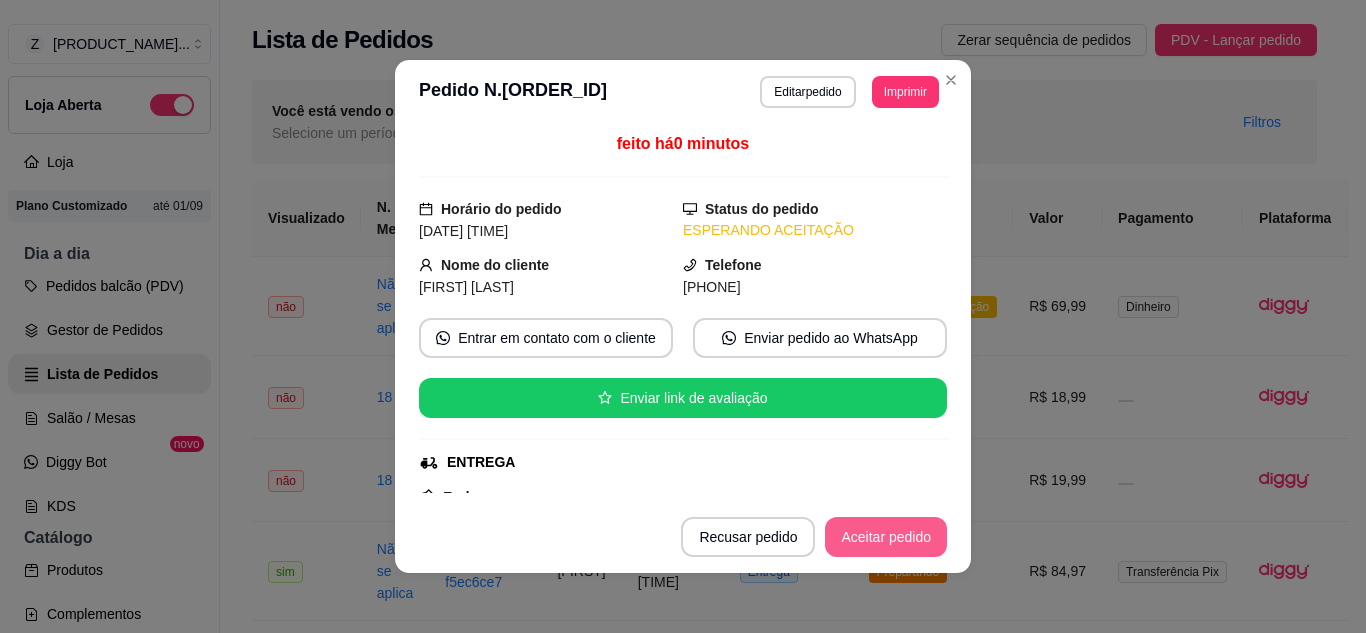 click on "Aceitar pedido" at bounding box center [886, 537] 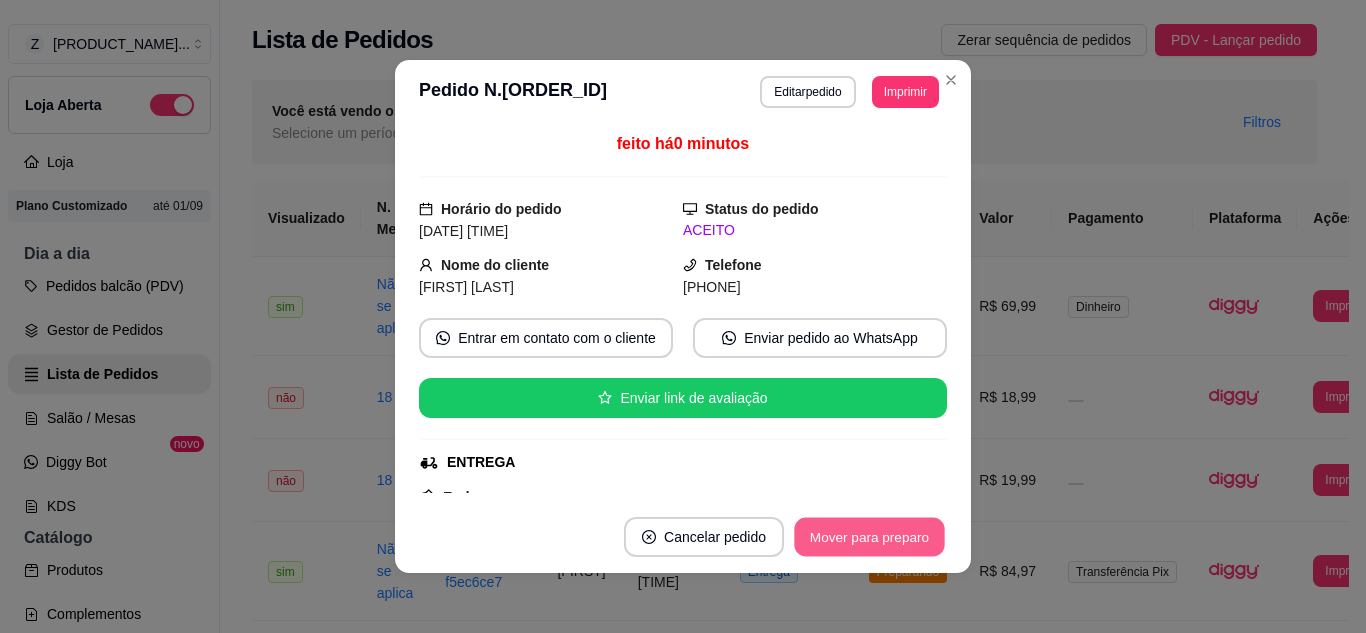 click on "Mover para preparo" at bounding box center [869, 537] 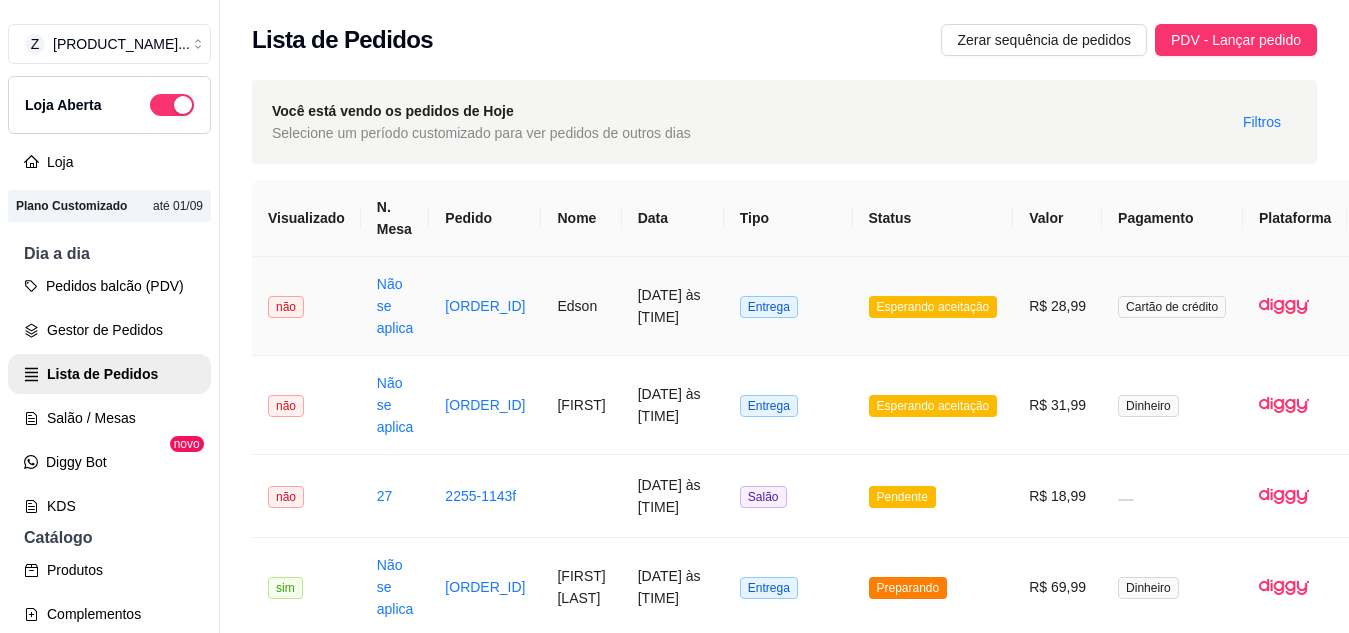 click on "Esperando aceitação" at bounding box center [933, 307] 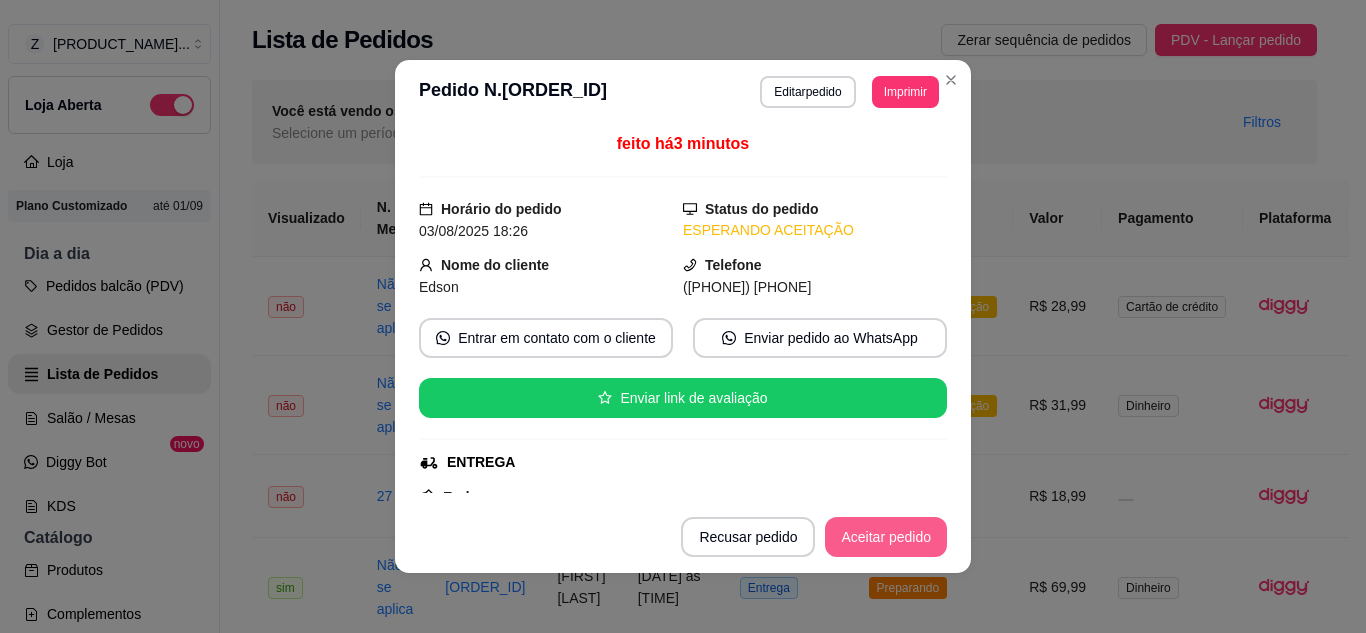click on "Aceitar pedido" at bounding box center (886, 537) 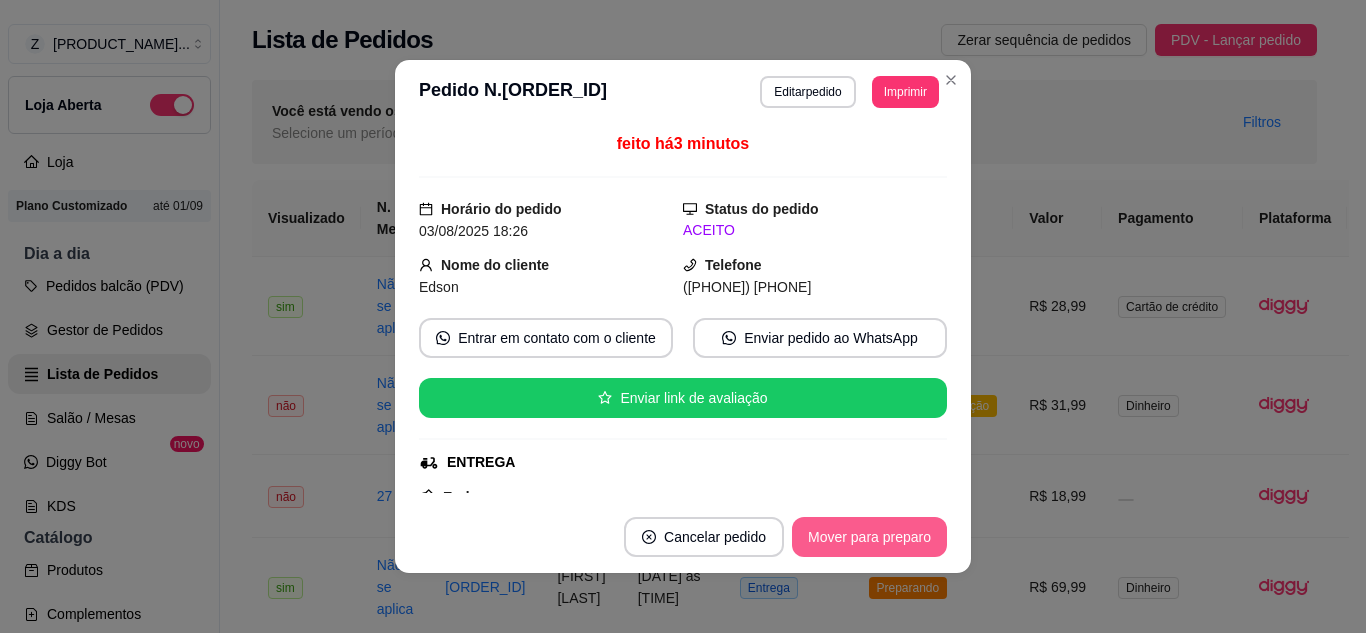 click on "Mover para preparo" at bounding box center (869, 537) 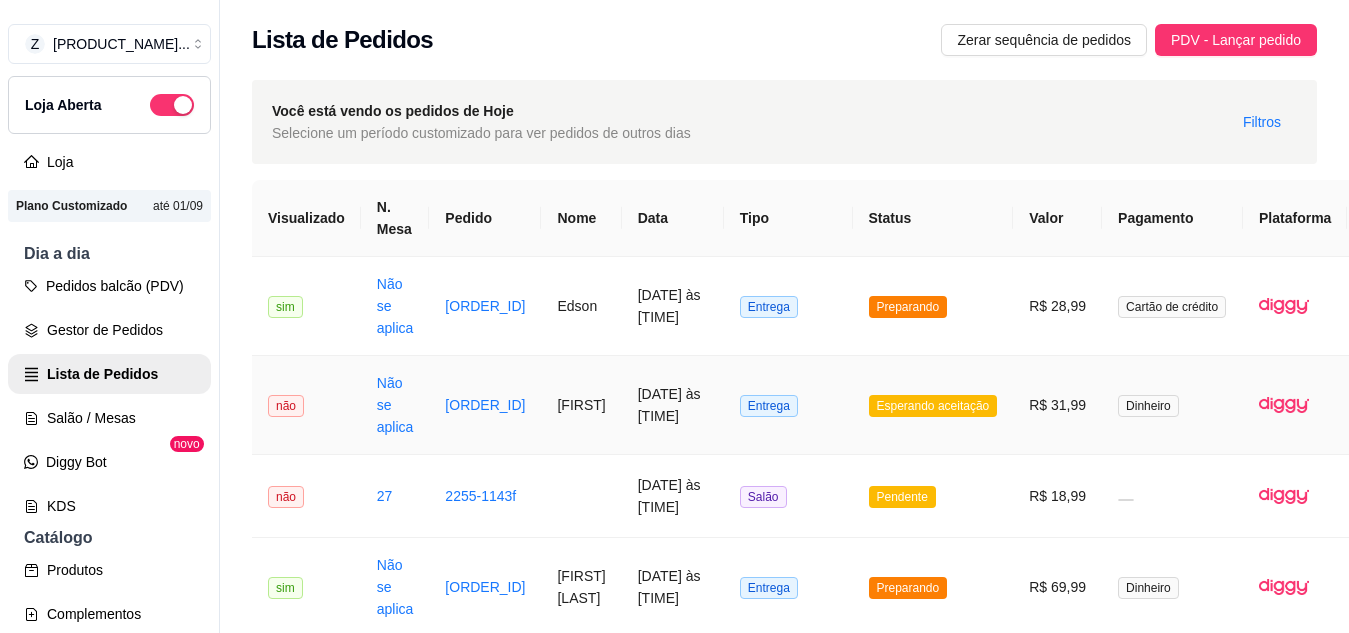 click on "Esperando aceitação" at bounding box center (933, 406) 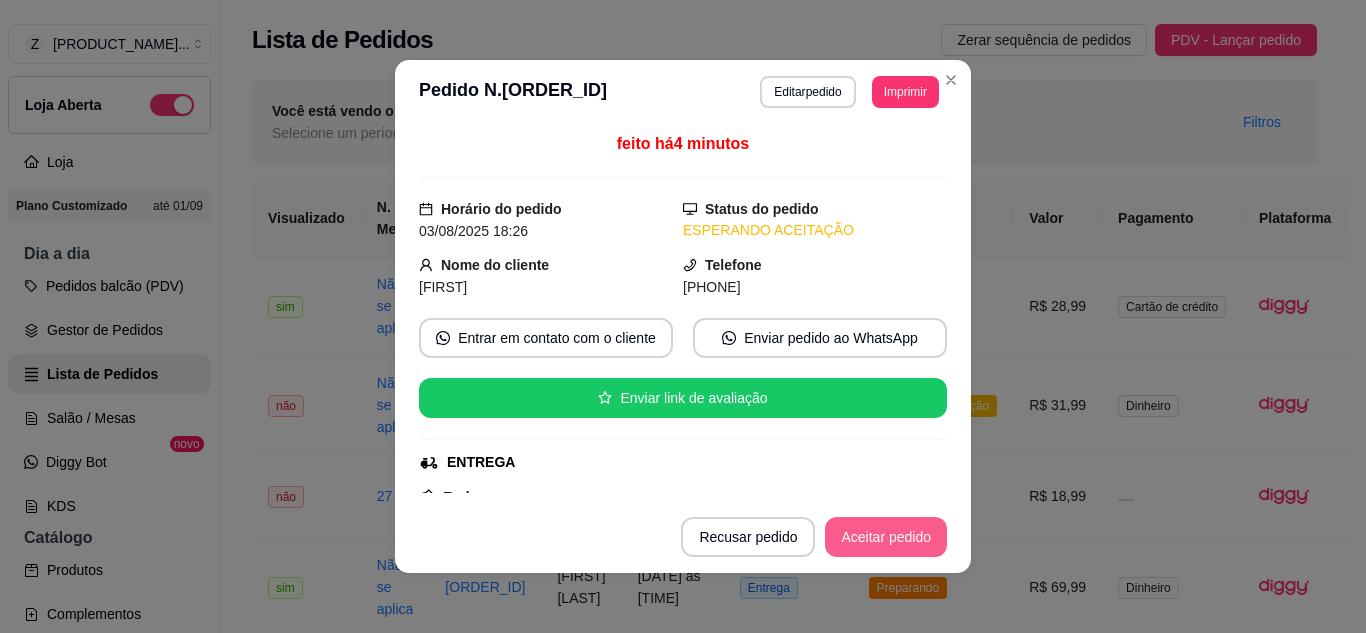 click on "Aceitar pedido" at bounding box center (886, 537) 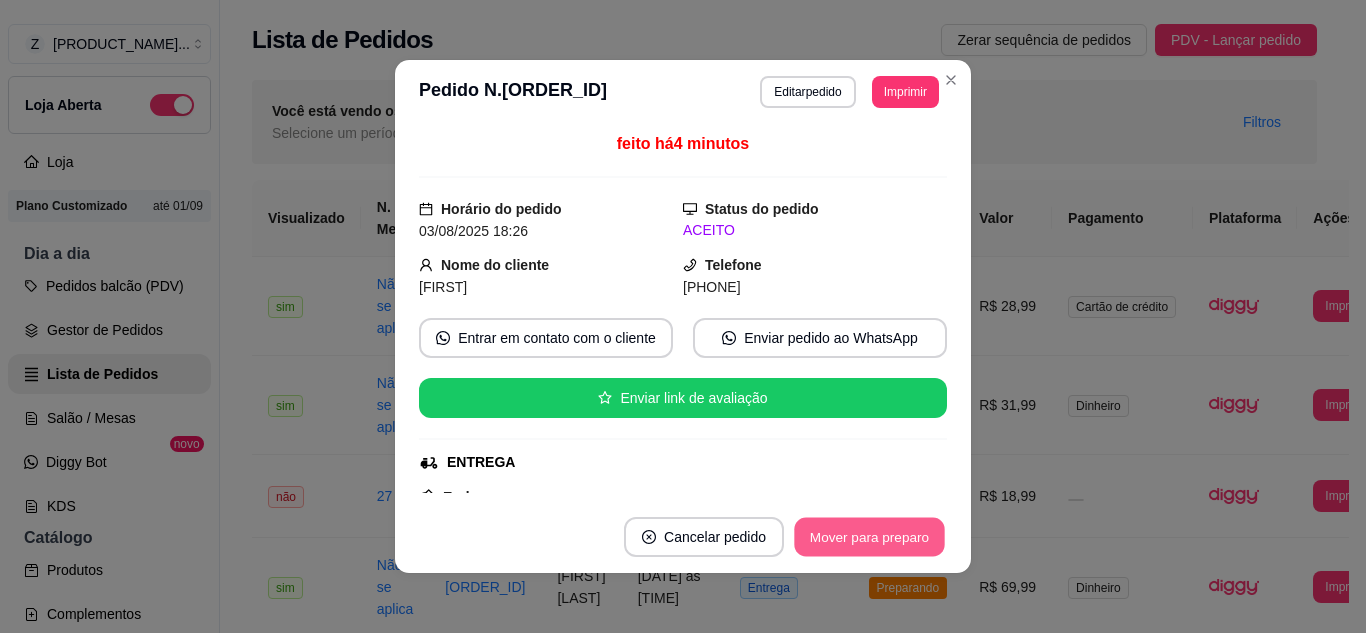 click on "Mover para preparo" at bounding box center [869, 537] 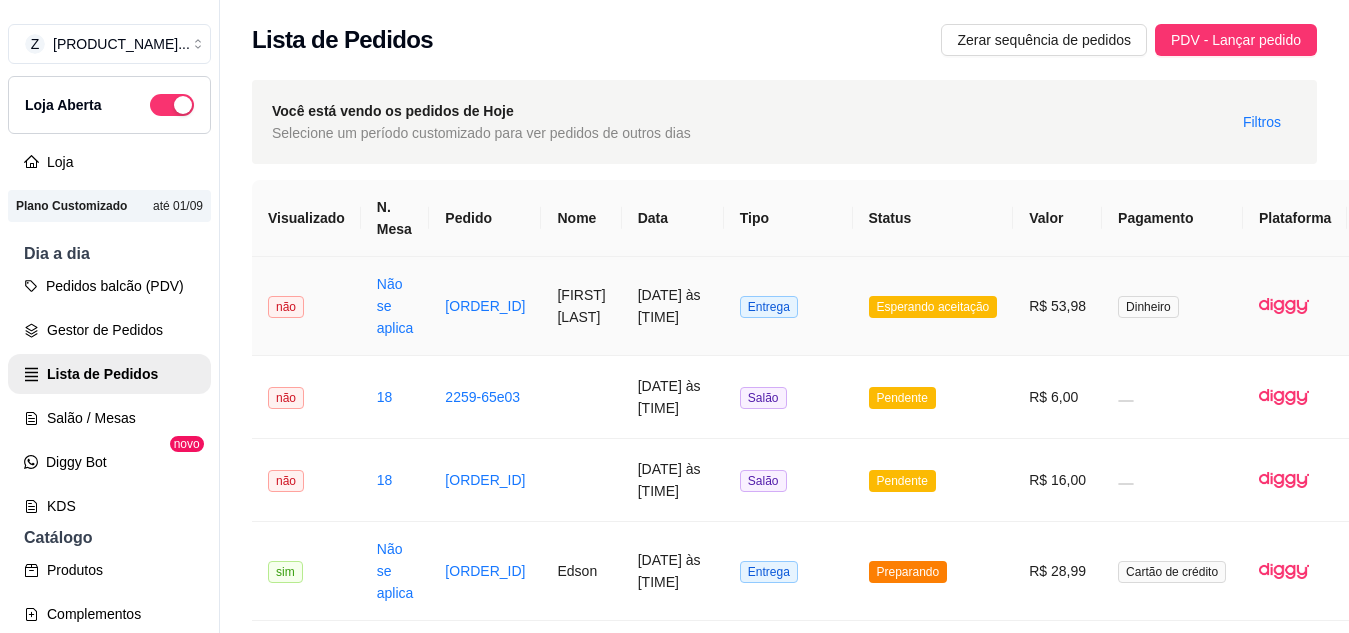 click on "Esperando aceitação" at bounding box center (933, 307) 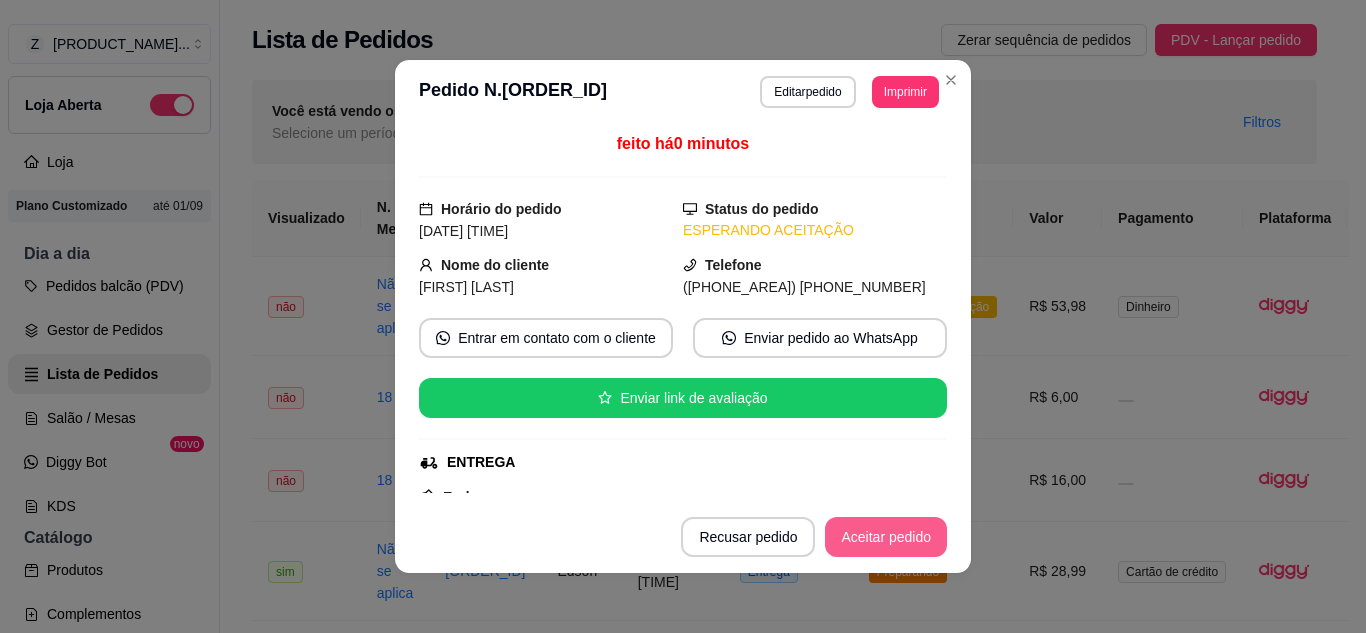 click on "Aceitar pedido" at bounding box center (886, 537) 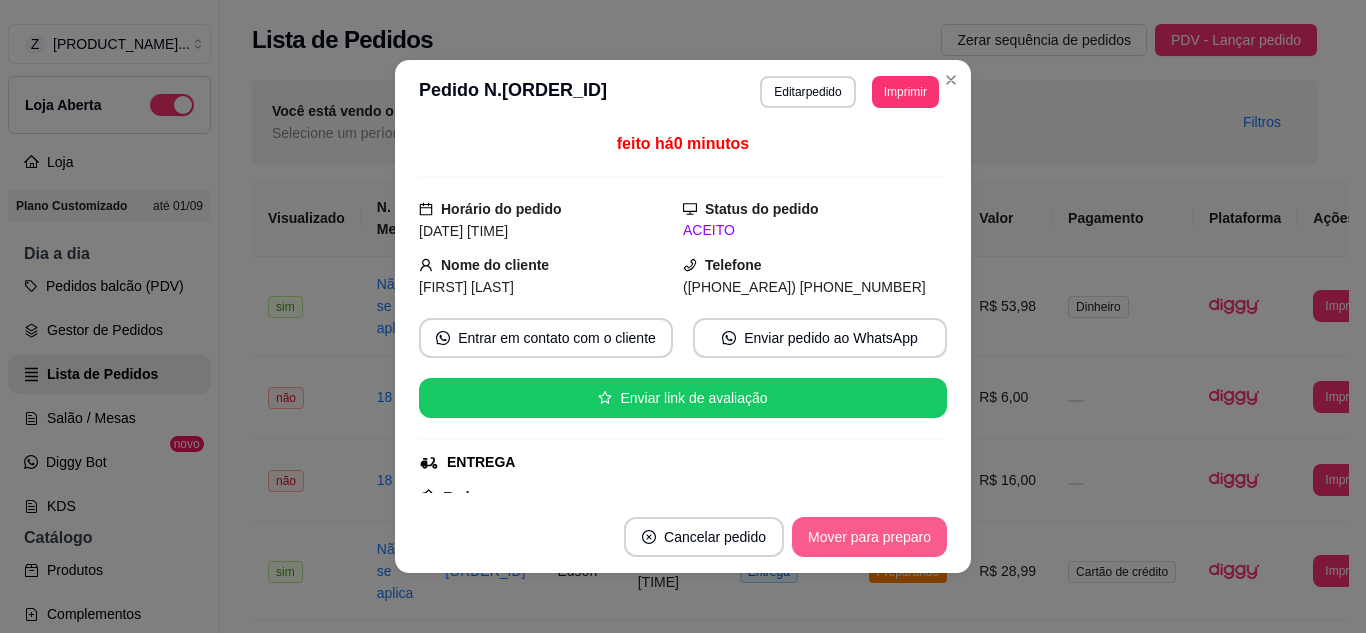 click on "Mover para preparo" at bounding box center [869, 537] 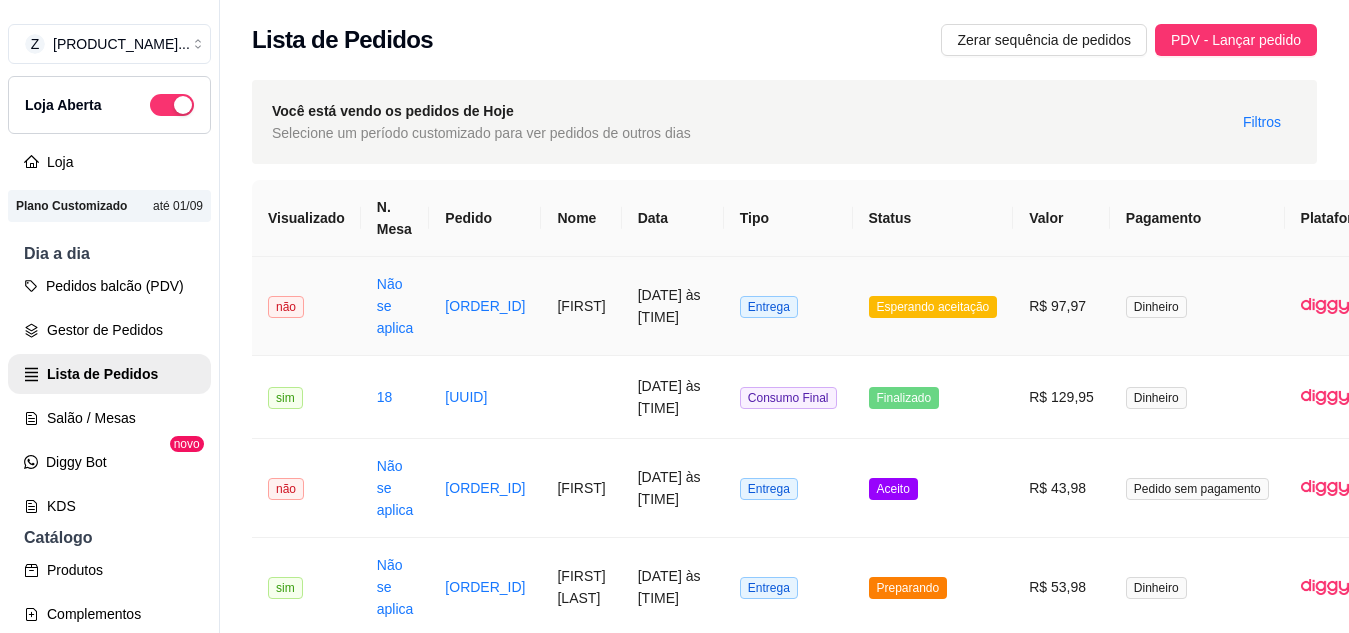 click on "Esperando aceitação" at bounding box center [933, 307] 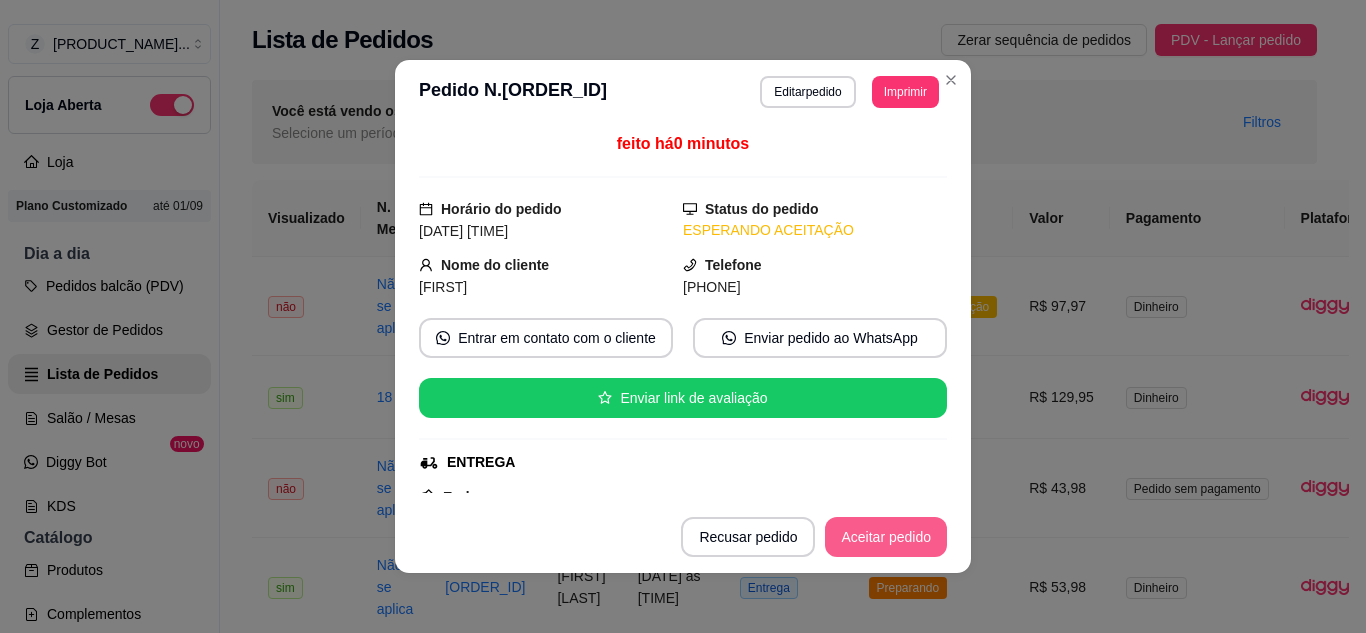 click on "Aceitar pedido" at bounding box center (886, 537) 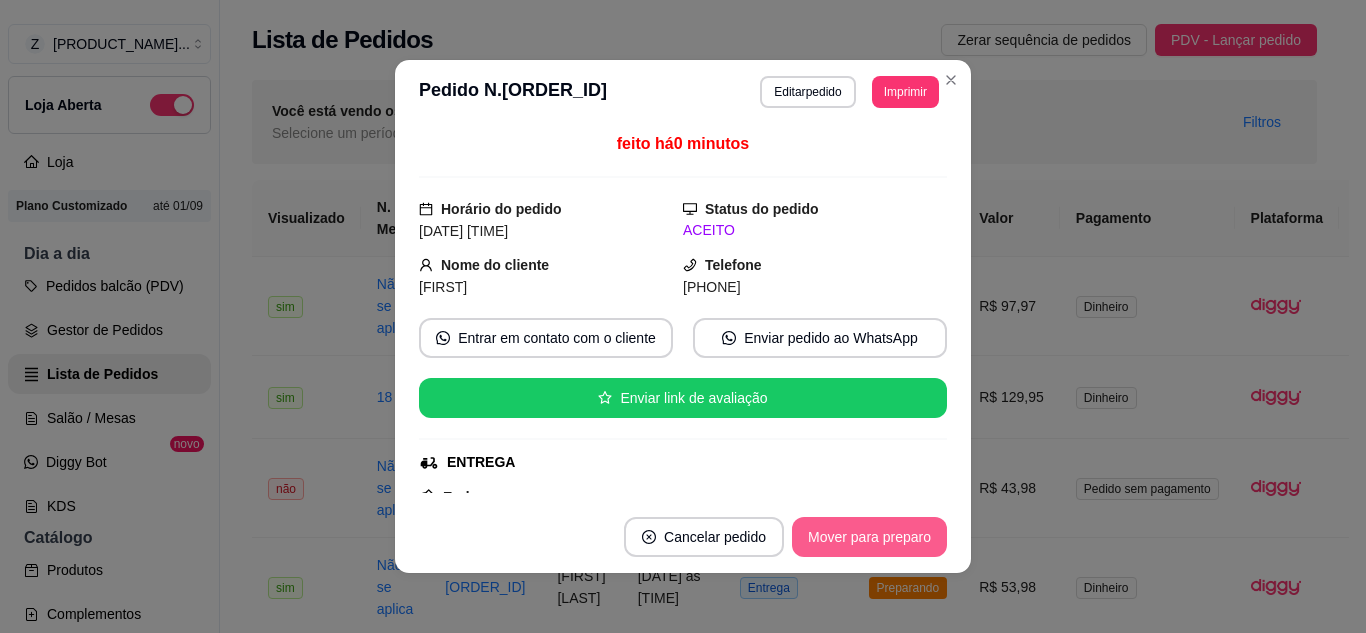 click on "Mover para preparo" at bounding box center [869, 537] 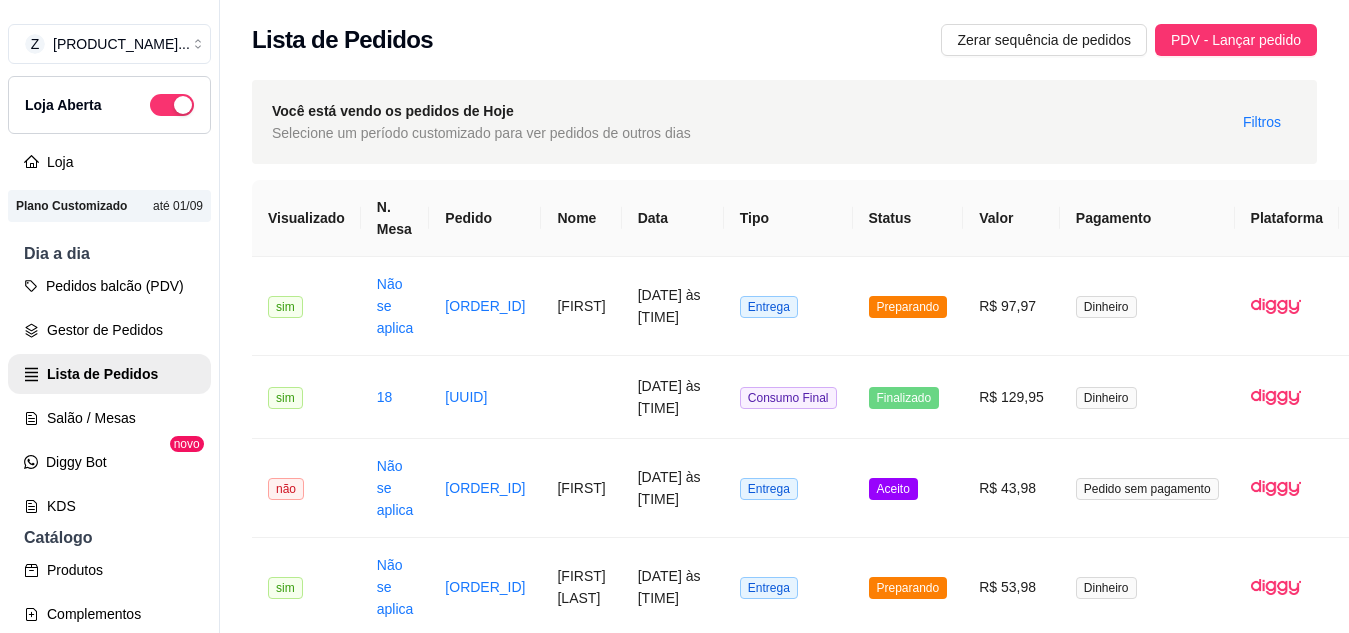 click on "Lista de Pedidos Zerar sequência de pedidos PDV - Lançar pedido" at bounding box center (784, 34) 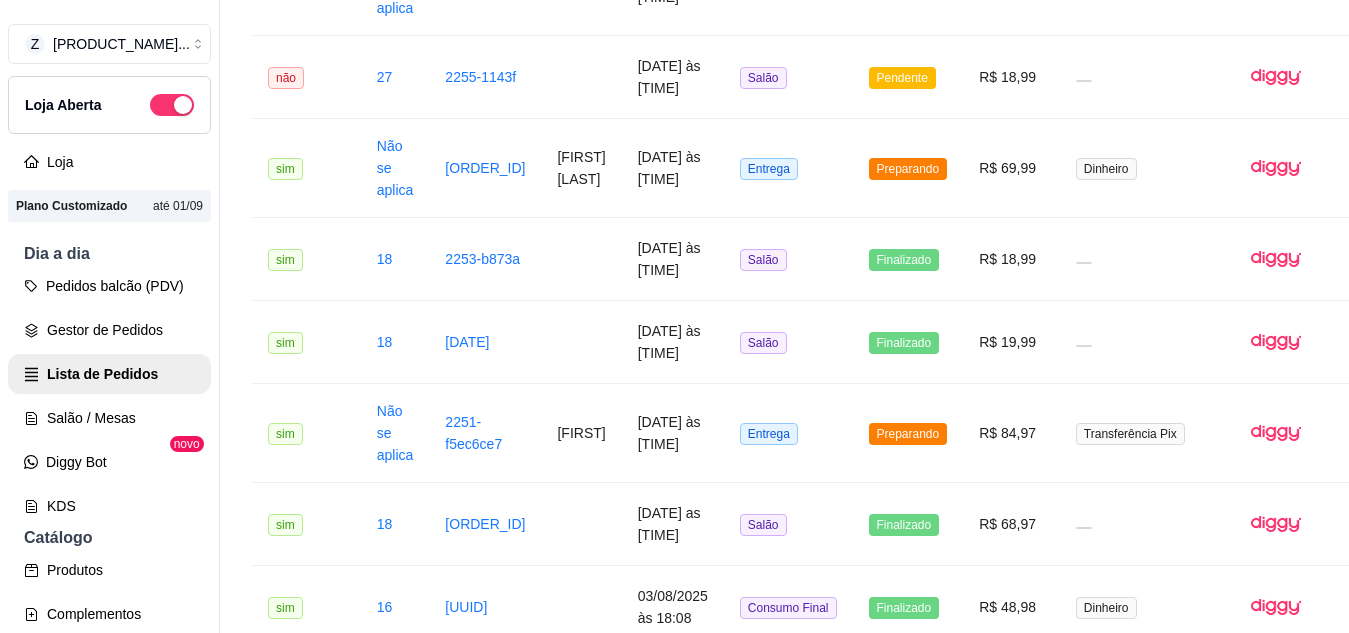 scroll, scrollTop: 1000, scrollLeft: 0, axis: vertical 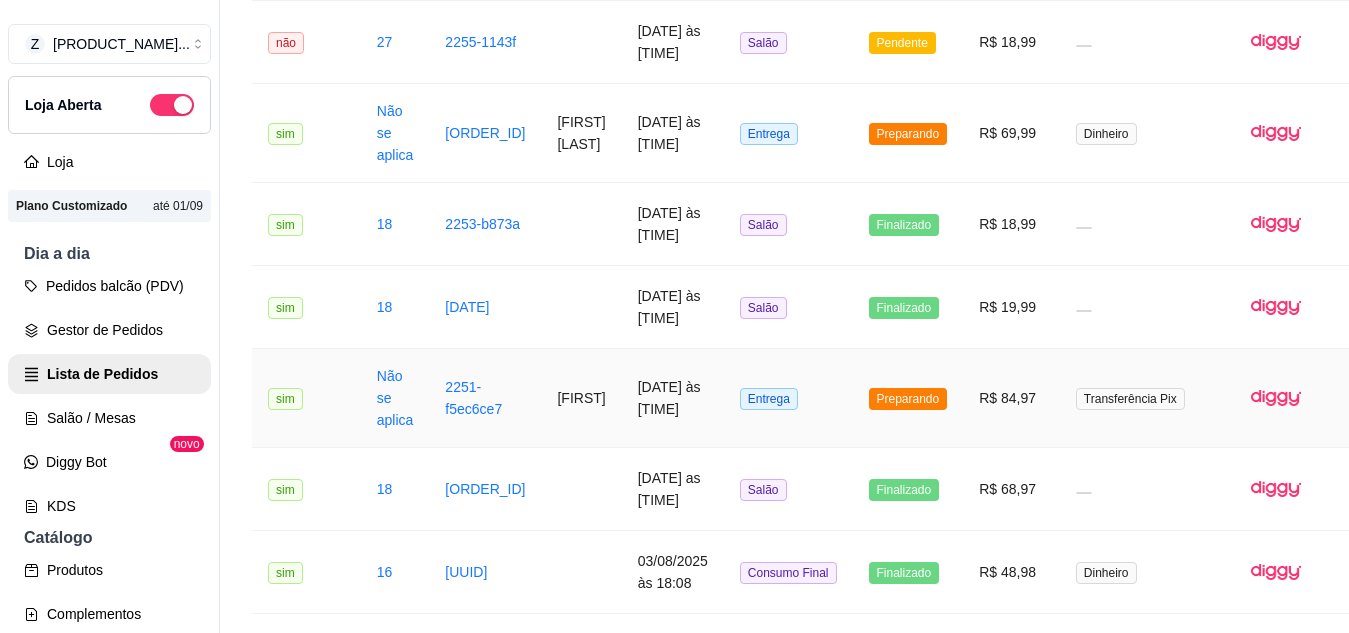 click on "Preparando" at bounding box center [908, 399] 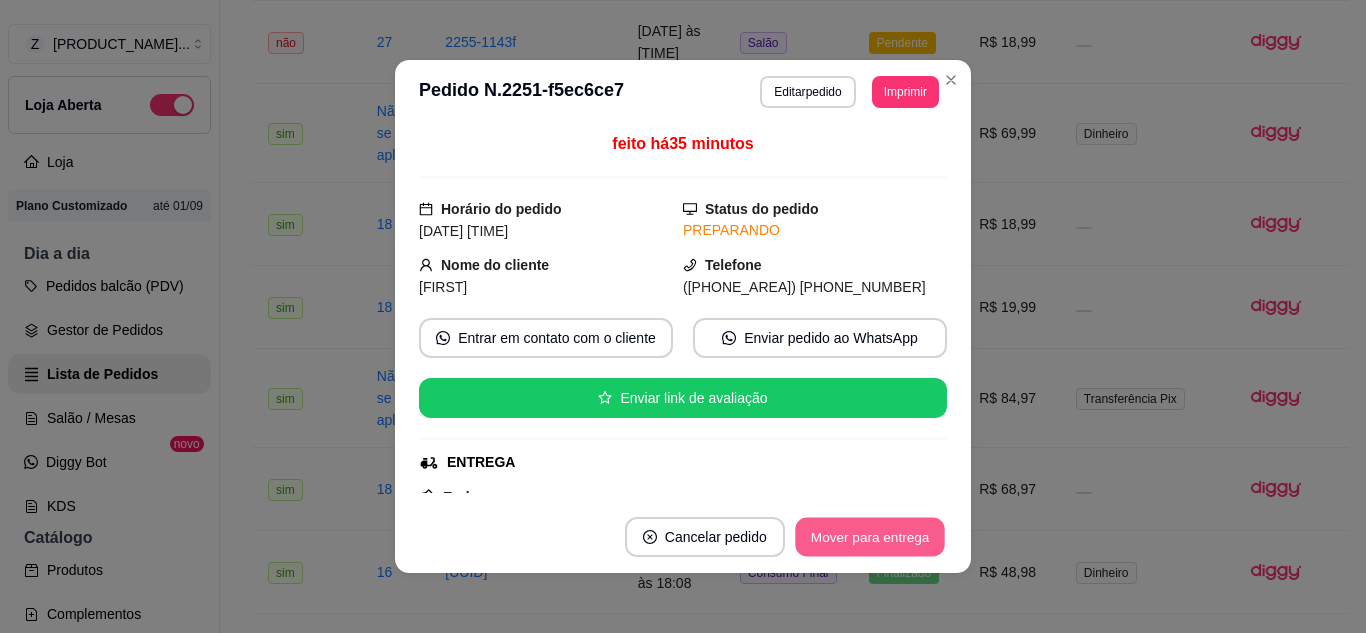 click on "Mover para entrega" at bounding box center (870, 537) 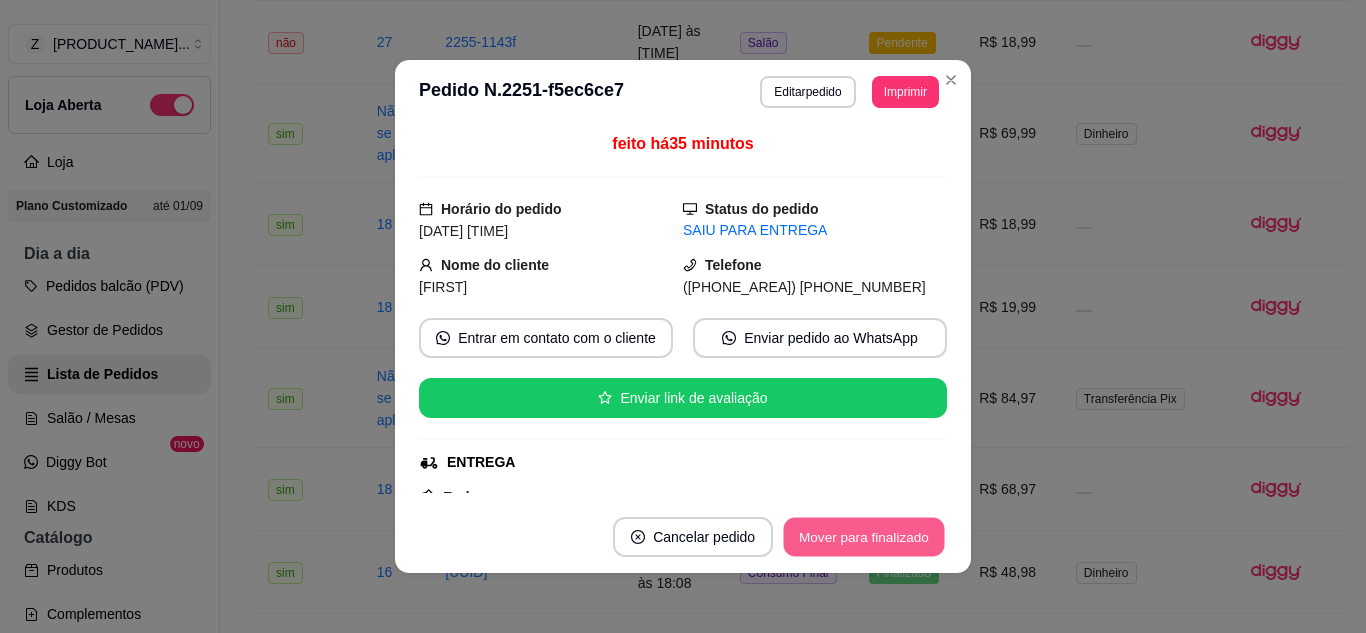 click on "Mover para finalizado" at bounding box center [864, 537] 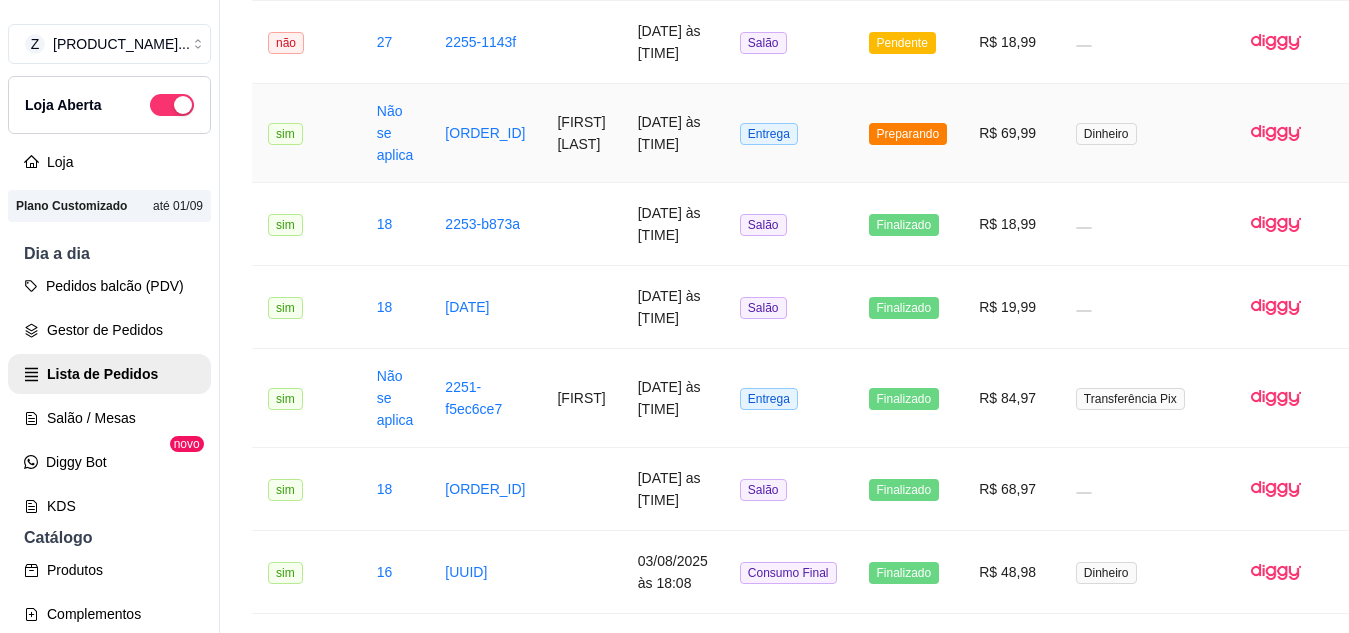 click on "Preparando" at bounding box center (908, 134) 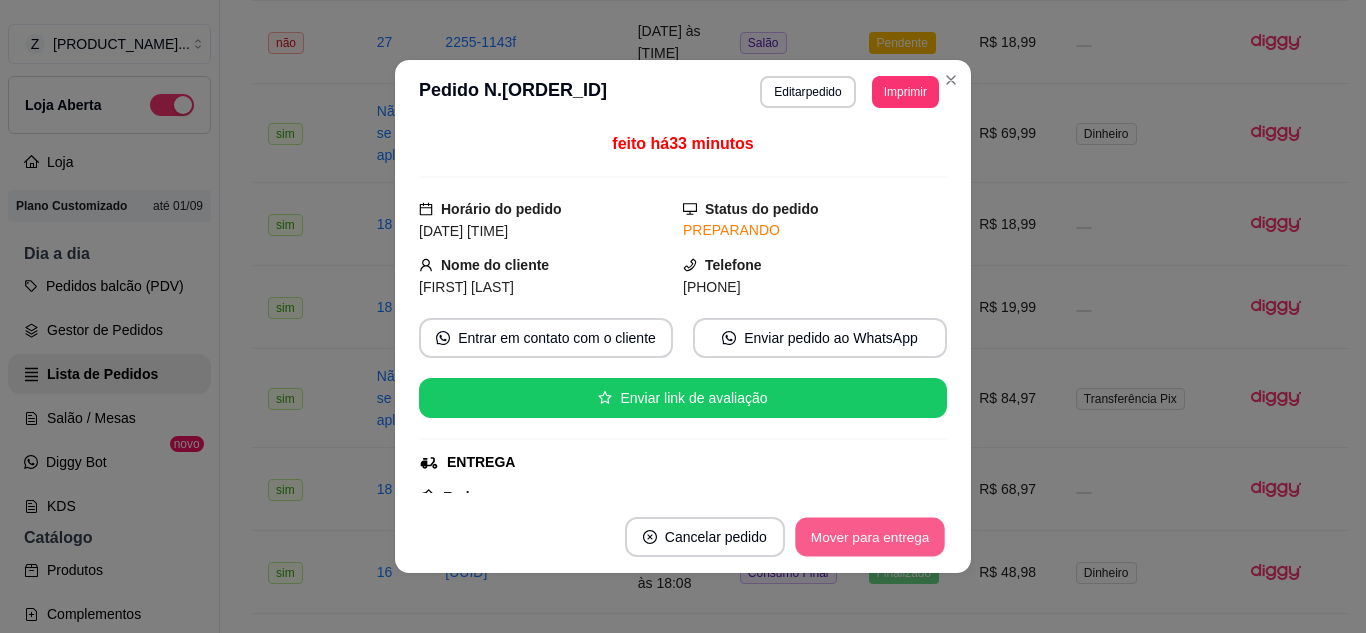 click on "Mover para entrega" at bounding box center (870, 537) 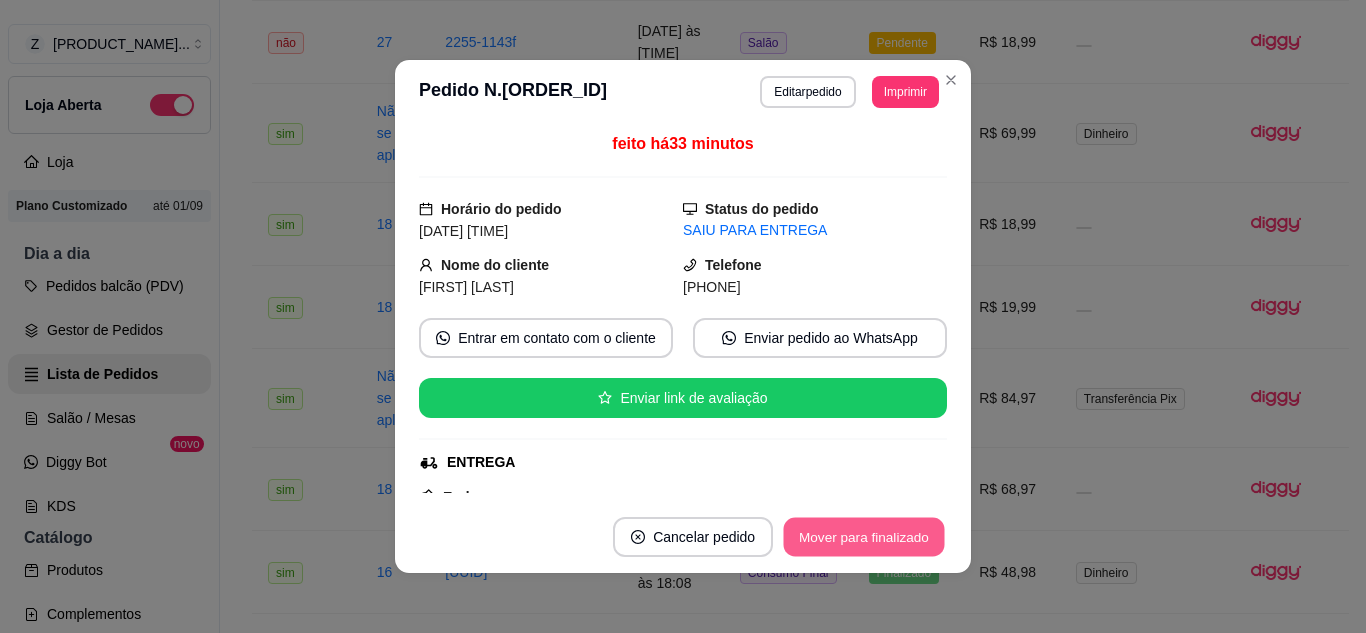 click on "Mover para finalizado" at bounding box center [864, 537] 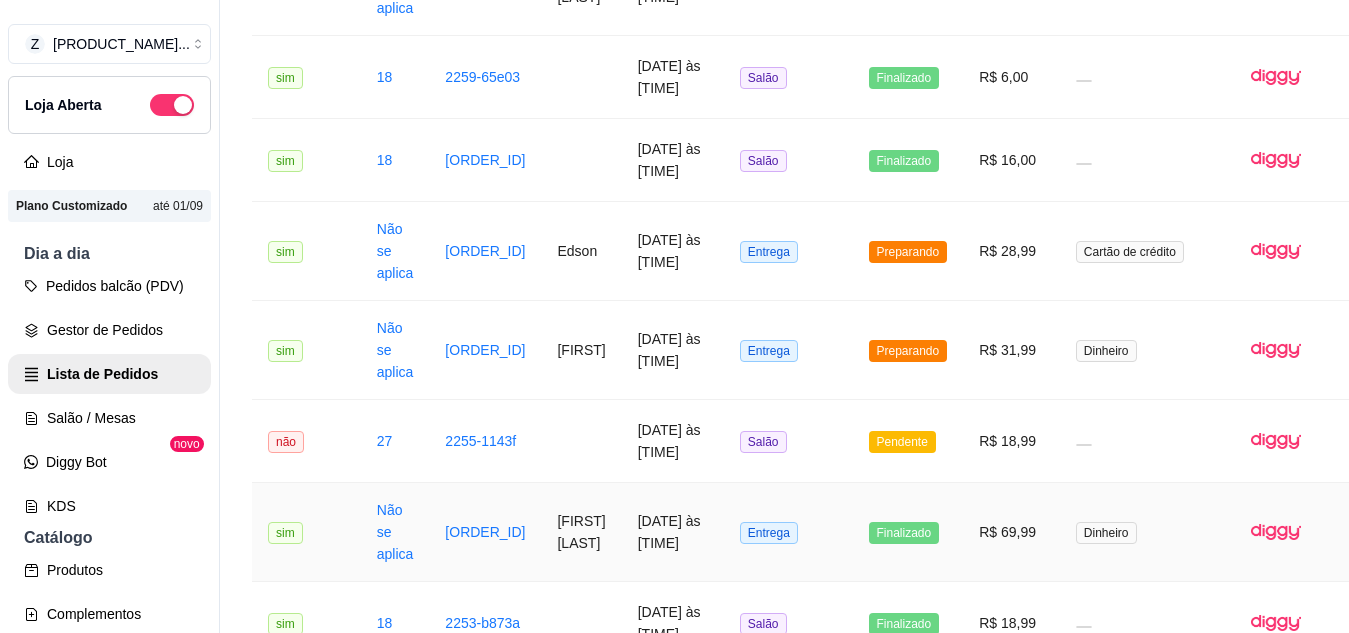 scroll, scrollTop: 600, scrollLeft: 0, axis: vertical 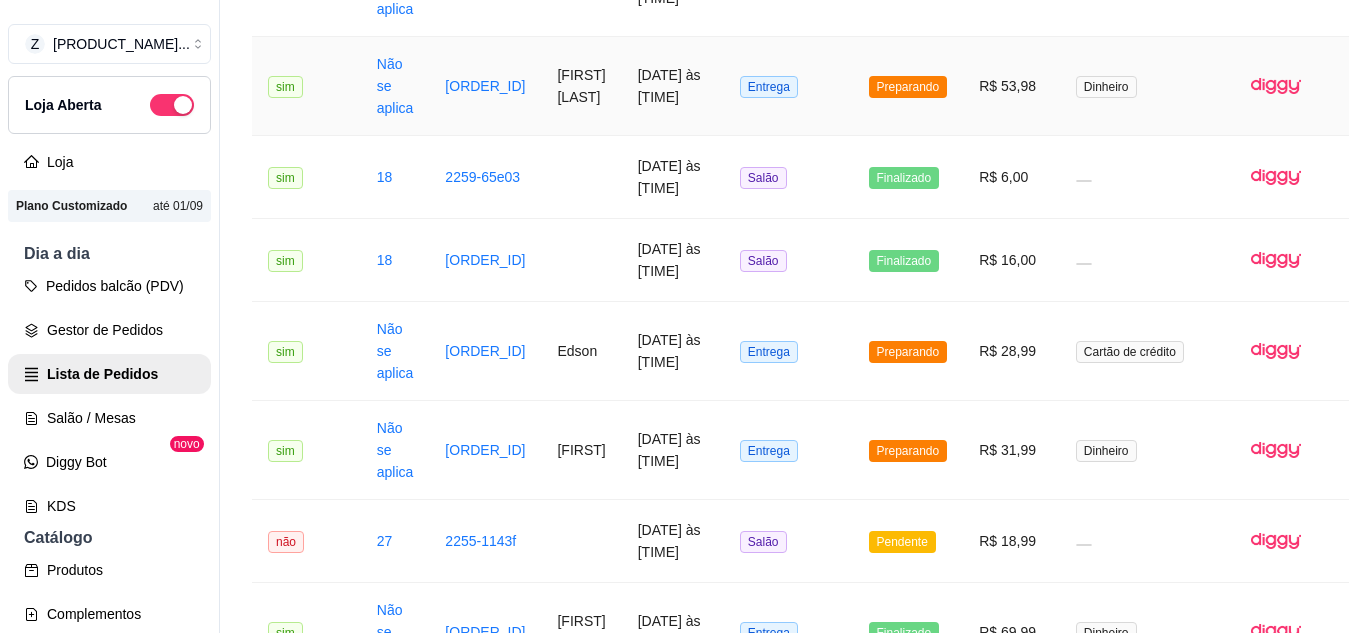 click on "Preparando" at bounding box center [908, 87] 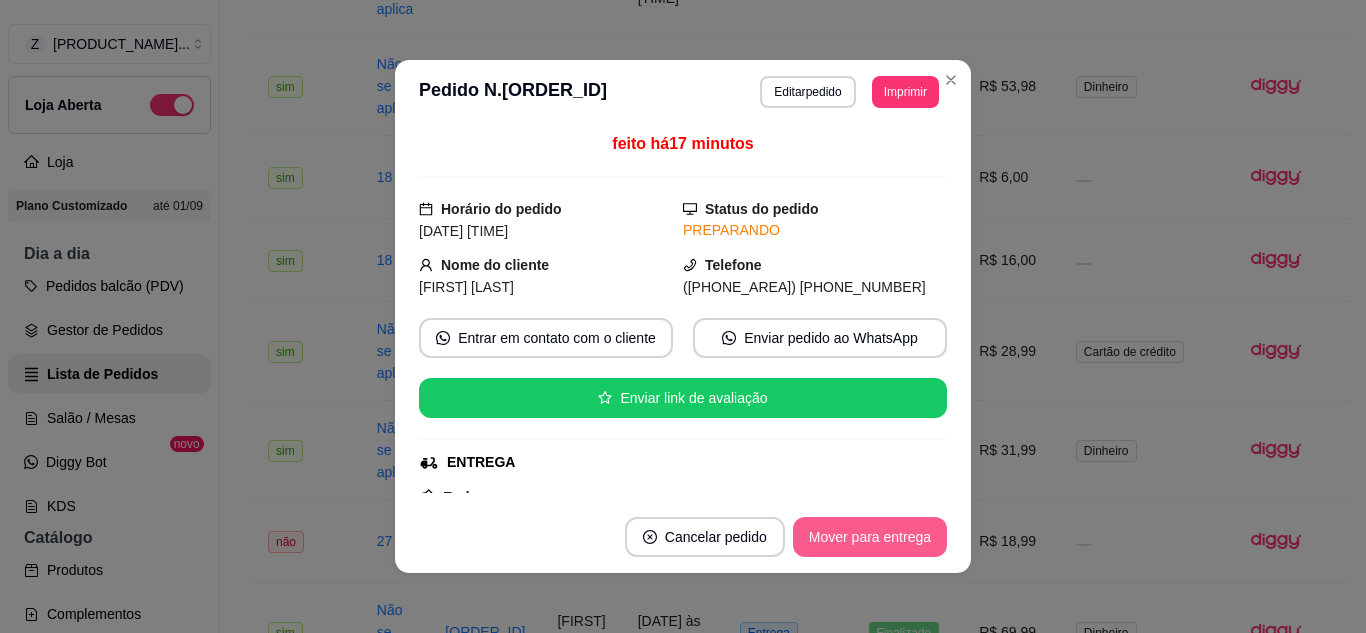 click on "Mover para entrega" at bounding box center (870, 537) 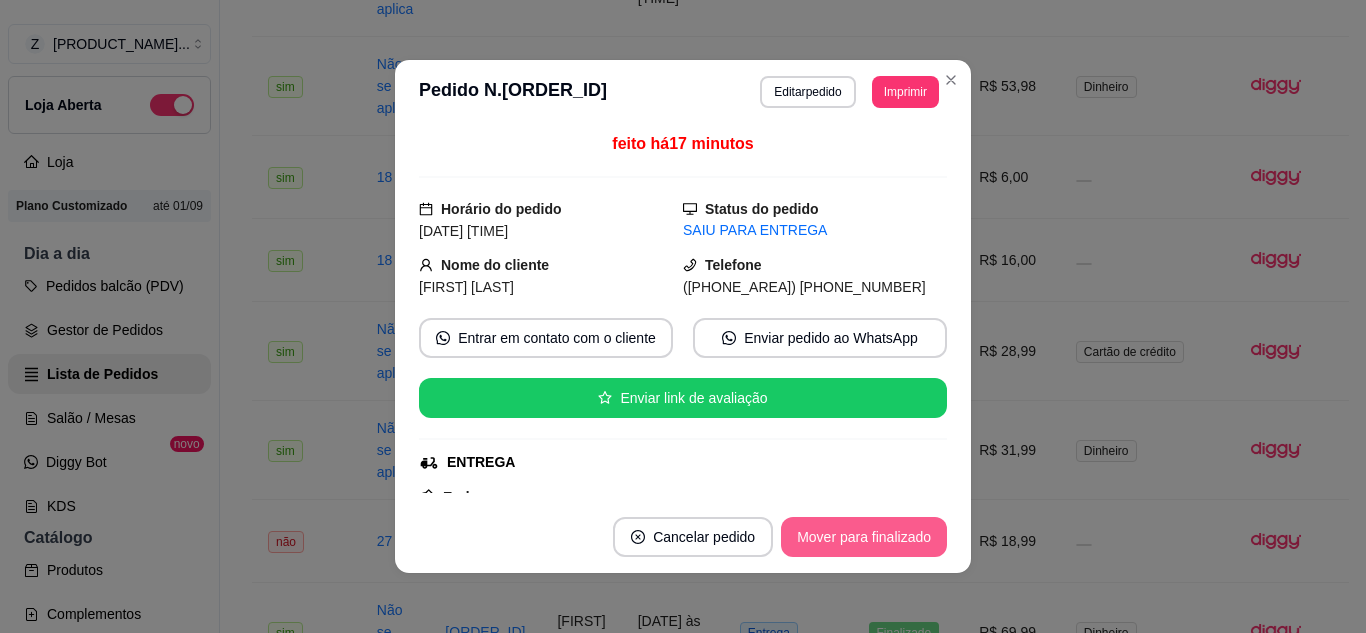 click on "Mover para finalizado" at bounding box center [864, 537] 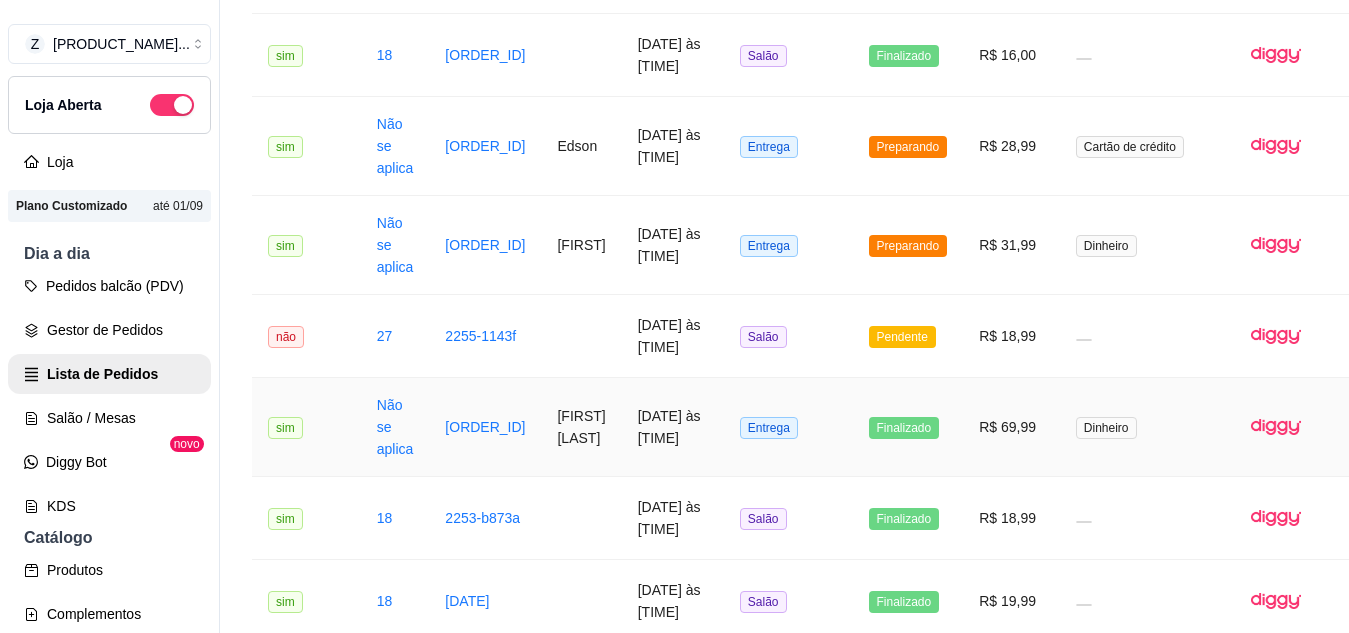 scroll, scrollTop: 800, scrollLeft: 0, axis: vertical 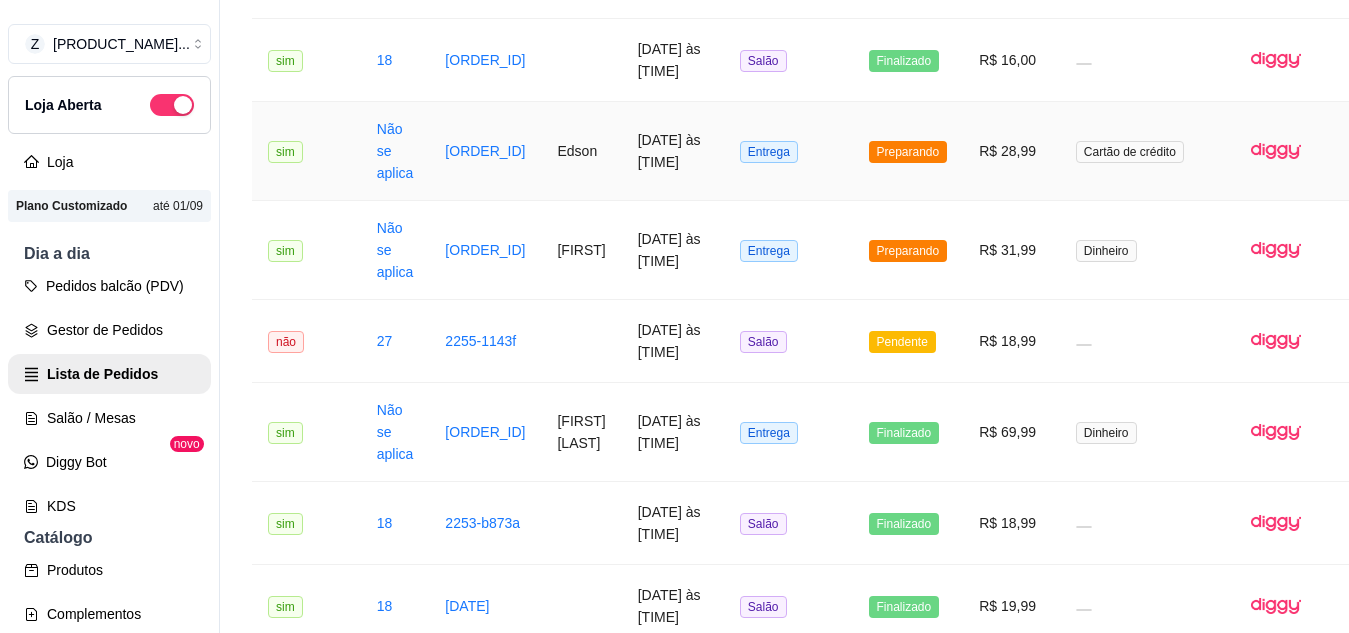 click on "Preparando" at bounding box center (908, 152) 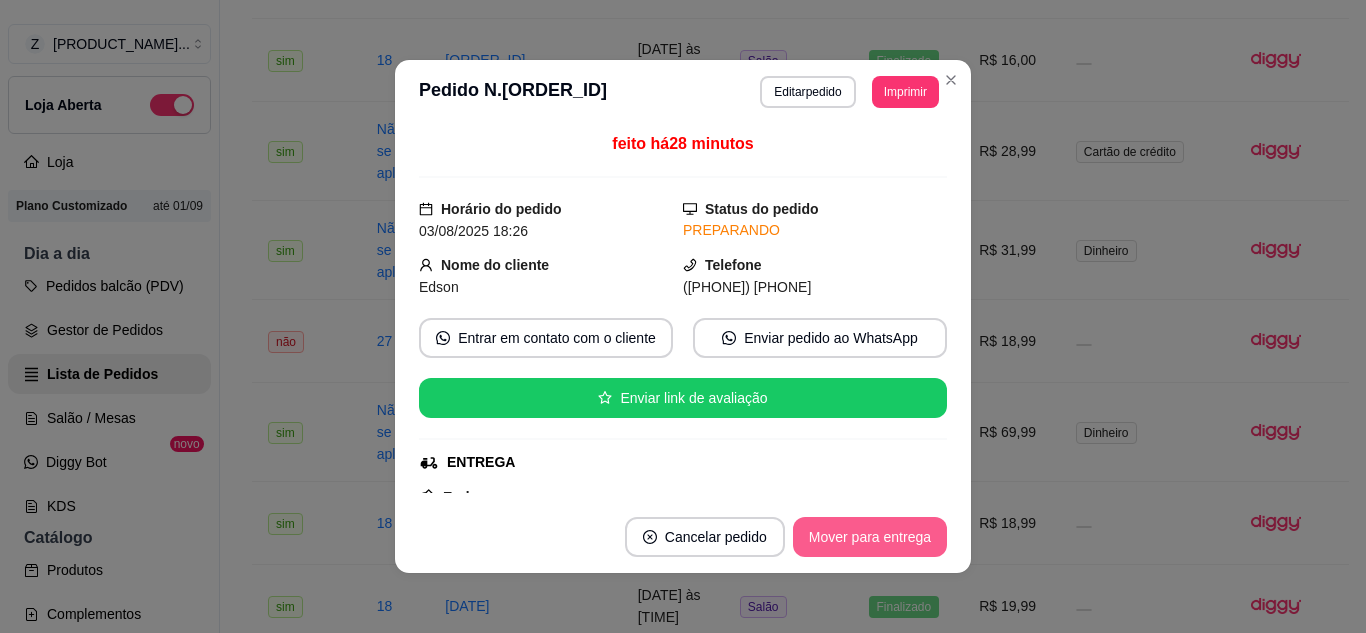 click on "Mover para entrega" at bounding box center [870, 537] 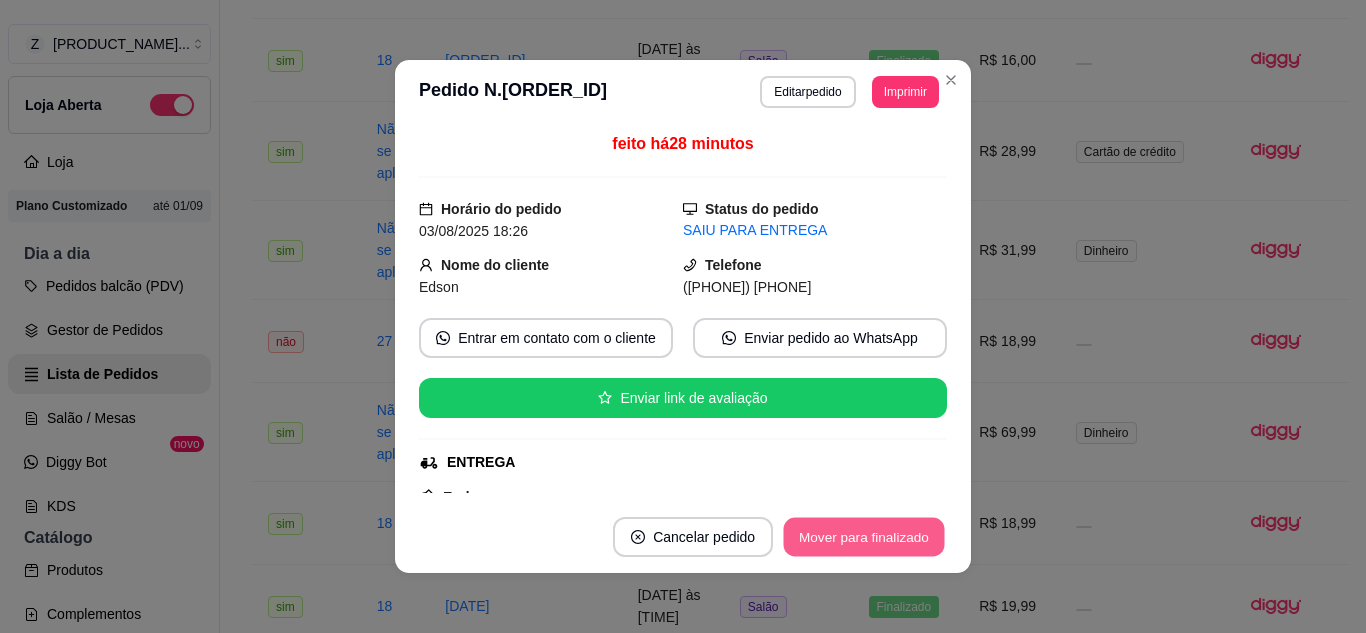 click on "Mover para finalizado" at bounding box center (864, 537) 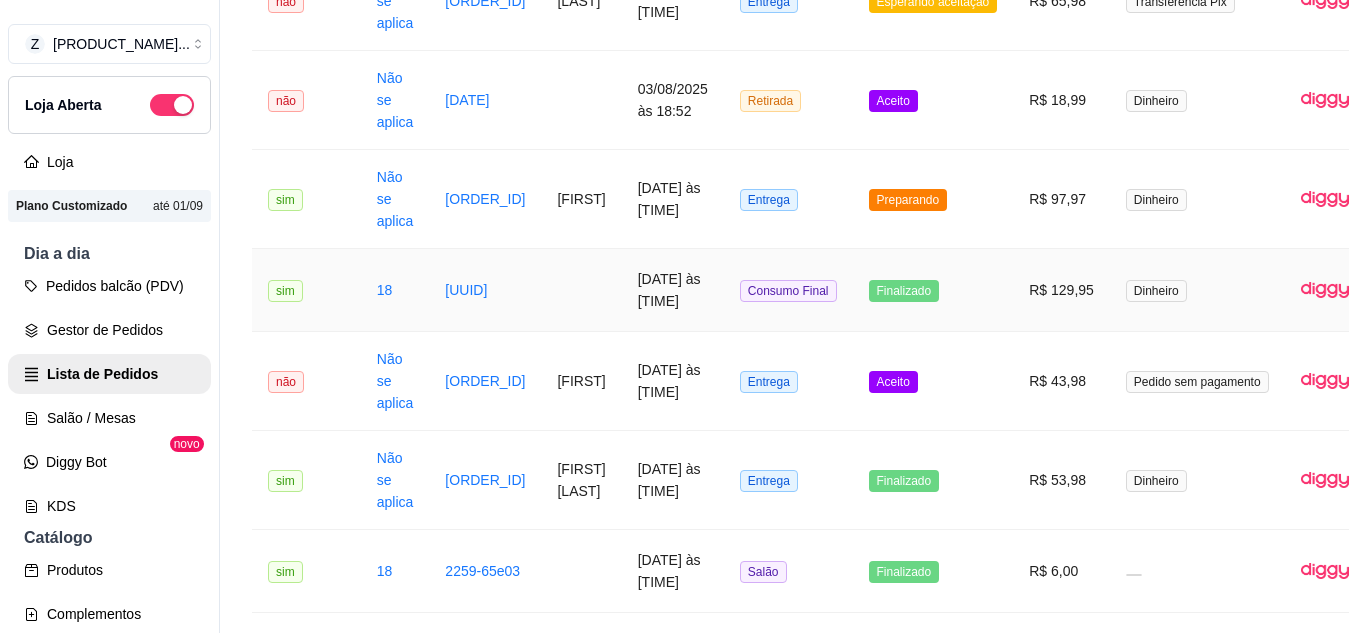 scroll, scrollTop: 400, scrollLeft: 0, axis: vertical 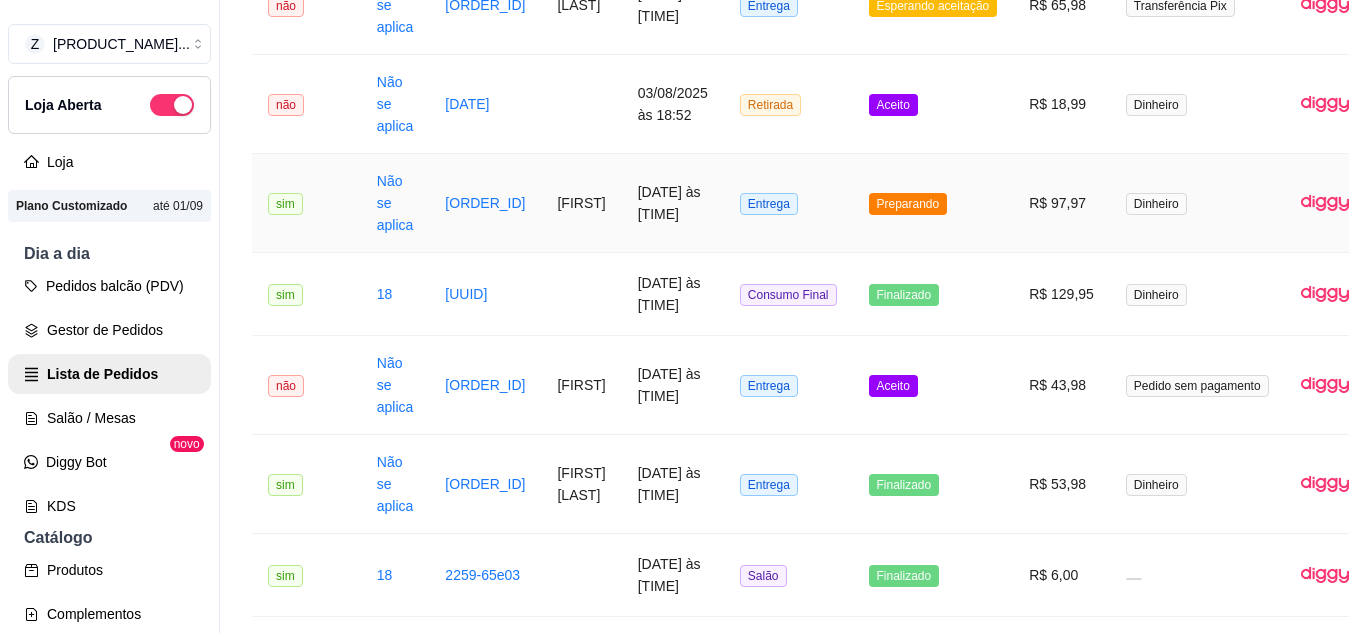click on "Preparando" at bounding box center [908, 204] 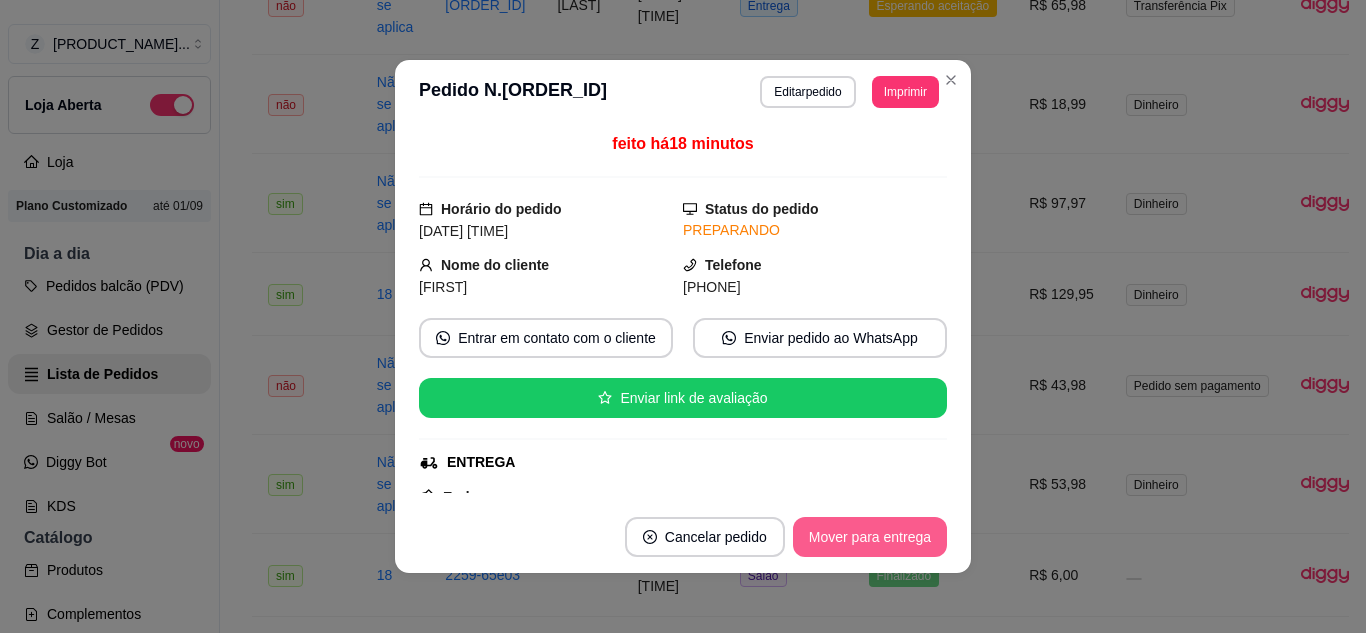 click on "Mover para entrega" at bounding box center [870, 537] 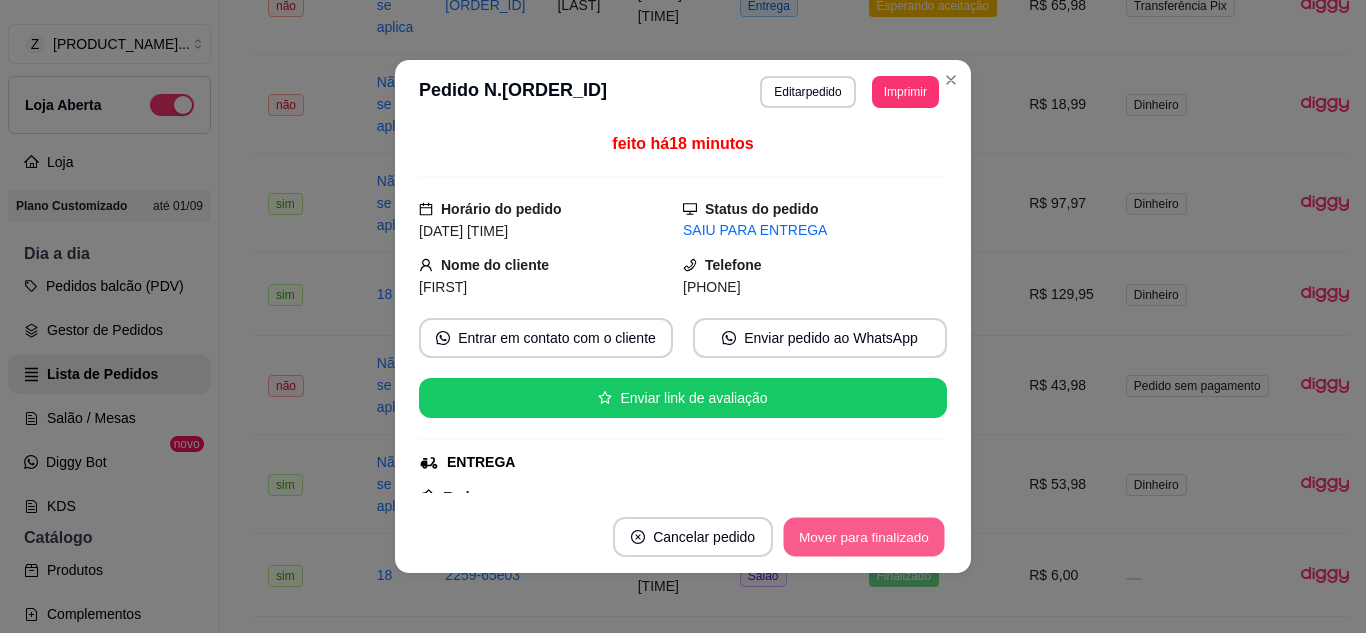click on "Mover para finalizado" at bounding box center (864, 537) 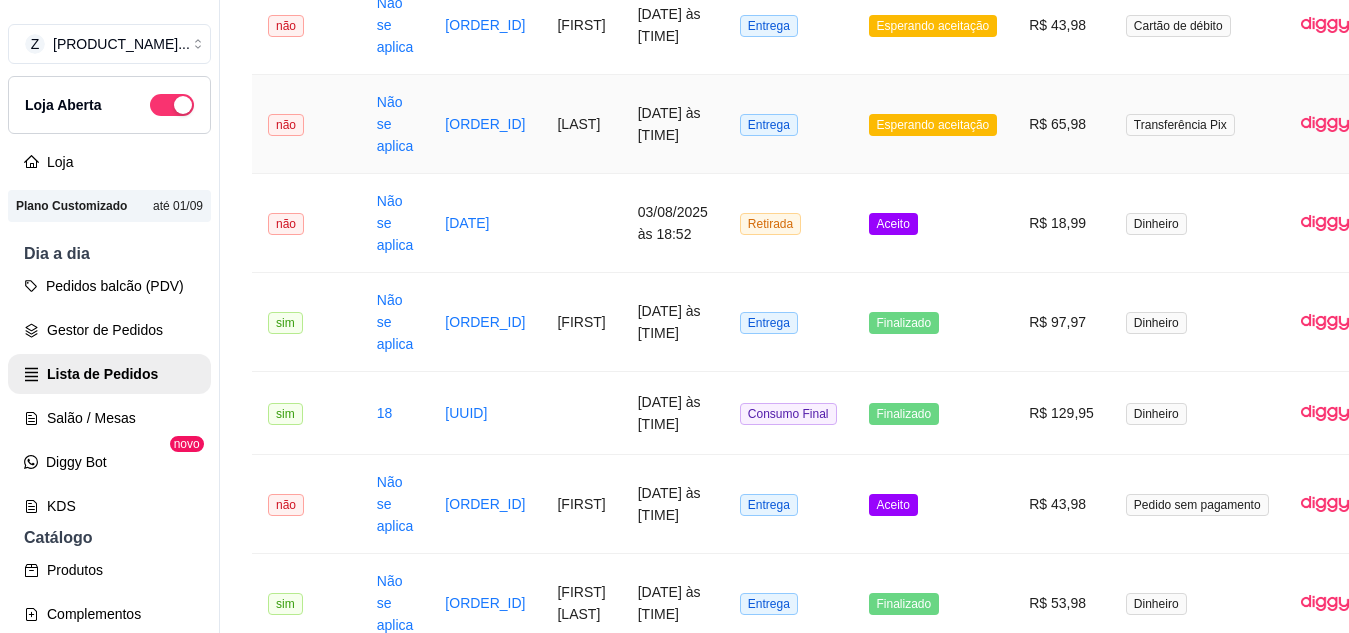 scroll, scrollTop: 200, scrollLeft: 0, axis: vertical 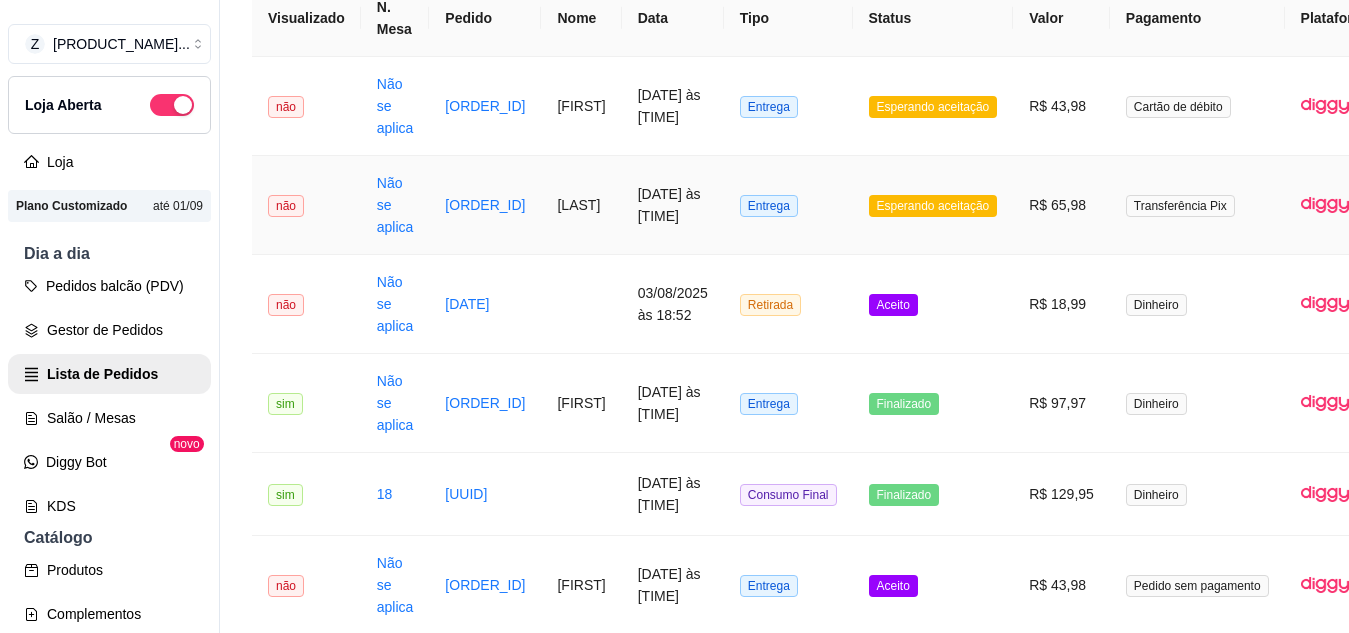 click on "Esperando aceitação" at bounding box center [933, 206] 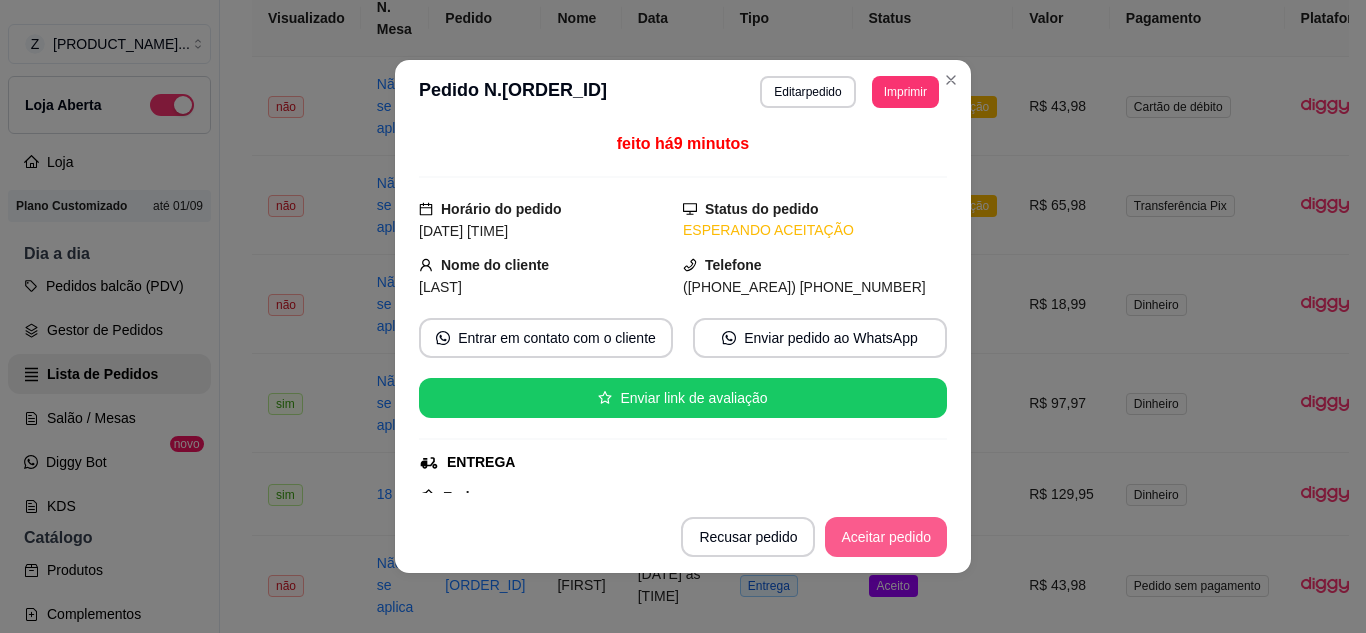 click on "Aceitar pedido" at bounding box center [886, 537] 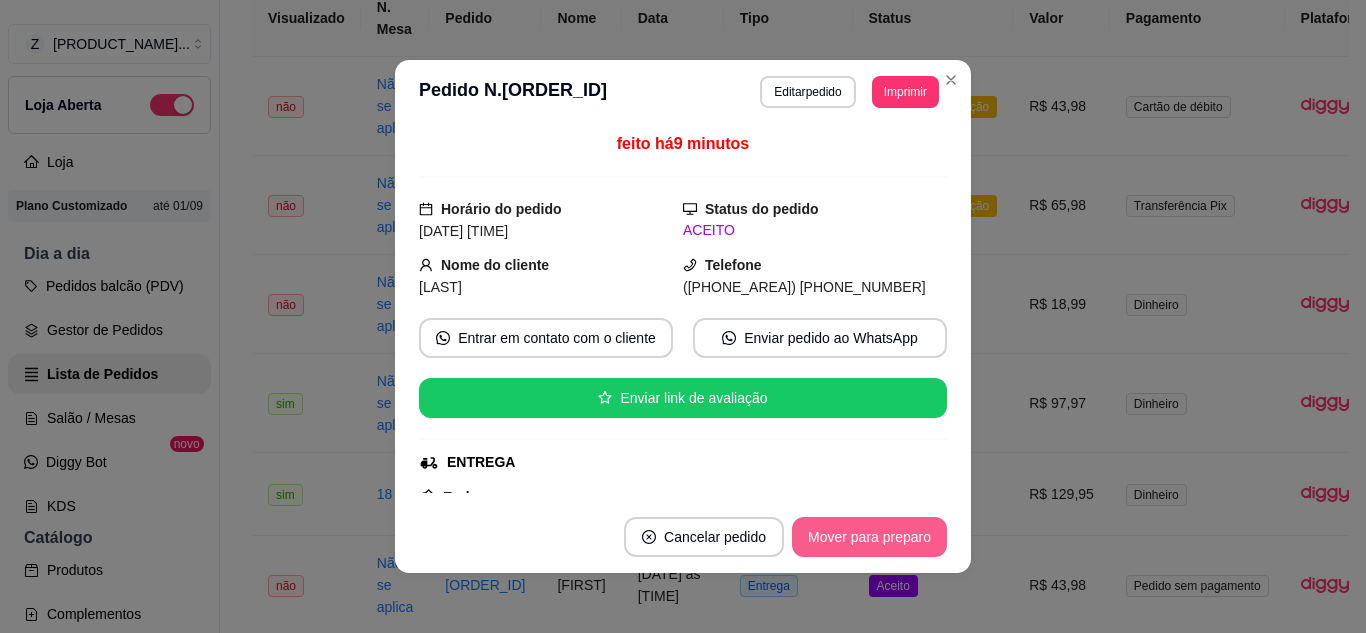 click on "Mover para preparo" at bounding box center (869, 537) 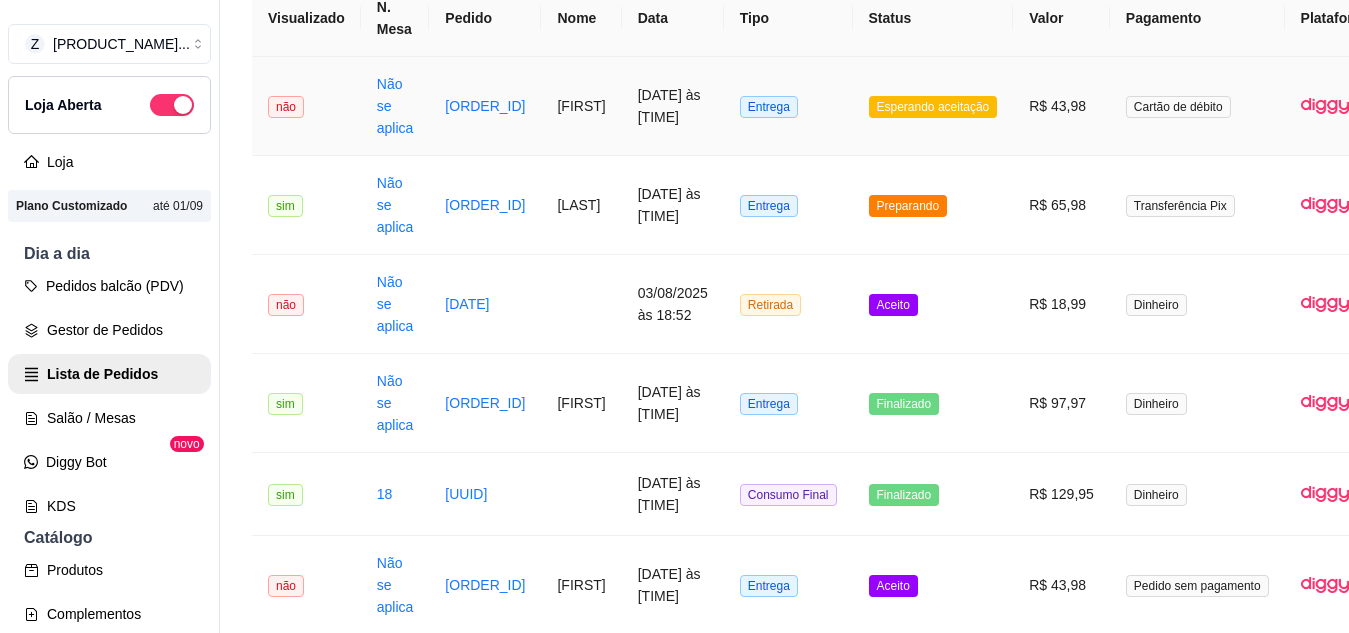 click on "Esperando aceitação" at bounding box center (933, 107) 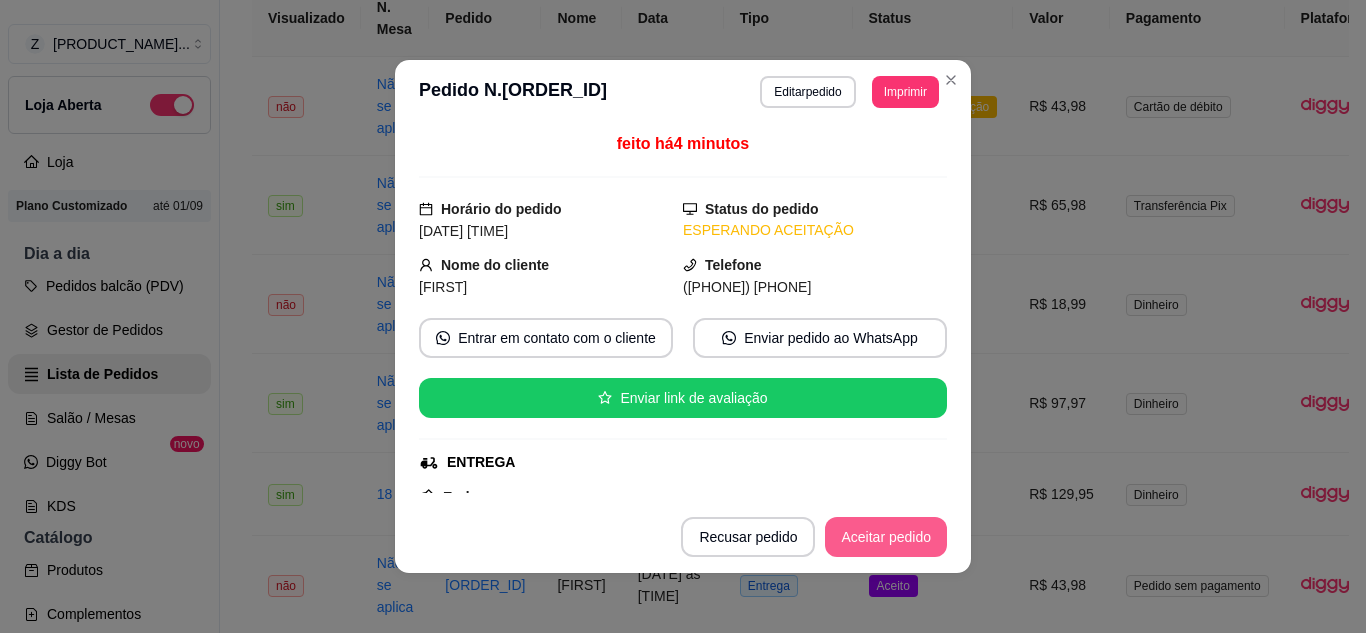 click on "Aceitar pedido" at bounding box center (886, 537) 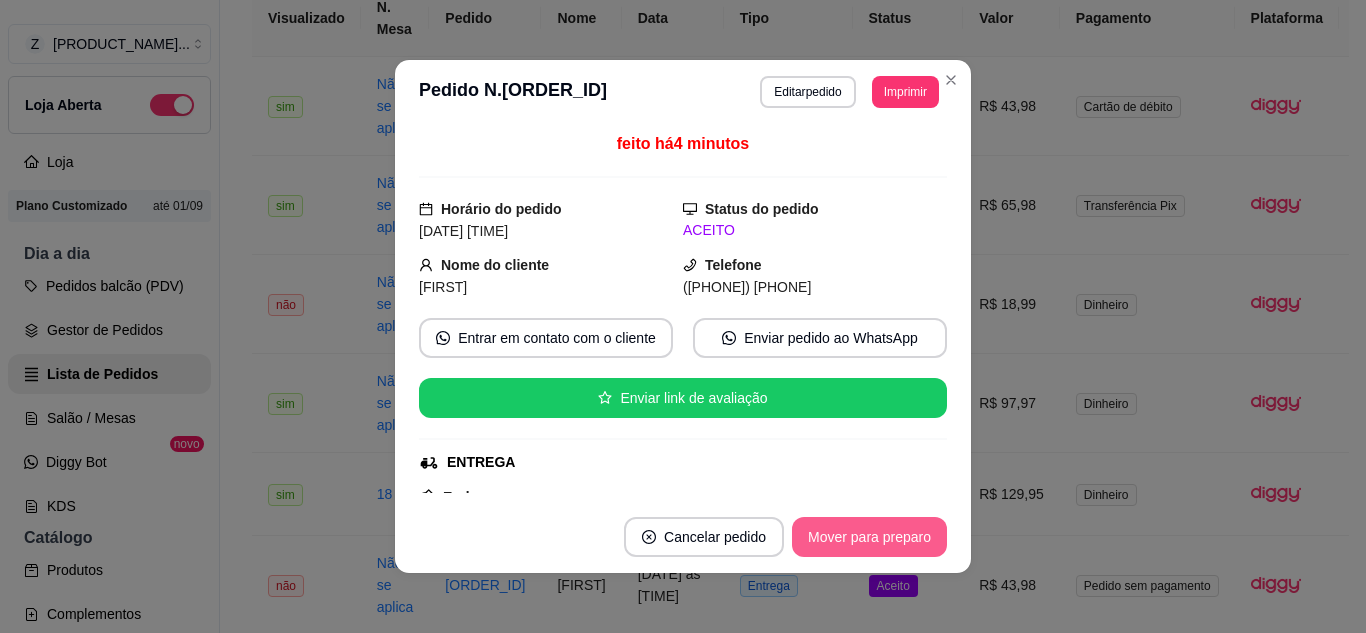 click on "Mover para preparo" at bounding box center (869, 537) 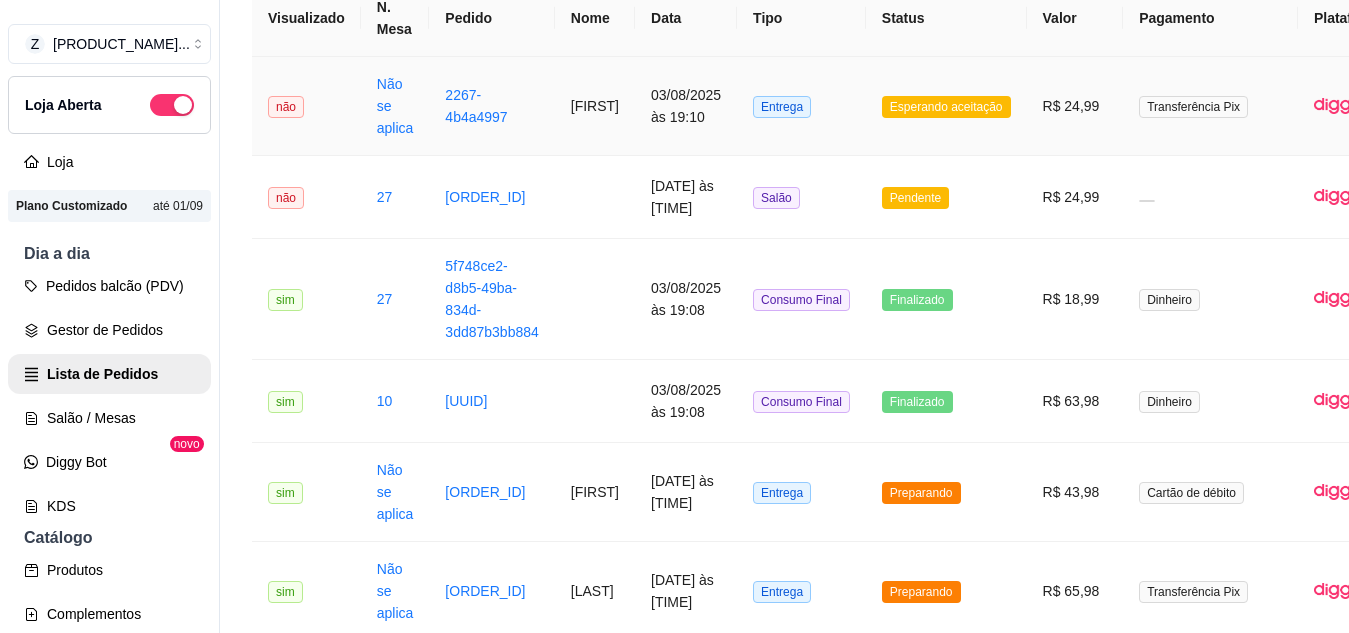click on "Esperando aceitação" at bounding box center [946, 107] 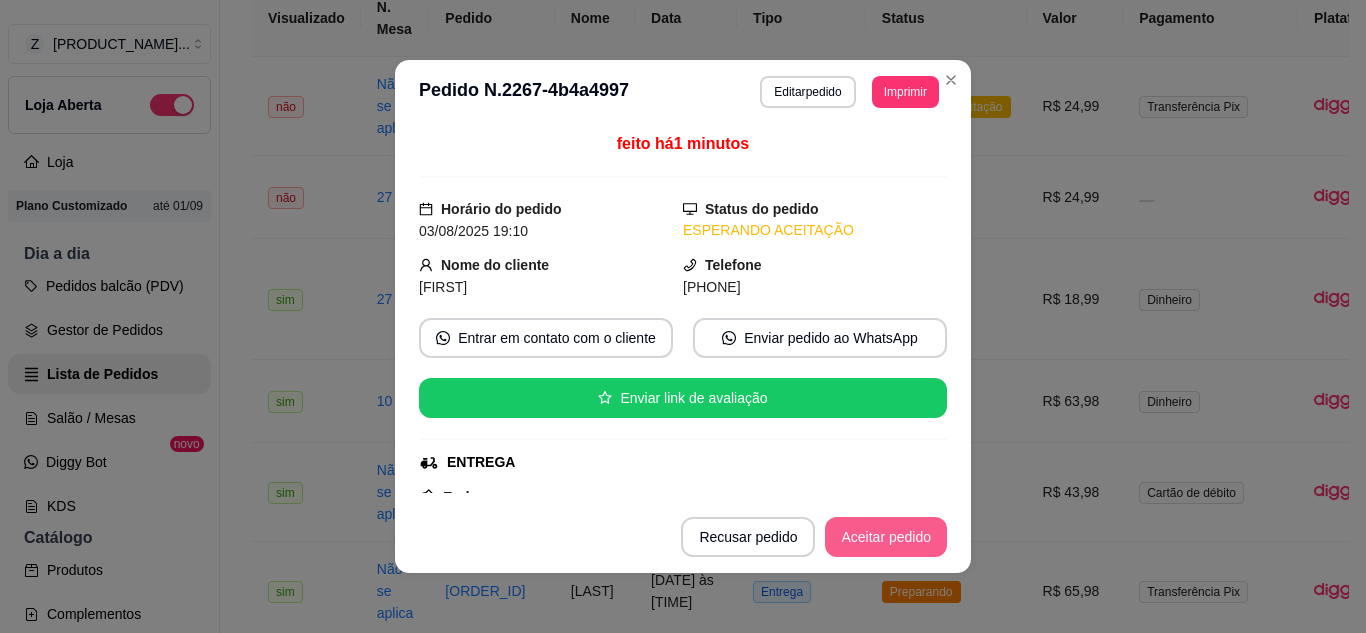 click on "Aceitar pedido" at bounding box center [886, 537] 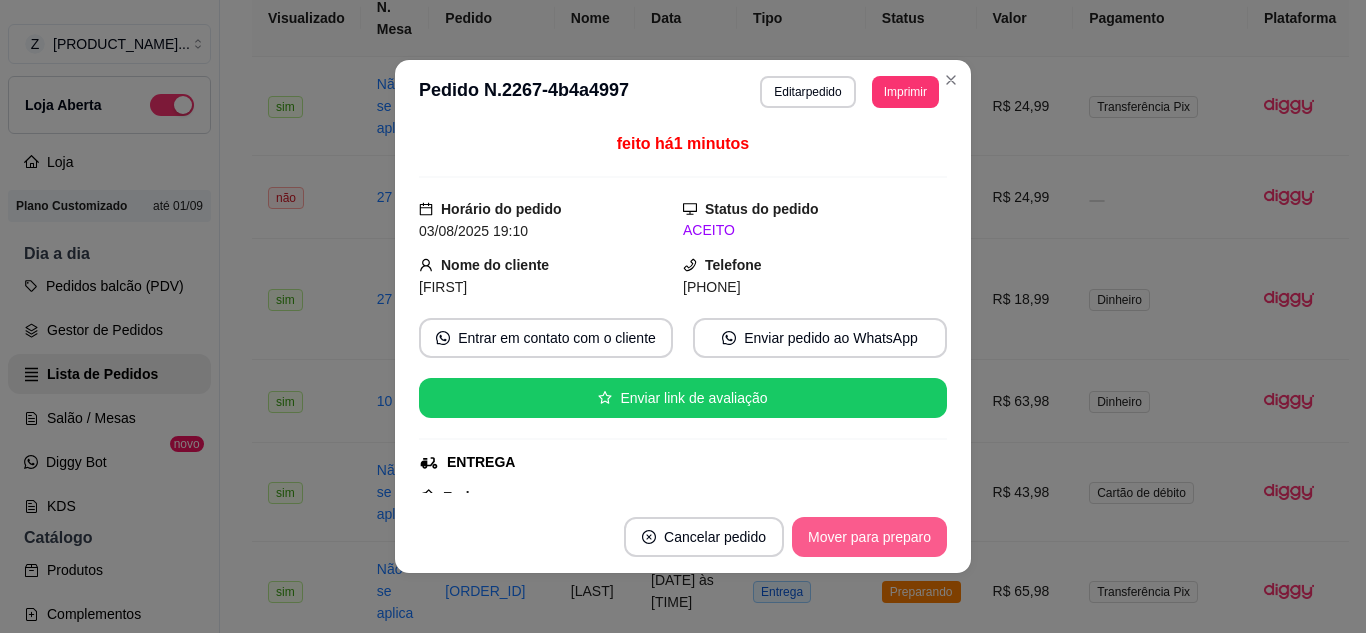 click on "Mover para preparo" at bounding box center (869, 537) 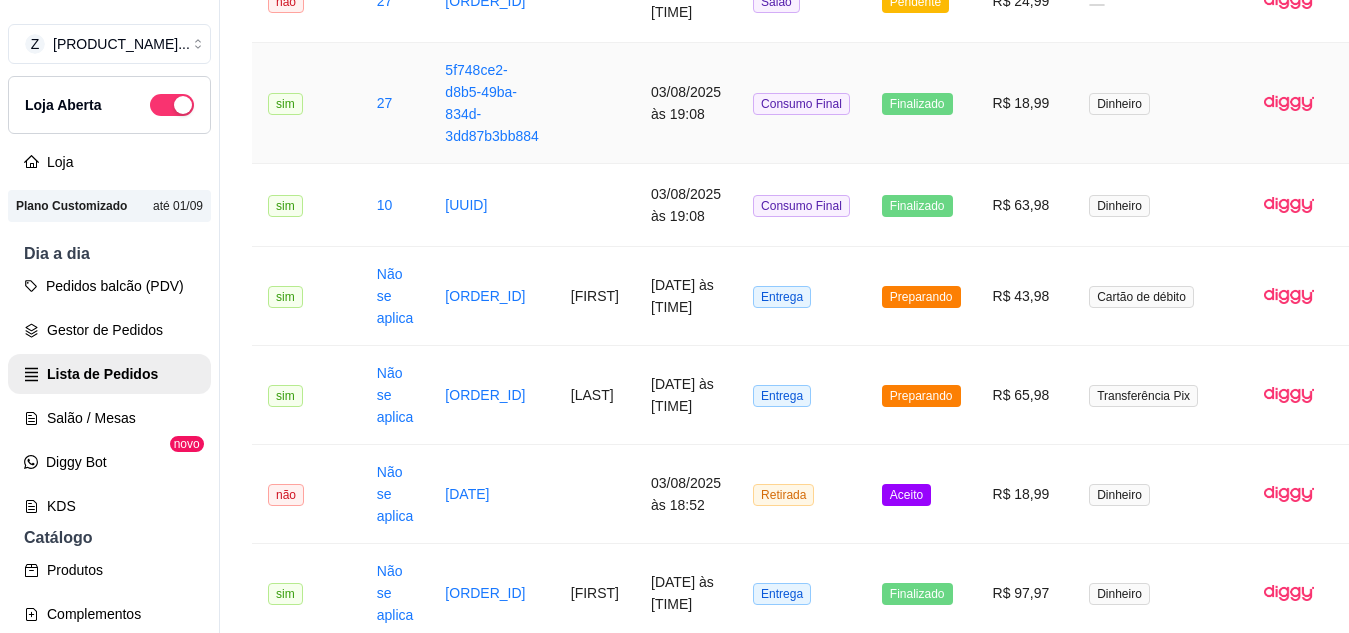 scroll, scrollTop: 600, scrollLeft: 0, axis: vertical 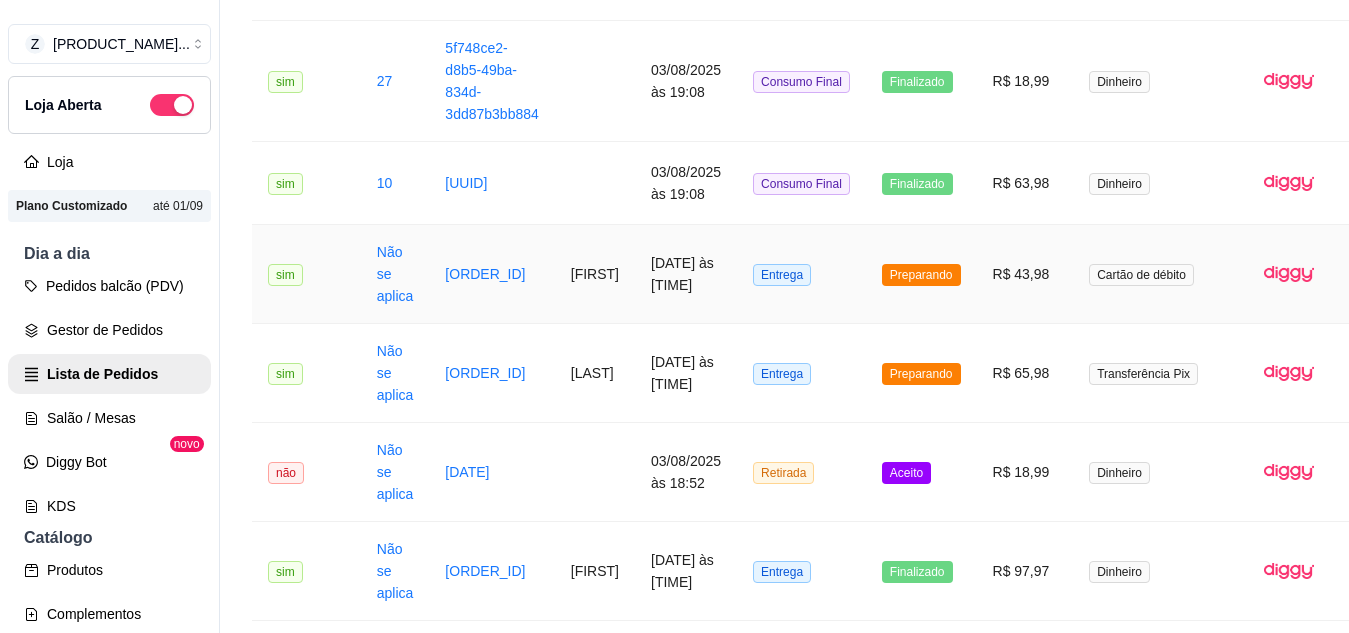 click on "Preparando" at bounding box center (921, 275) 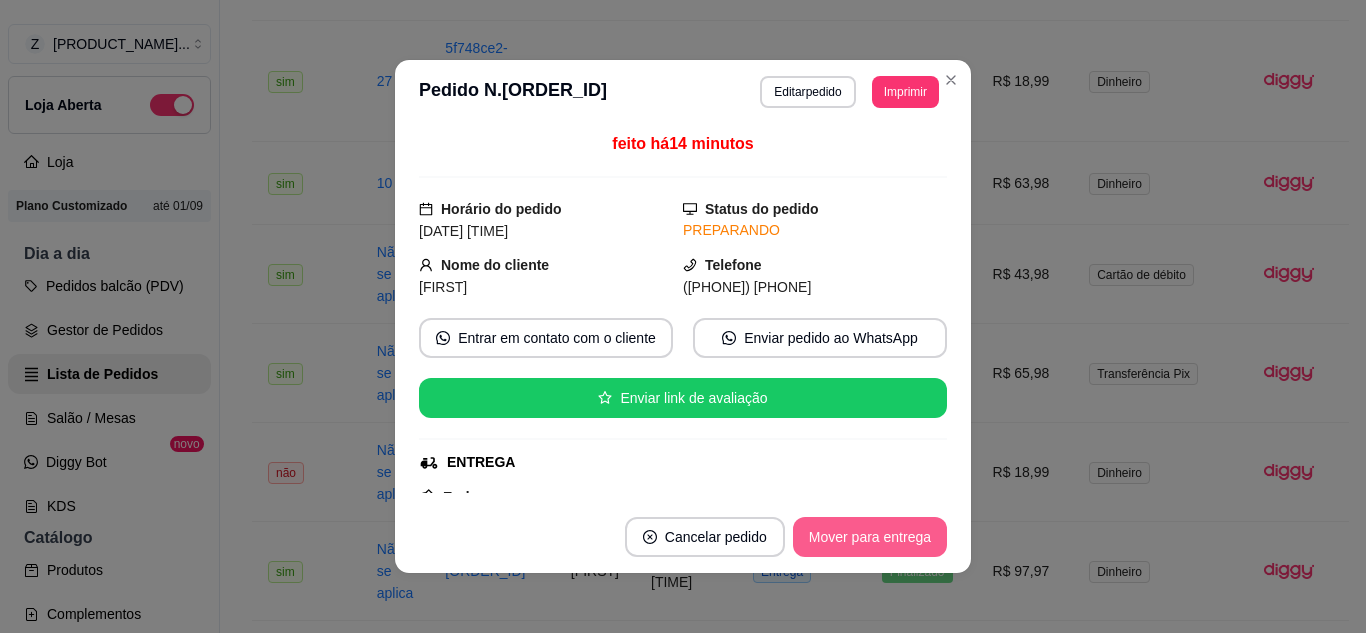 click on "Mover para entrega" at bounding box center [870, 537] 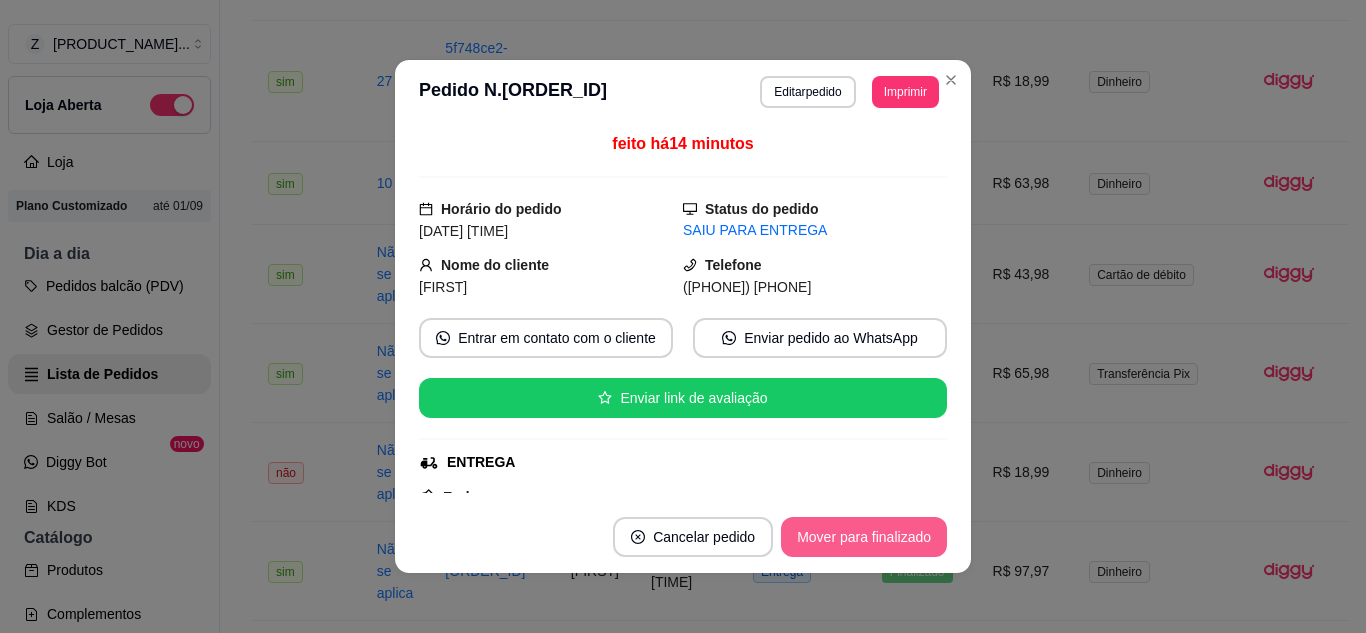click on "Mover para finalizado" at bounding box center [864, 537] 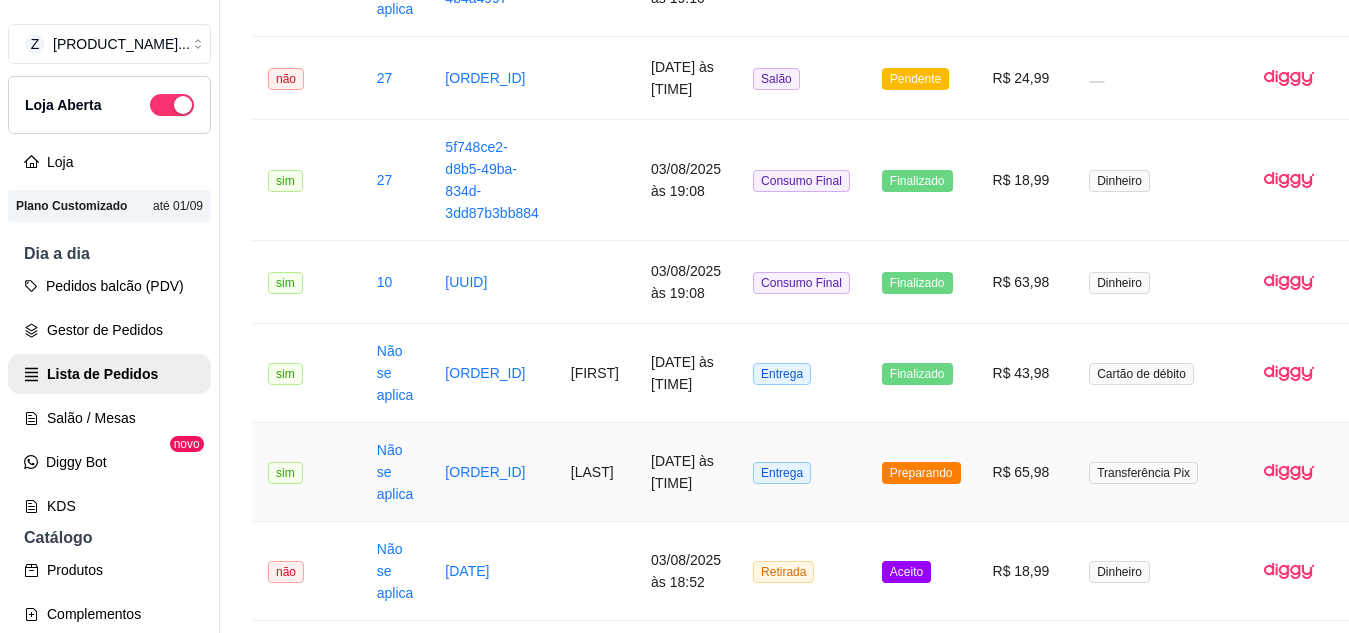 click on "Preparando" at bounding box center (921, 473) 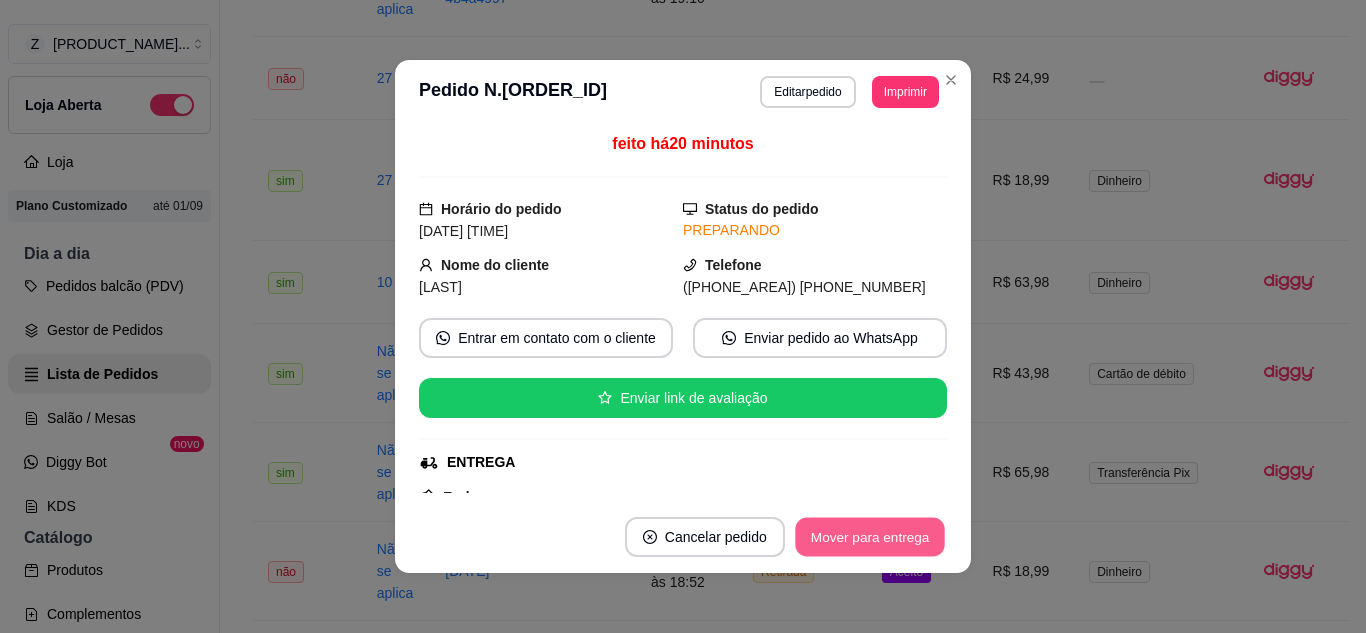 click on "Mover para entrega" at bounding box center (870, 537) 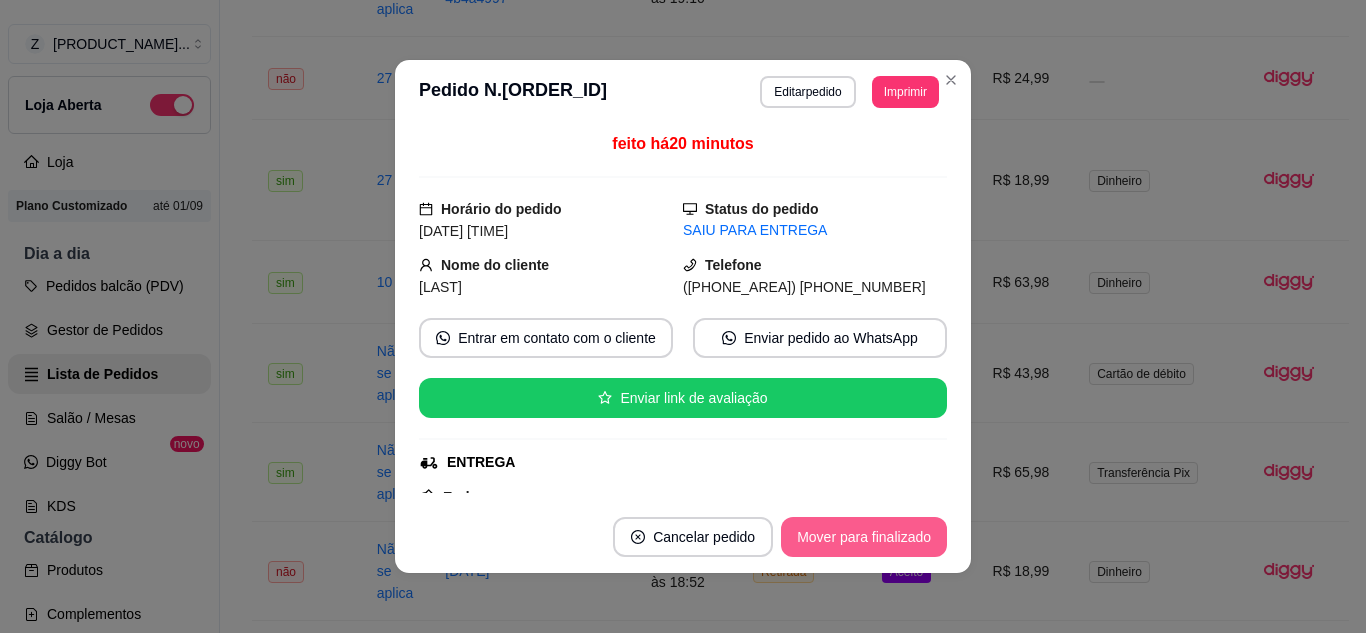click on "Mover para finalizado" at bounding box center [864, 537] 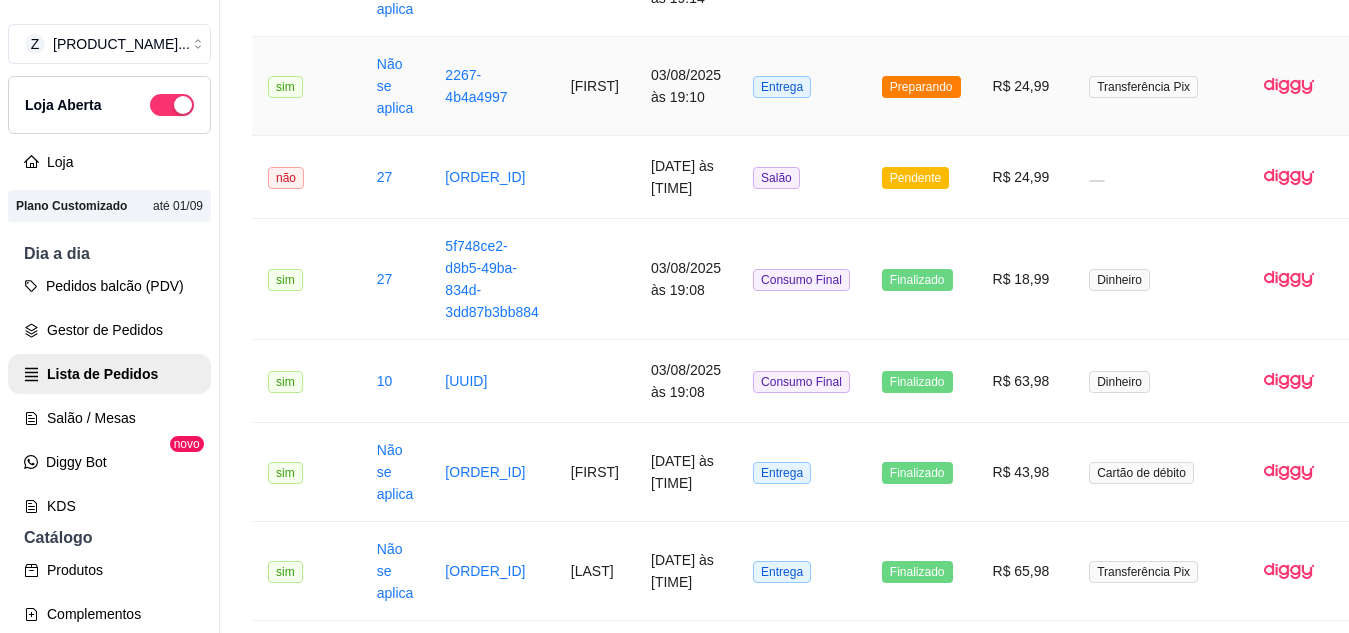 click on "Preparando" at bounding box center [921, 87] 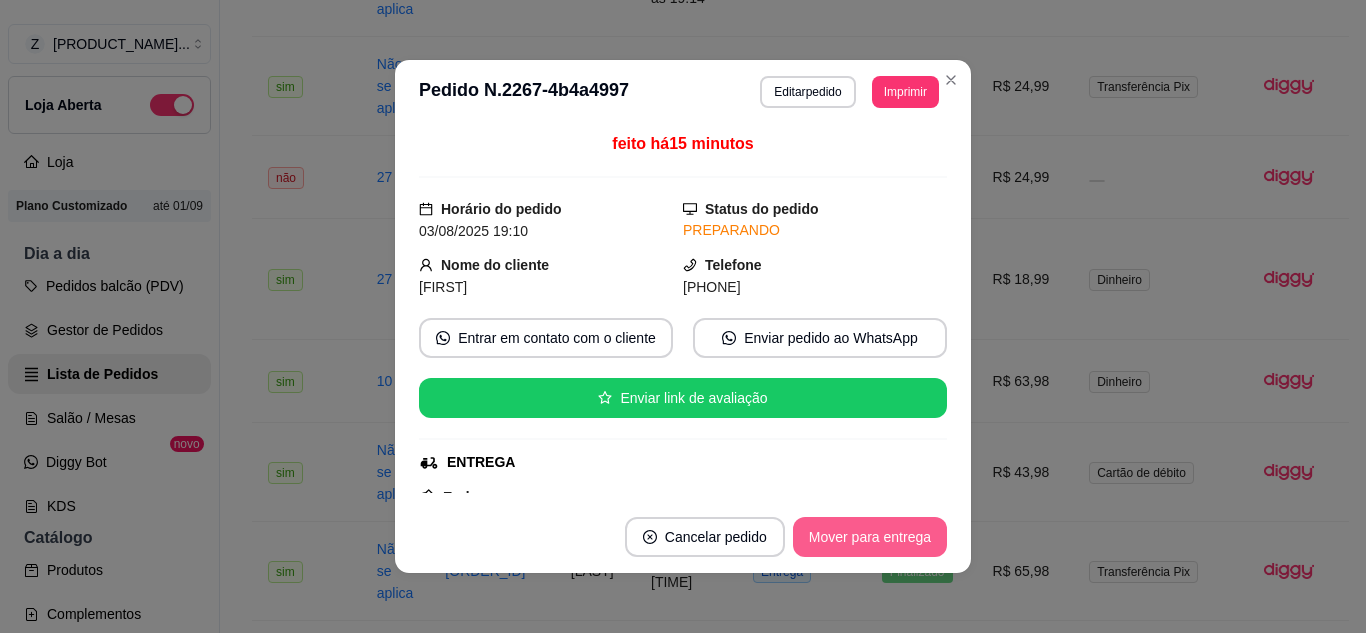click on "Mover para entrega" at bounding box center (870, 537) 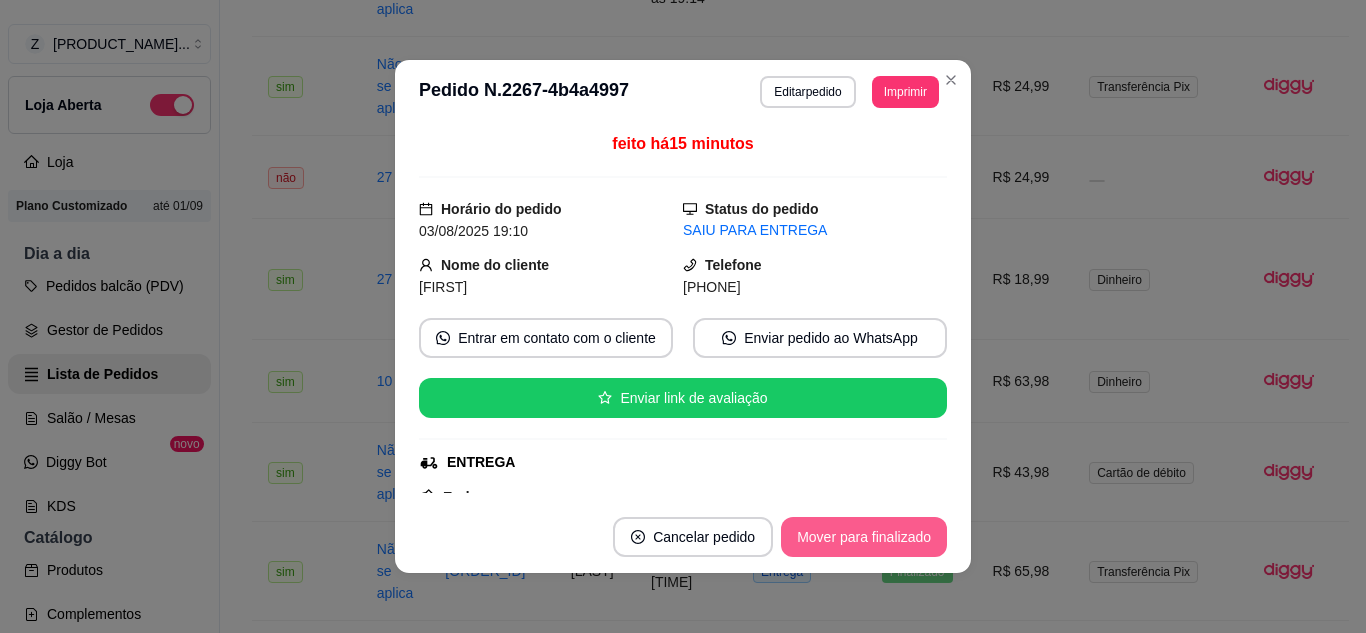 click on "Mover para finalizado" at bounding box center [864, 537] 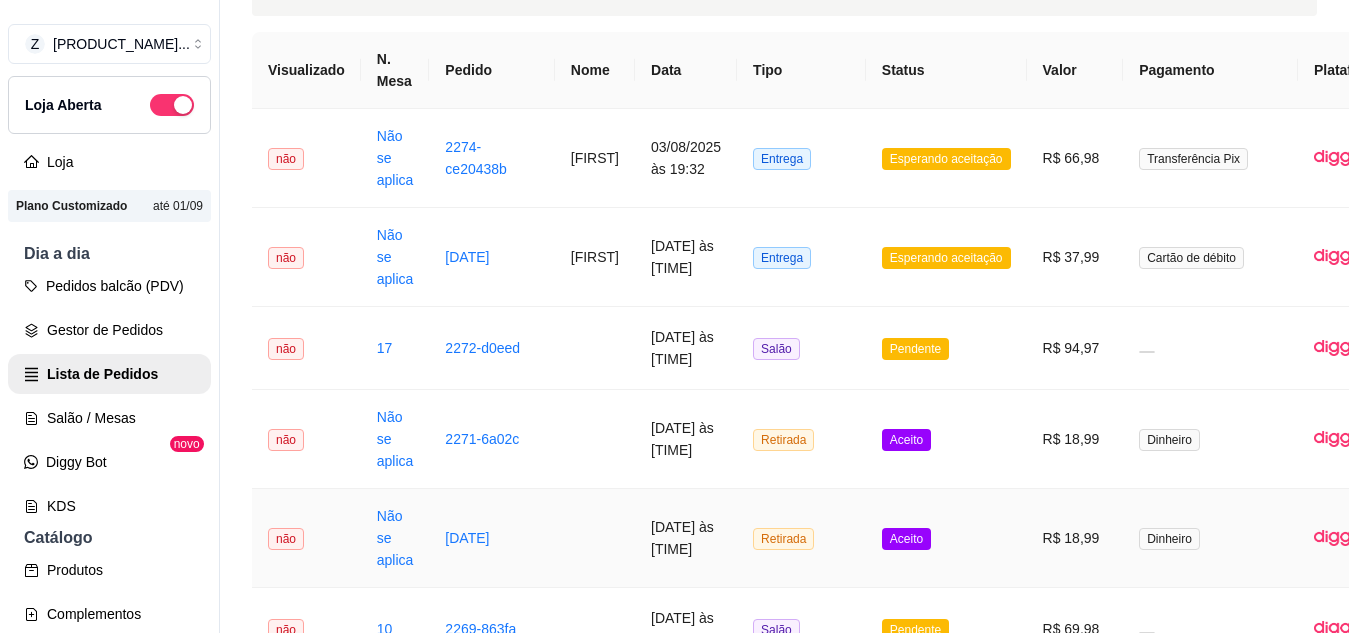 scroll, scrollTop: 100, scrollLeft: 0, axis: vertical 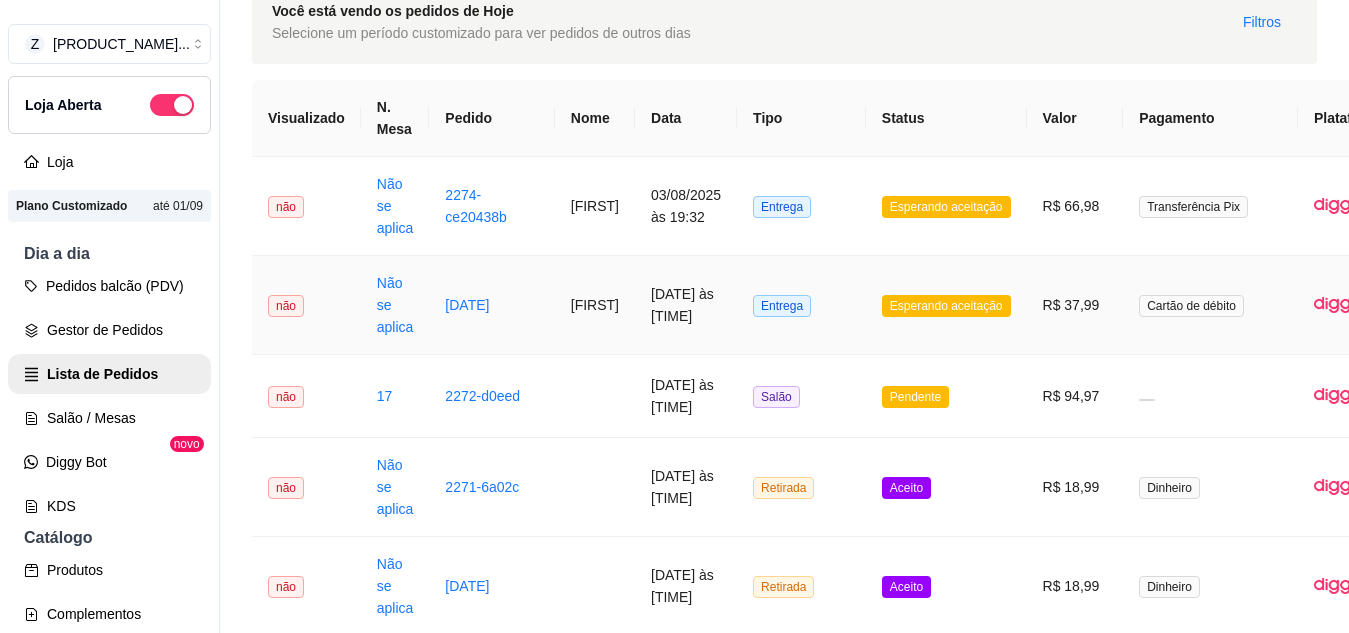 click on "Esperando aceitação" at bounding box center [946, 306] 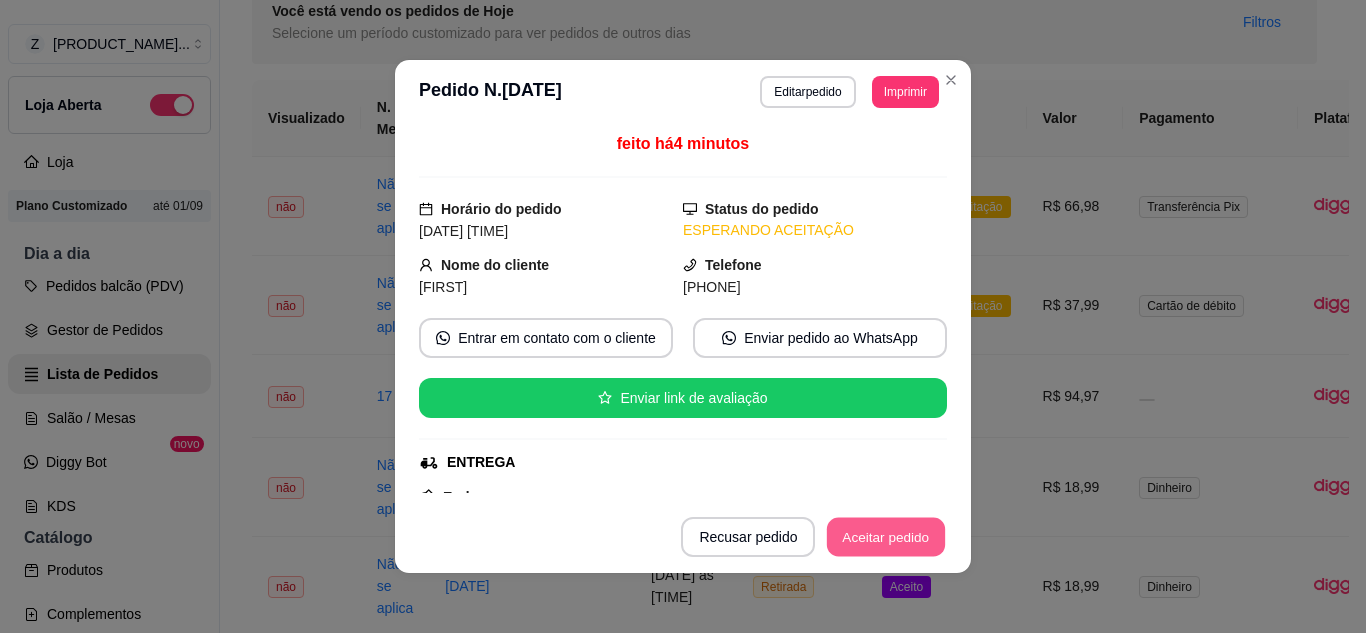 click on "Aceitar pedido" at bounding box center [886, 537] 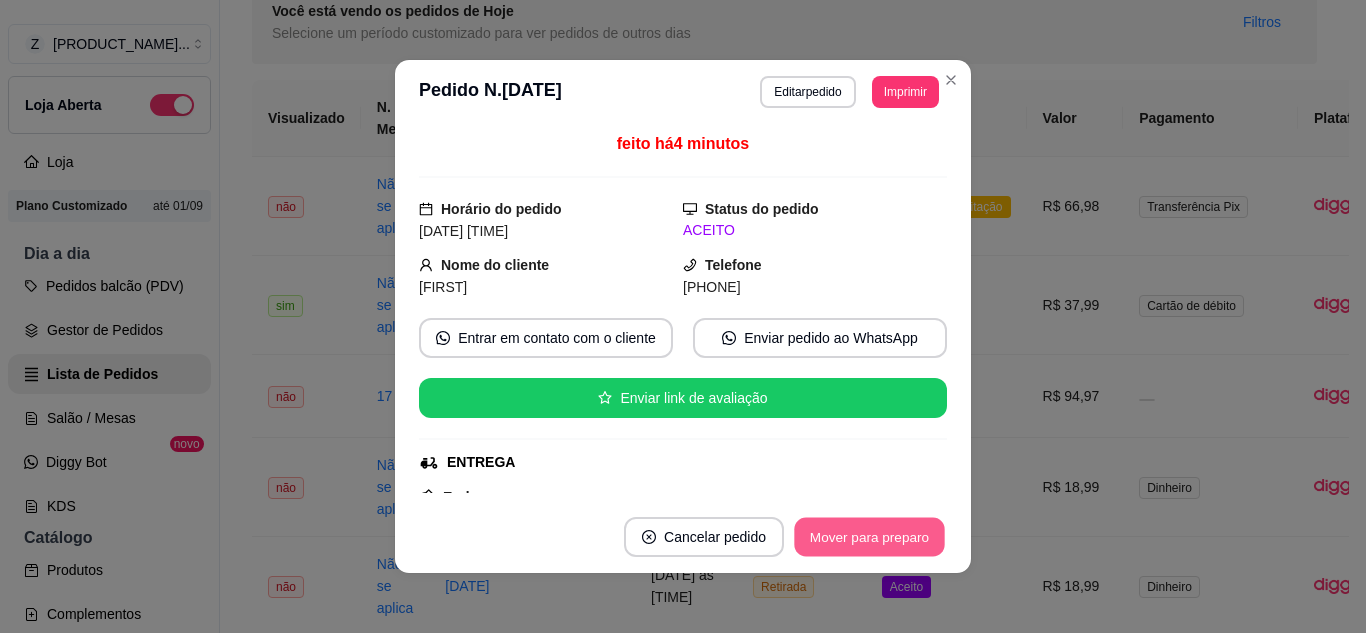 click on "Mover para preparo" at bounding box center (869, 537) 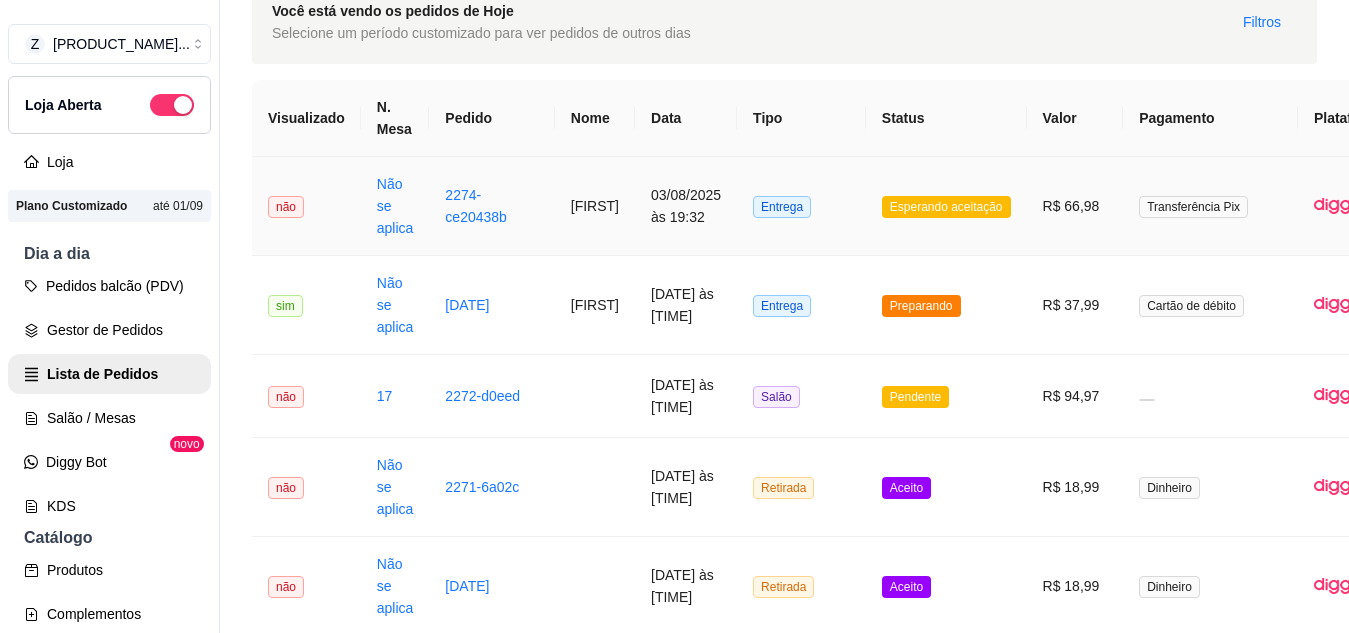 click on "Esperando aceitação" at bounding box center [946, 207] 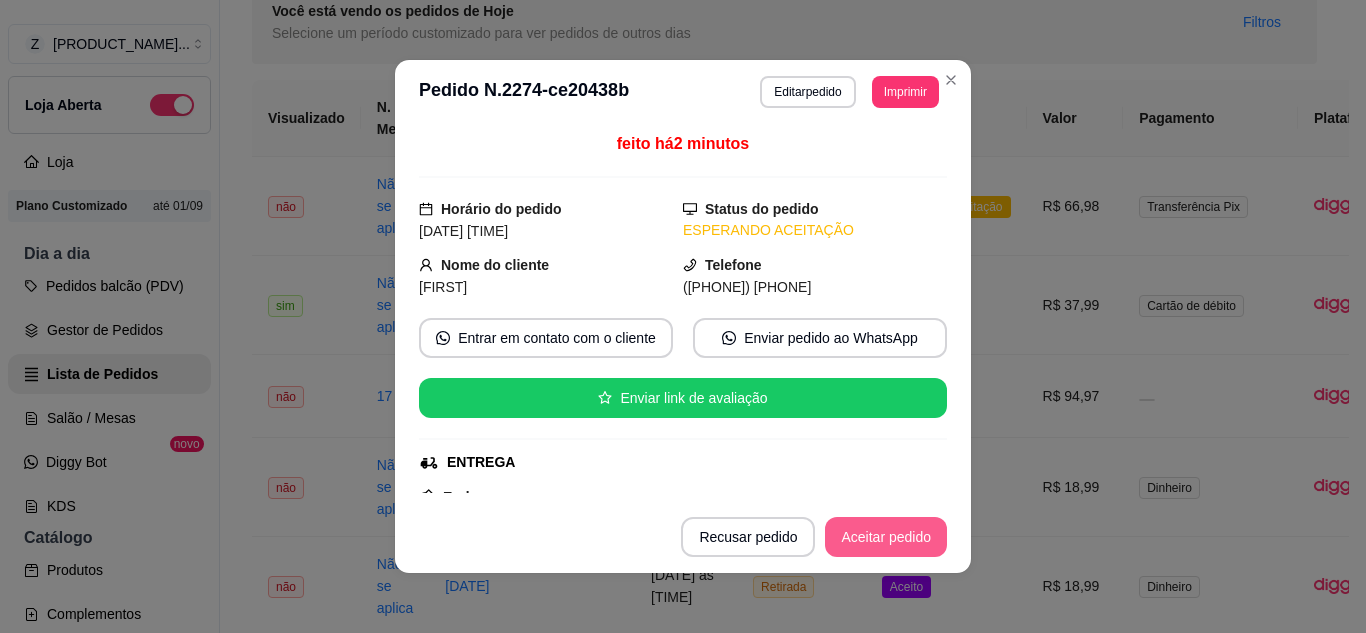 click on "Aceitar pedido" at bounding box center (886, 537) 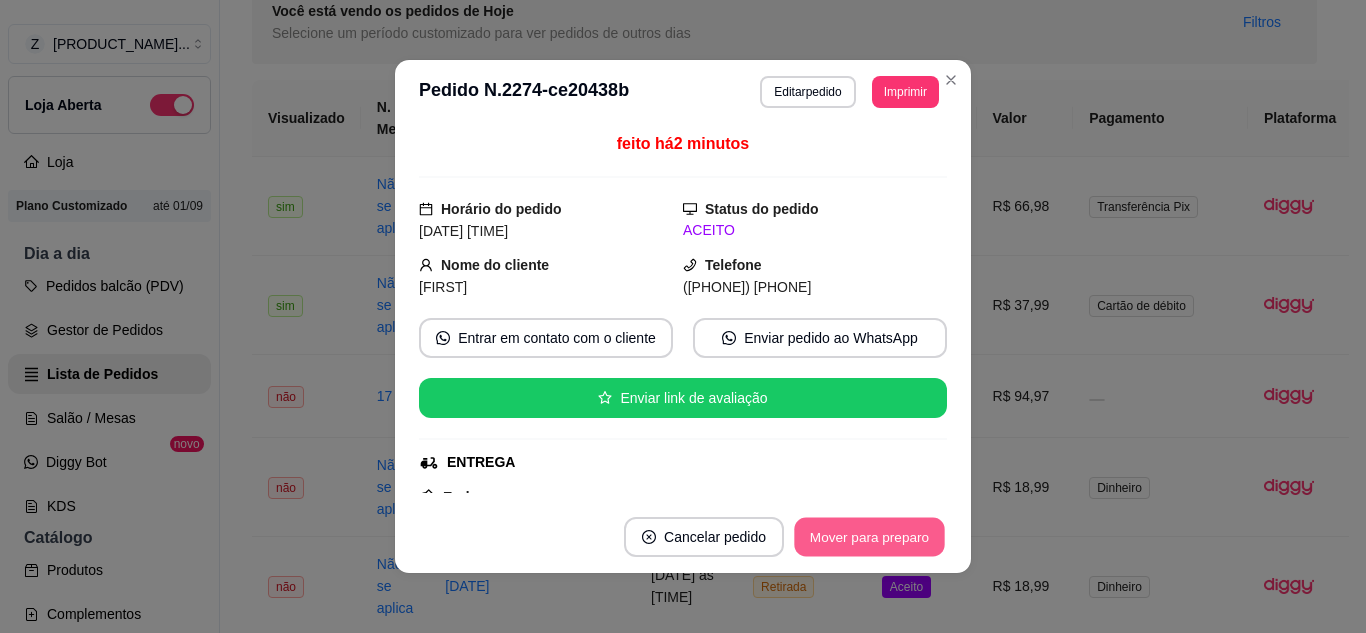 click on "Mover para preparo" at bounding box center [869, 537] 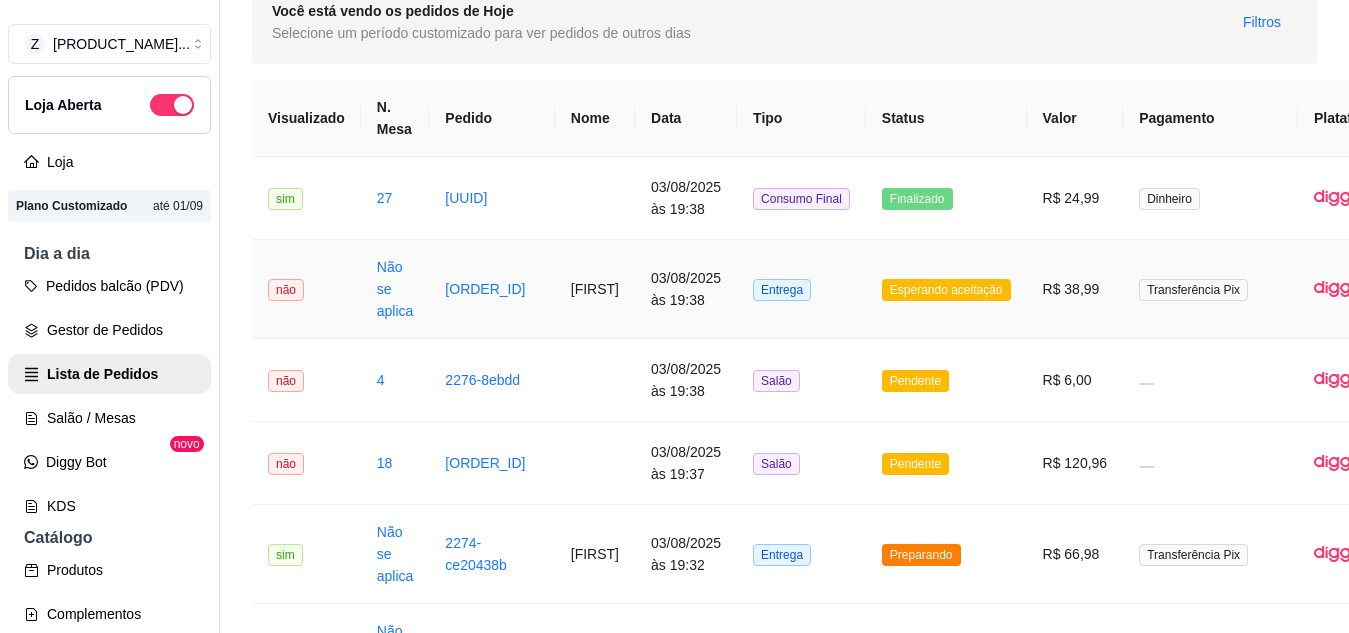 click on "Esperando aceitação" at bounding box center (946, 290) 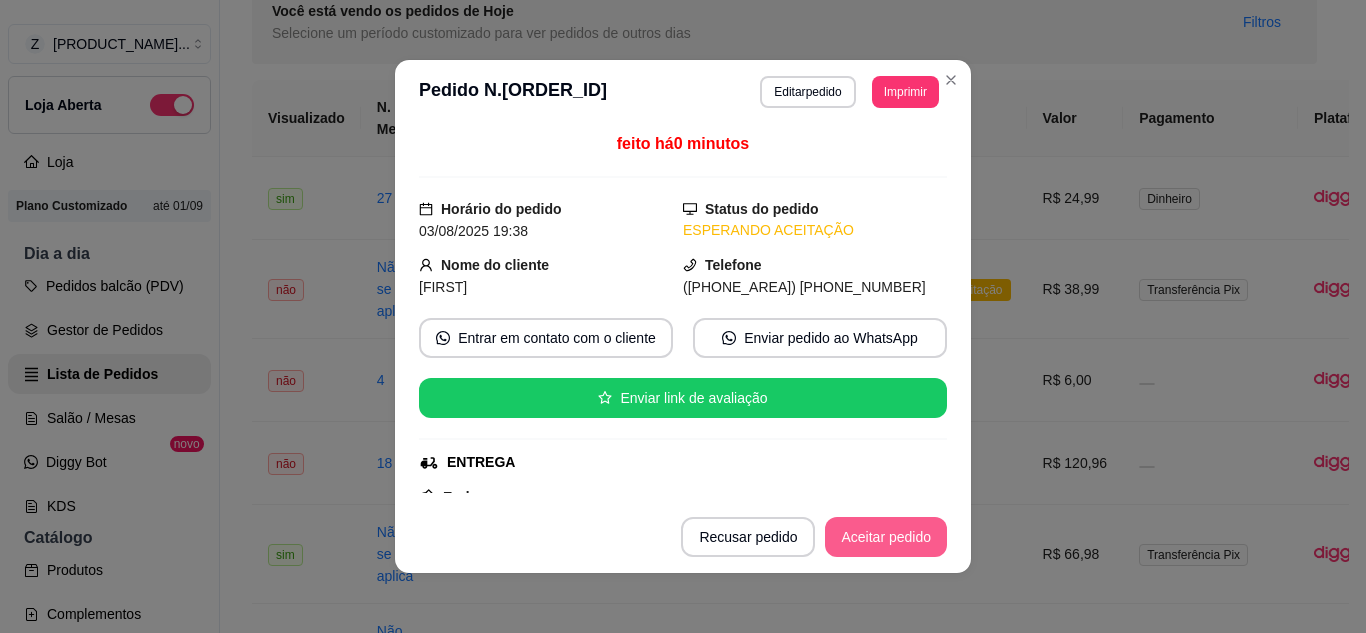 click on "Aceitar pedido" at bounding box center [886, 537] 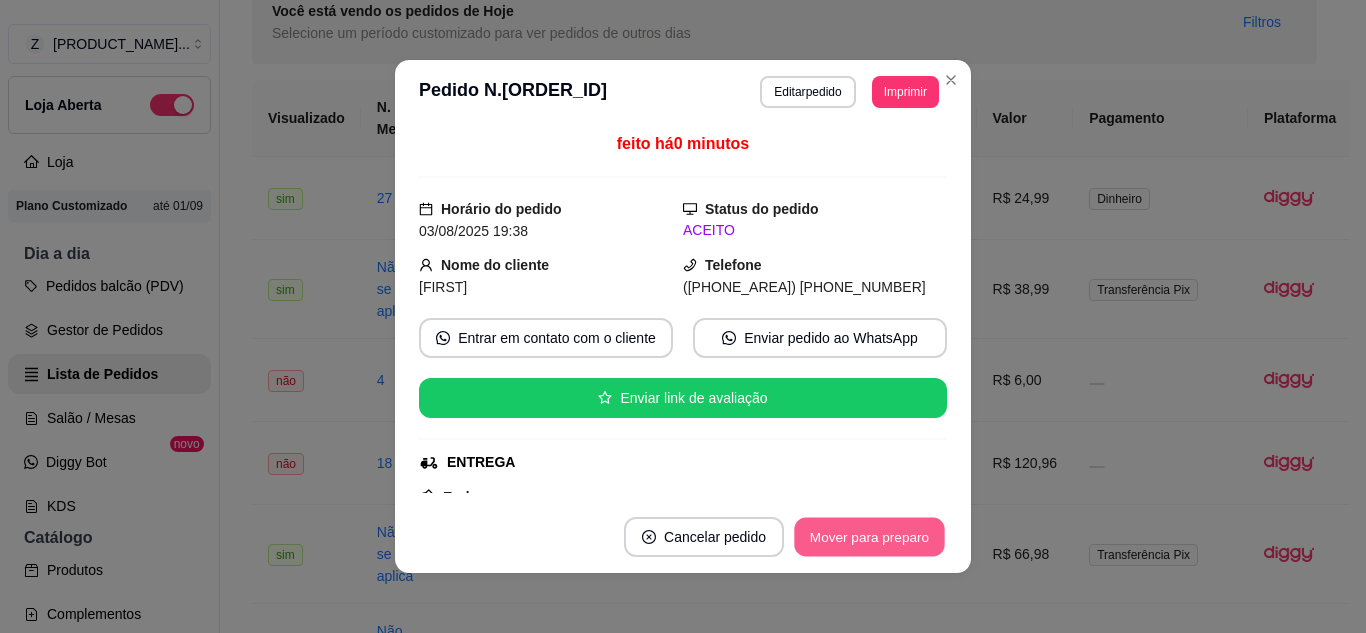 click on "Mover para preparo" at bounding box center [869, 537] 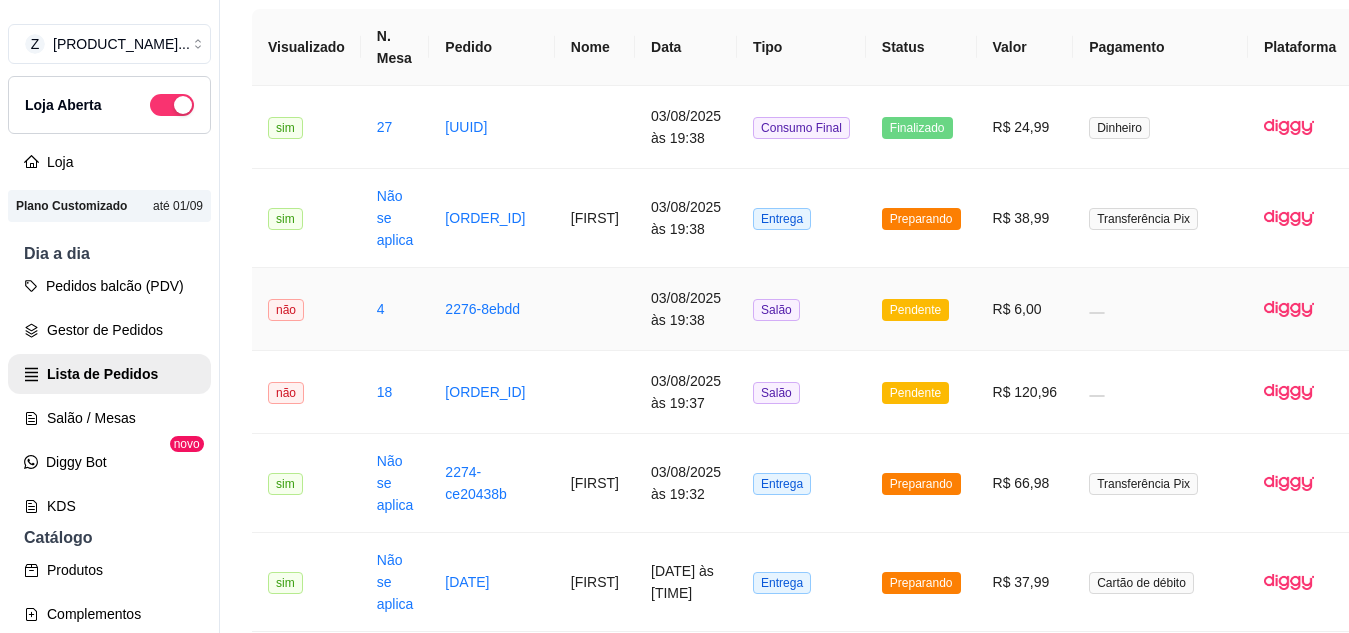 scroll, scrollTop: 300, scrollLeft: 0, axis: vertical 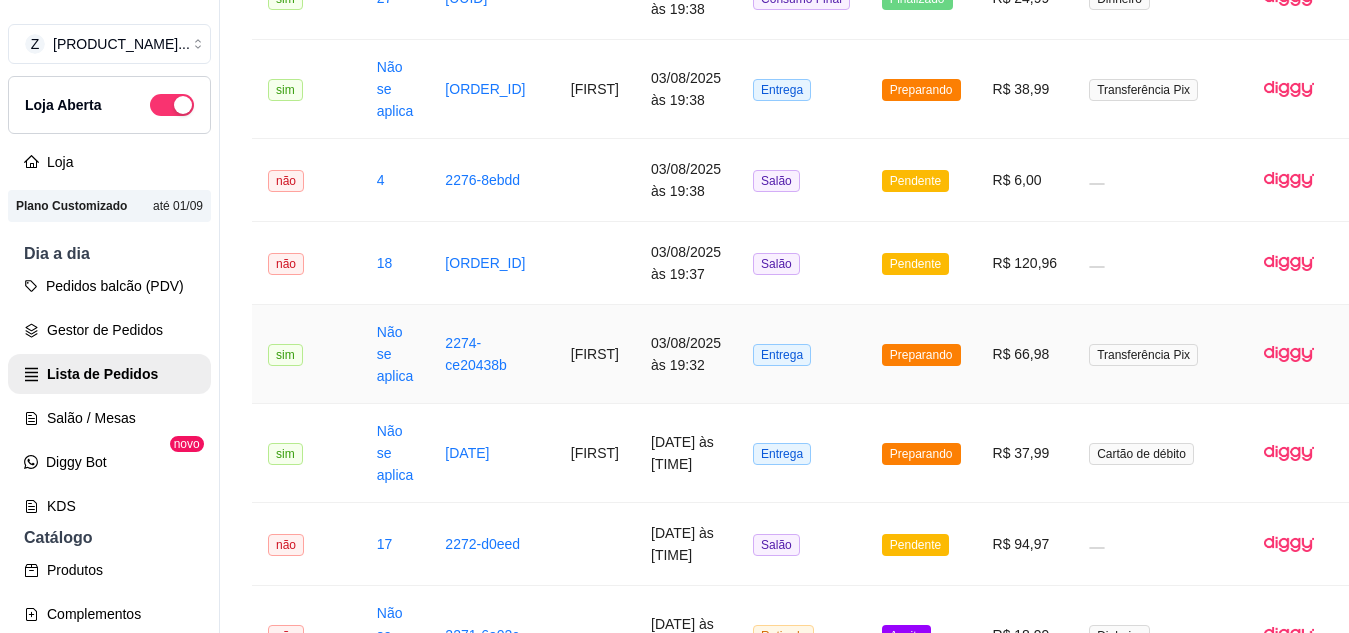 click on "Preparando" at bounding box center [921, 355] 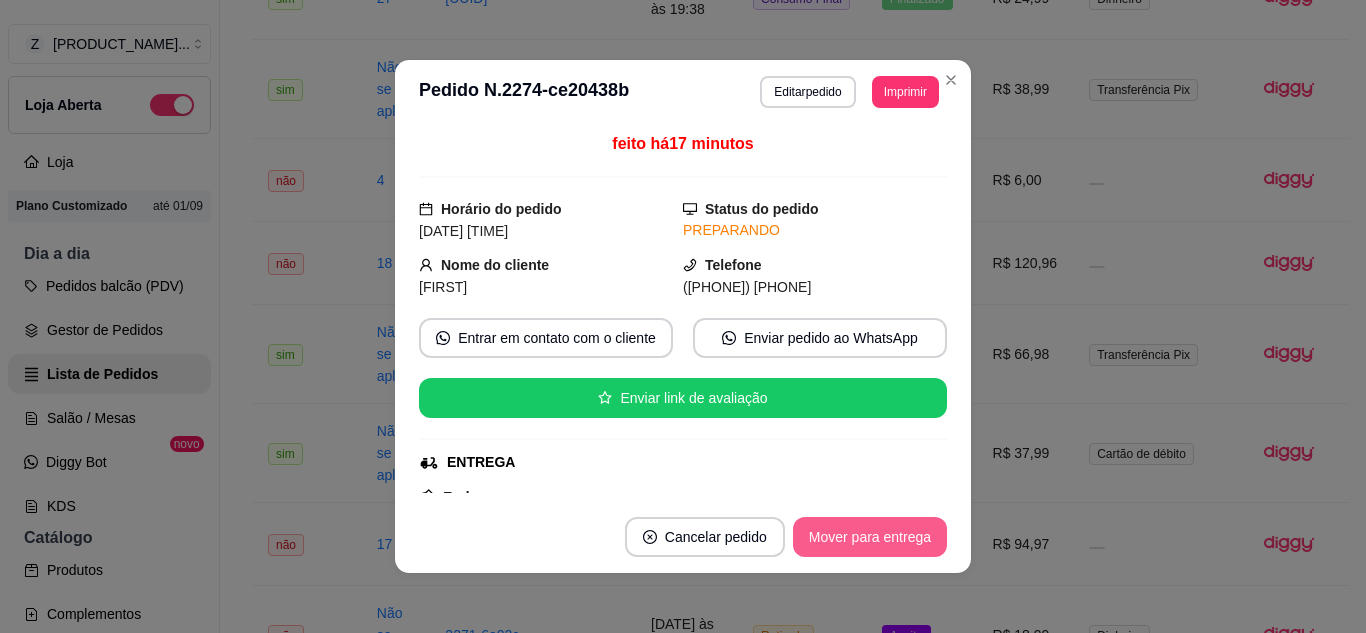 click on "Mover para entrega" at bounding box center (870, 537) 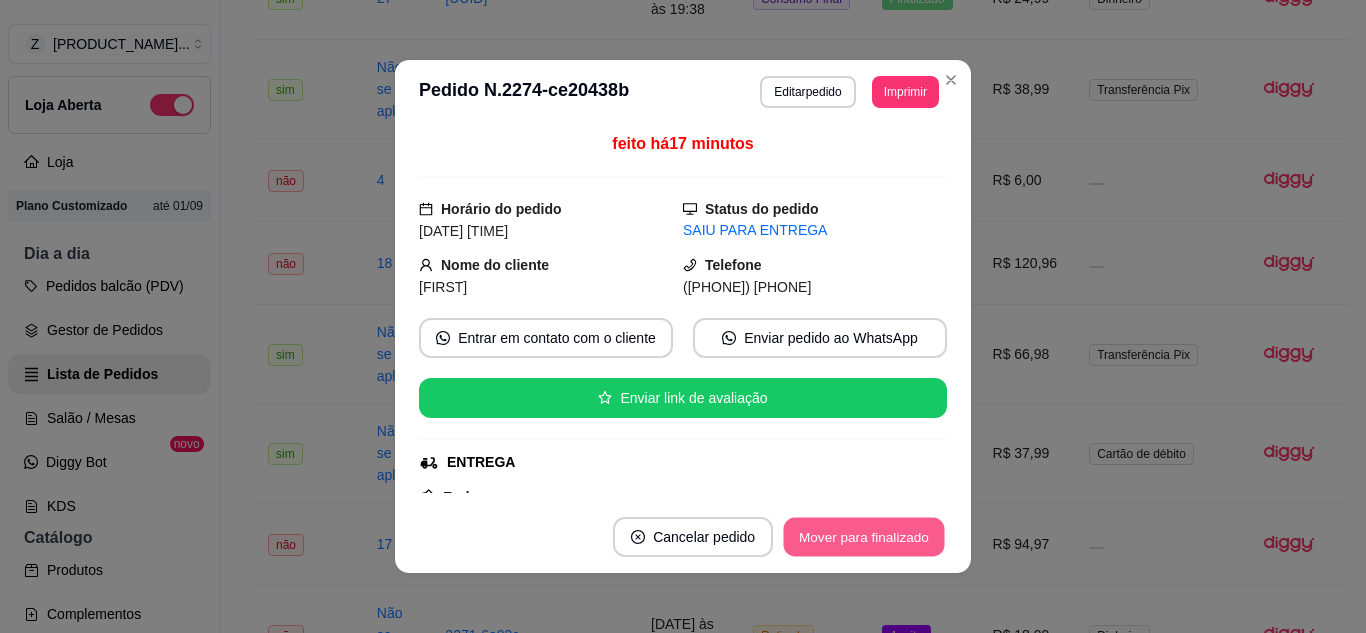 click on "Mover para finalizado" at bounding box center [864, 537] 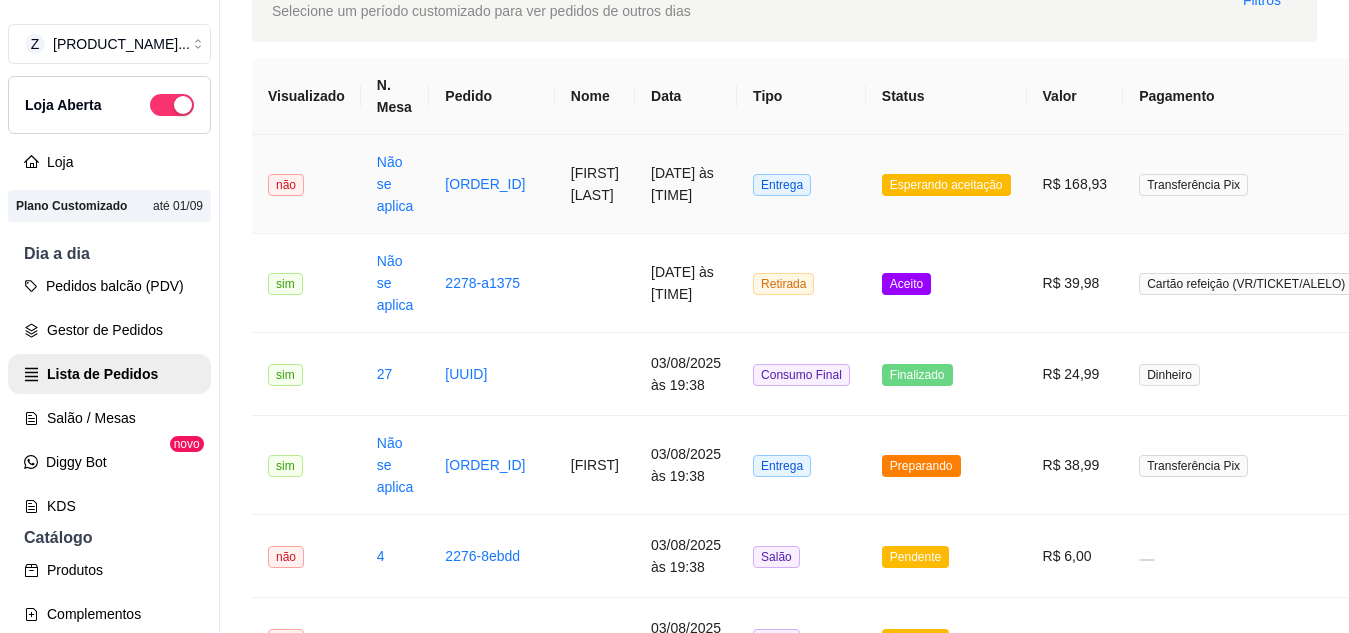 scroll, scrollTop: 100, scrollLeft: 0, axis: vertical 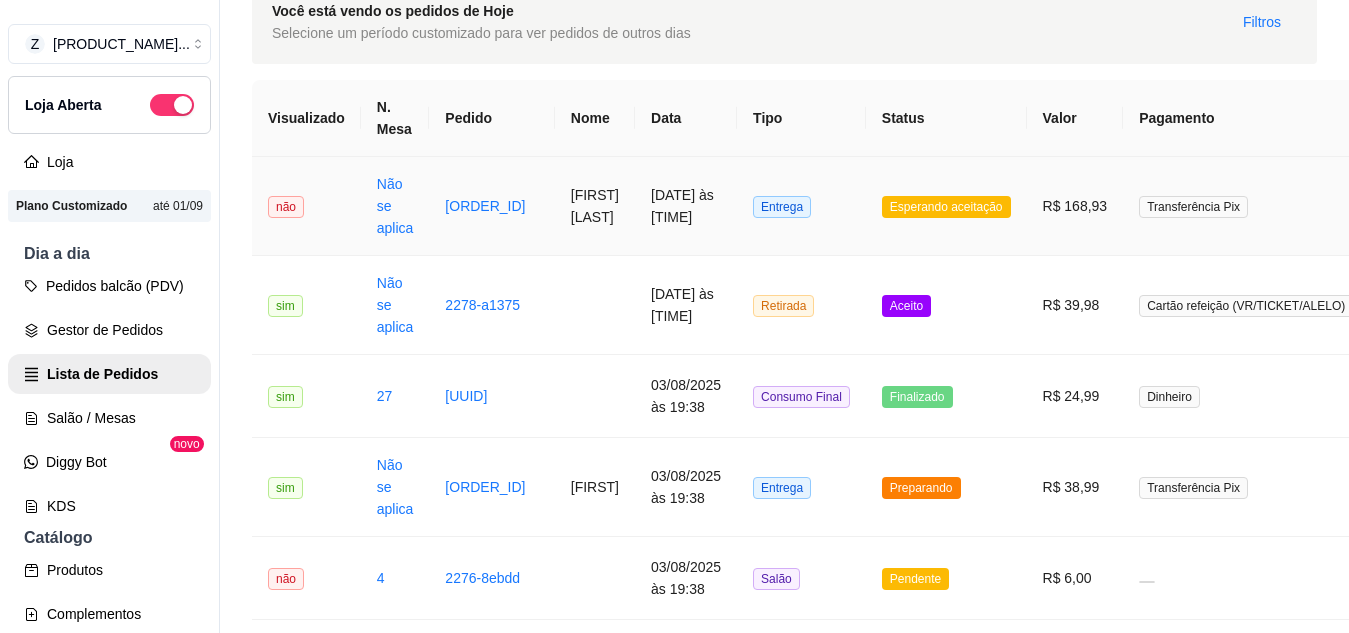 click on "Esperando aceitação" at bounding box center [946, 207] 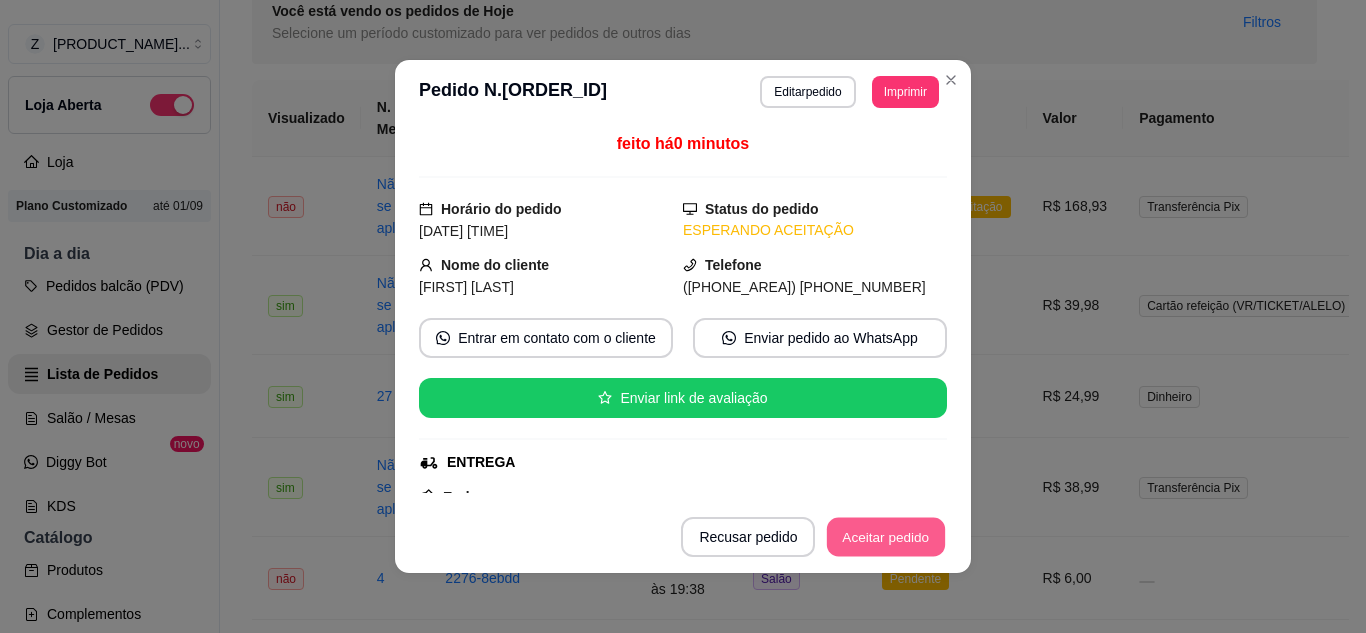 click on "Aceitar pedido" at bounding box center [886, 537] 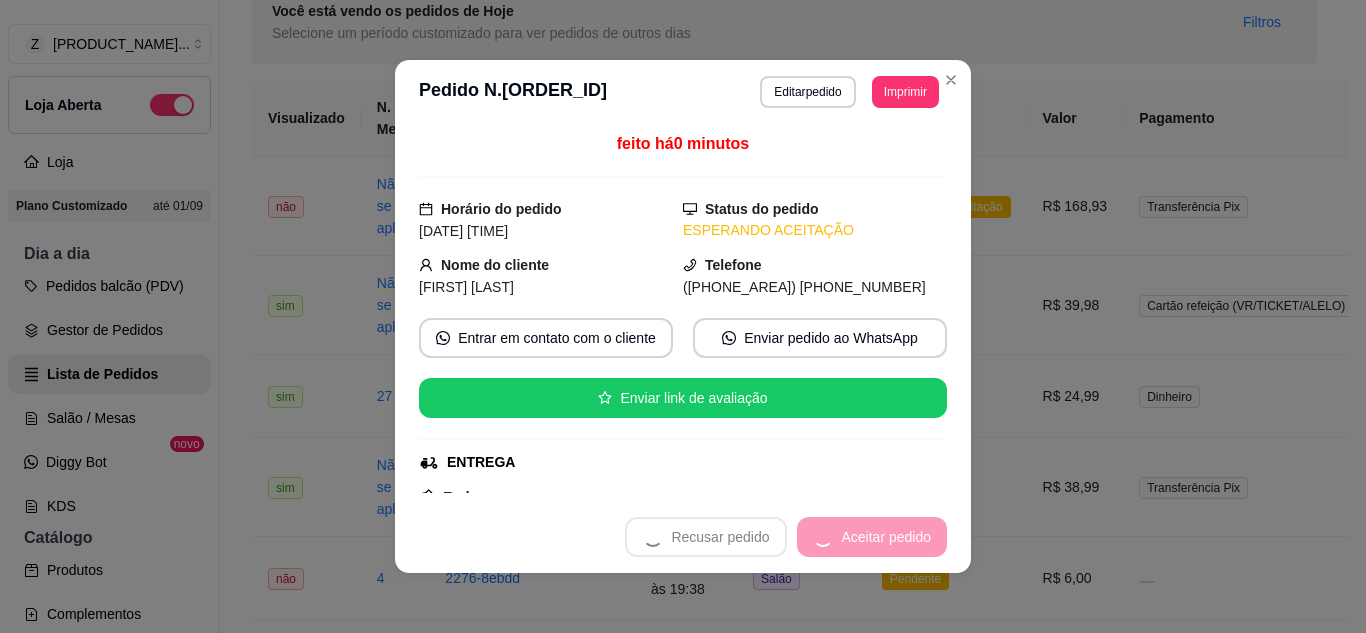 click on "Recusar pedido Aceitar pedido" at bounding box center [786, 537] 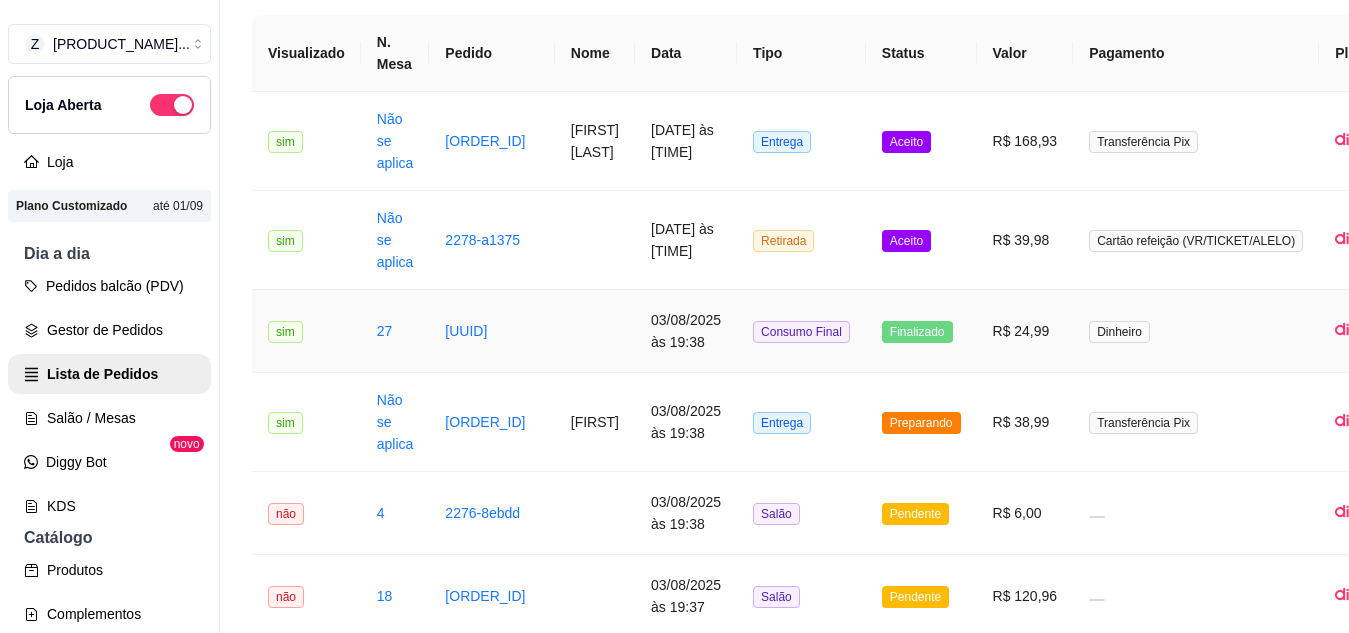 scroll, scrollTop: 200, scrollLeft: 0, axis: vertical 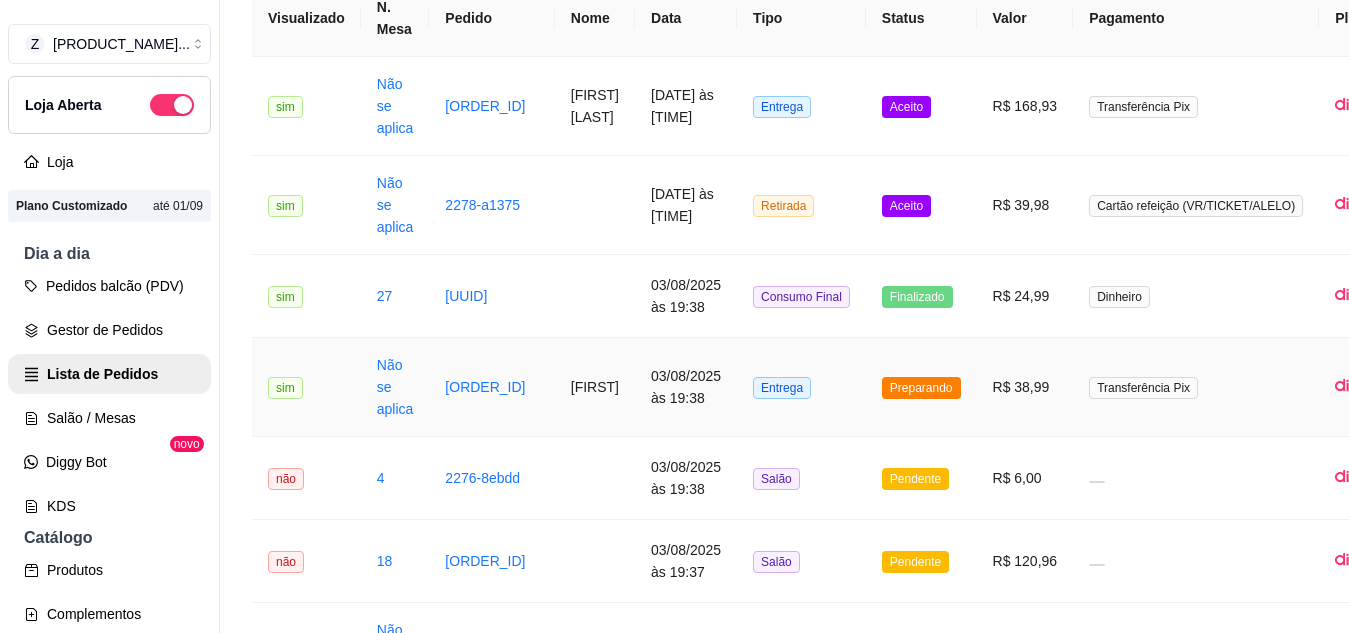 click on "Preparando" at bounding box center (921, 387) 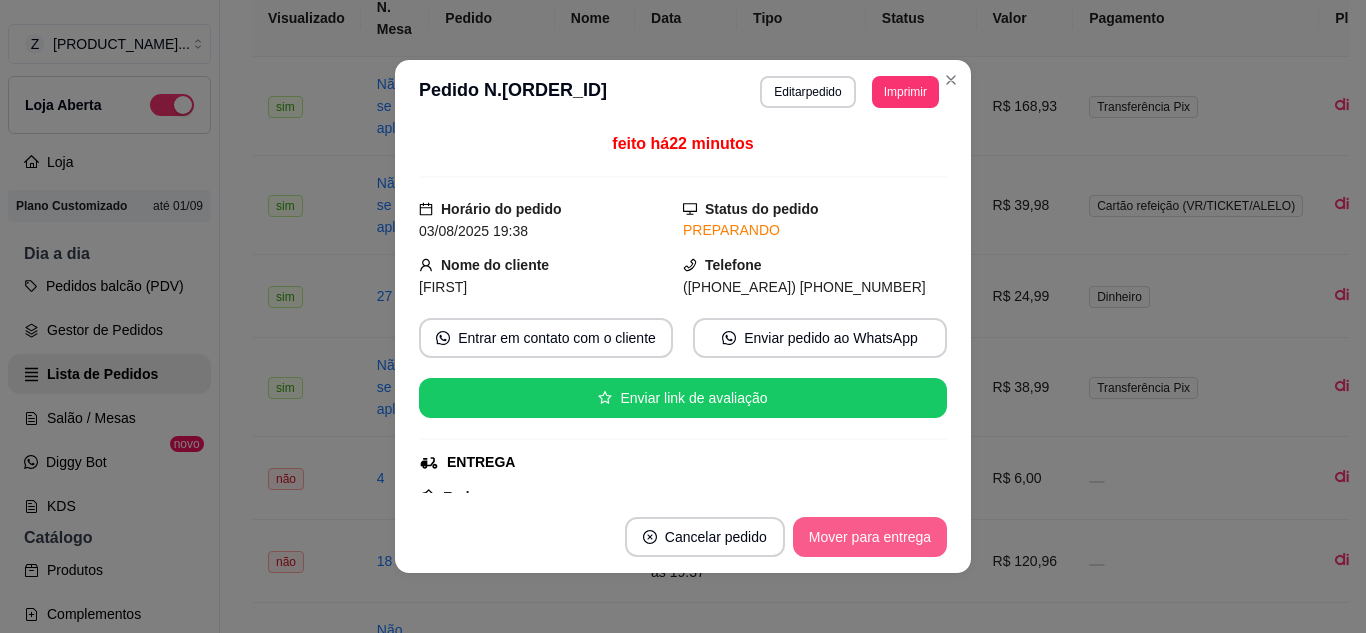 click on "Mover para entrega" at bounding box center (870, 537) 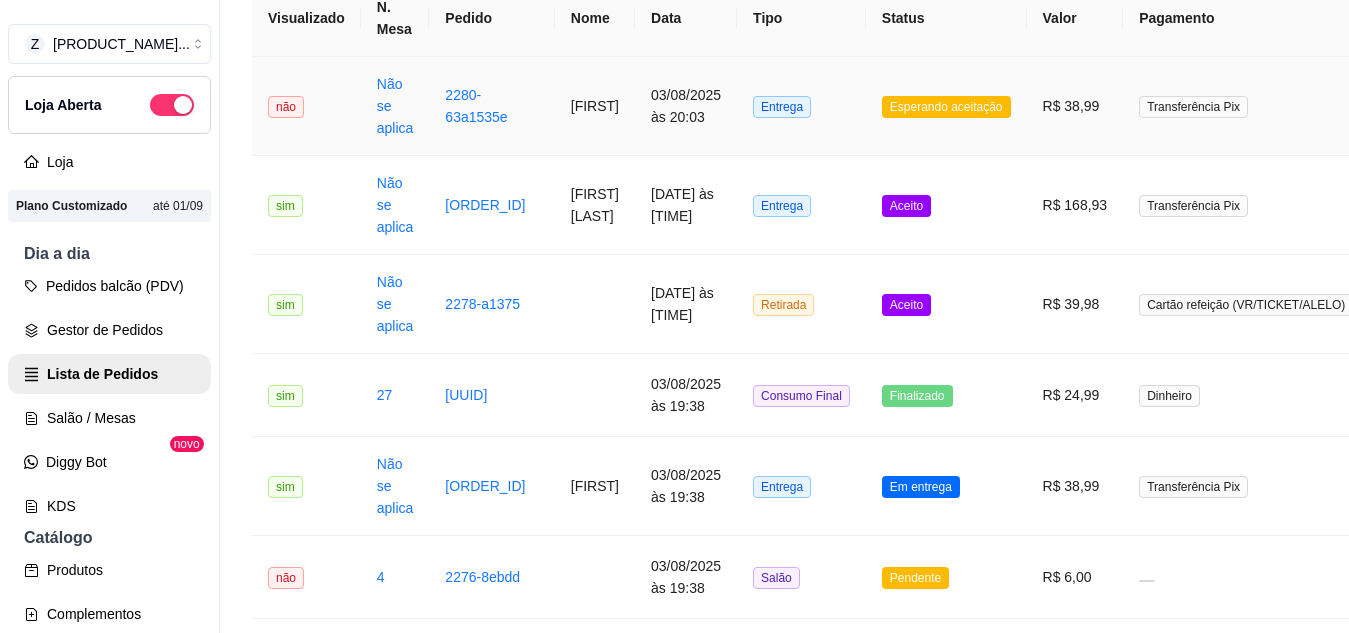 click on "Esperando aceitação" at bounding box center (946, 107) 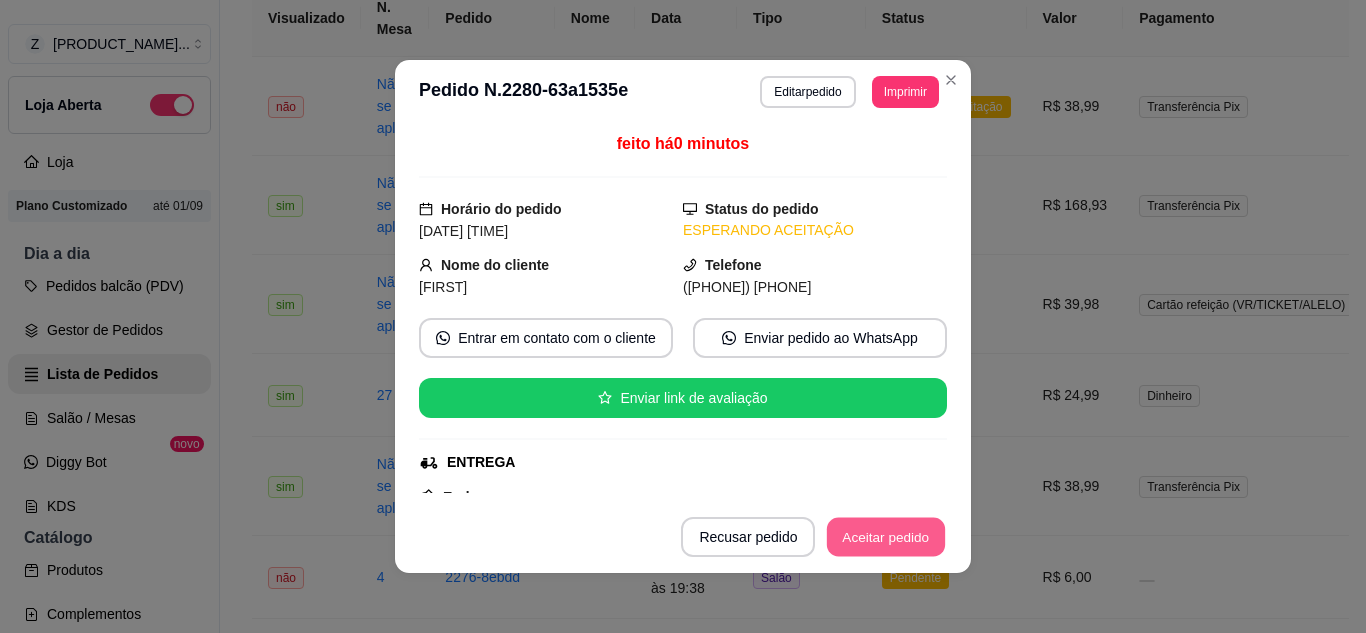 click on "Aceitar pedido" at bounding box center [886, 537] 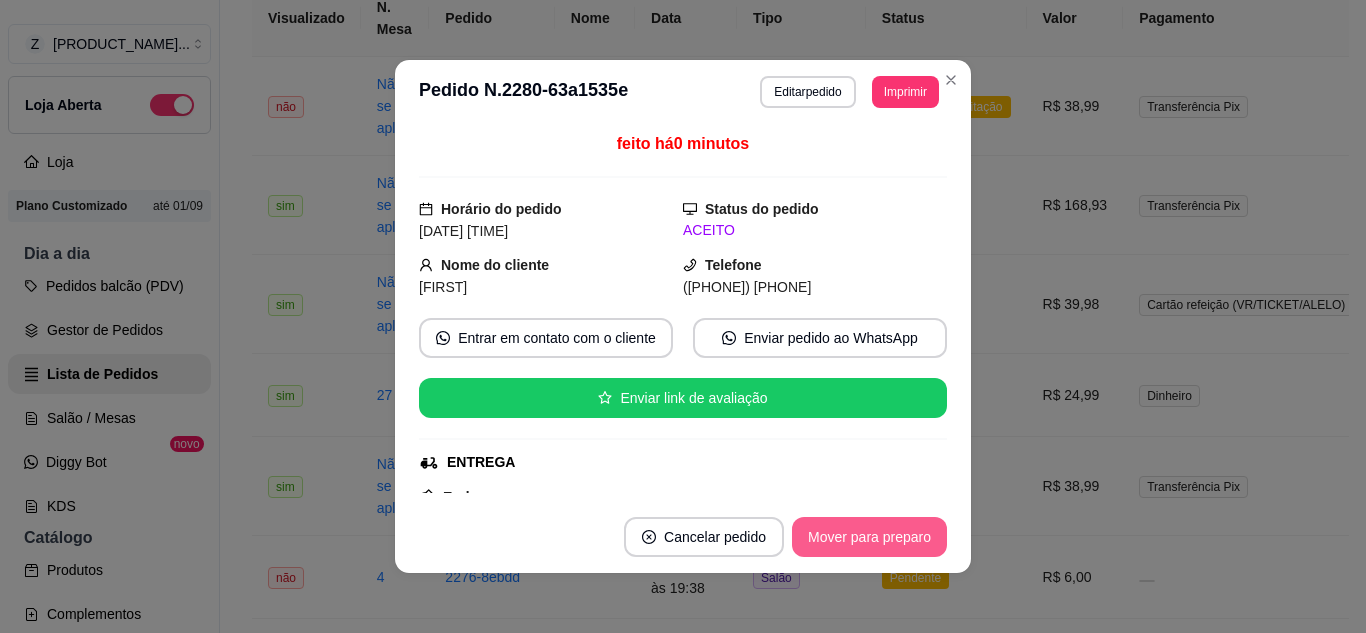 click on "Mover para preparo" at bounding box center (869, 537) 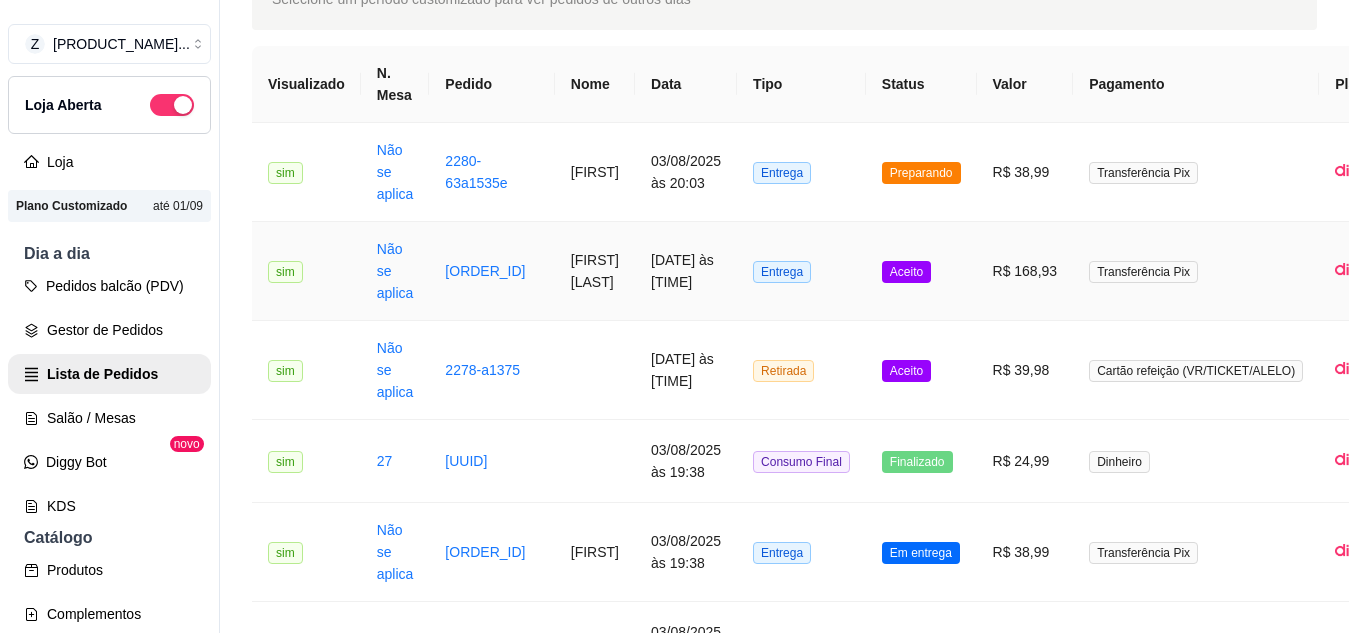 scroll, scrollTop: 100, scrollLeft: 0, axis: vertical 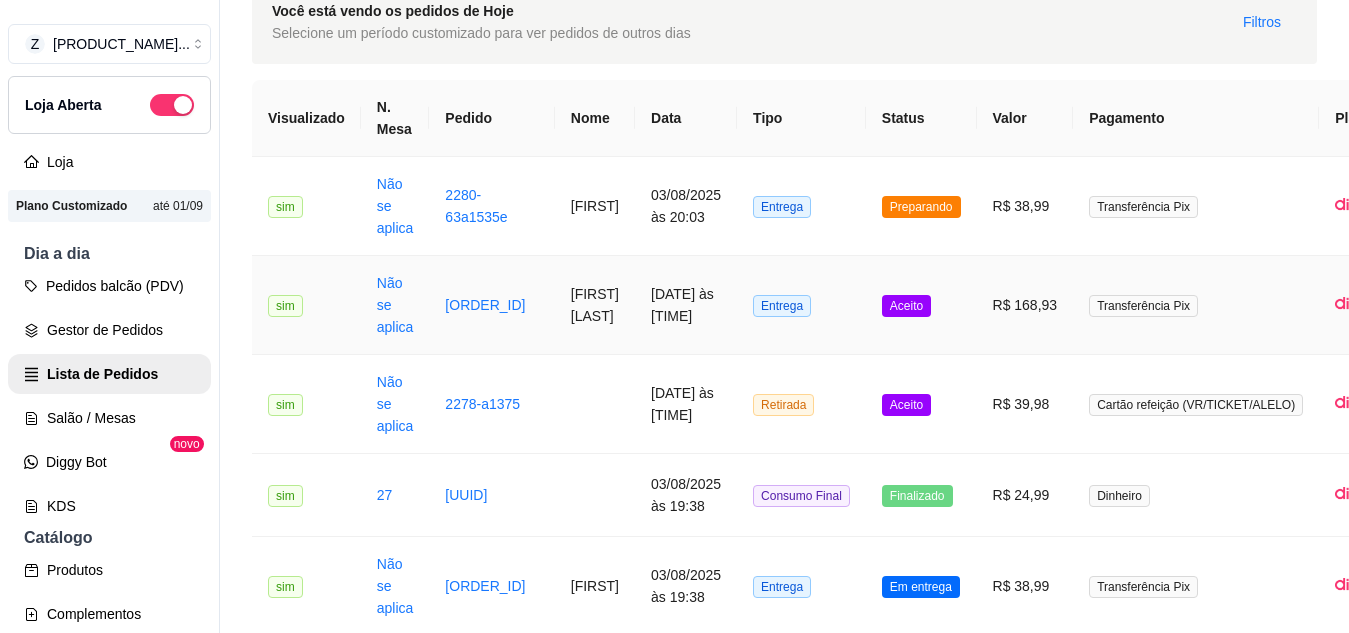 click on "Aceito" at bounding box center (906, 306) 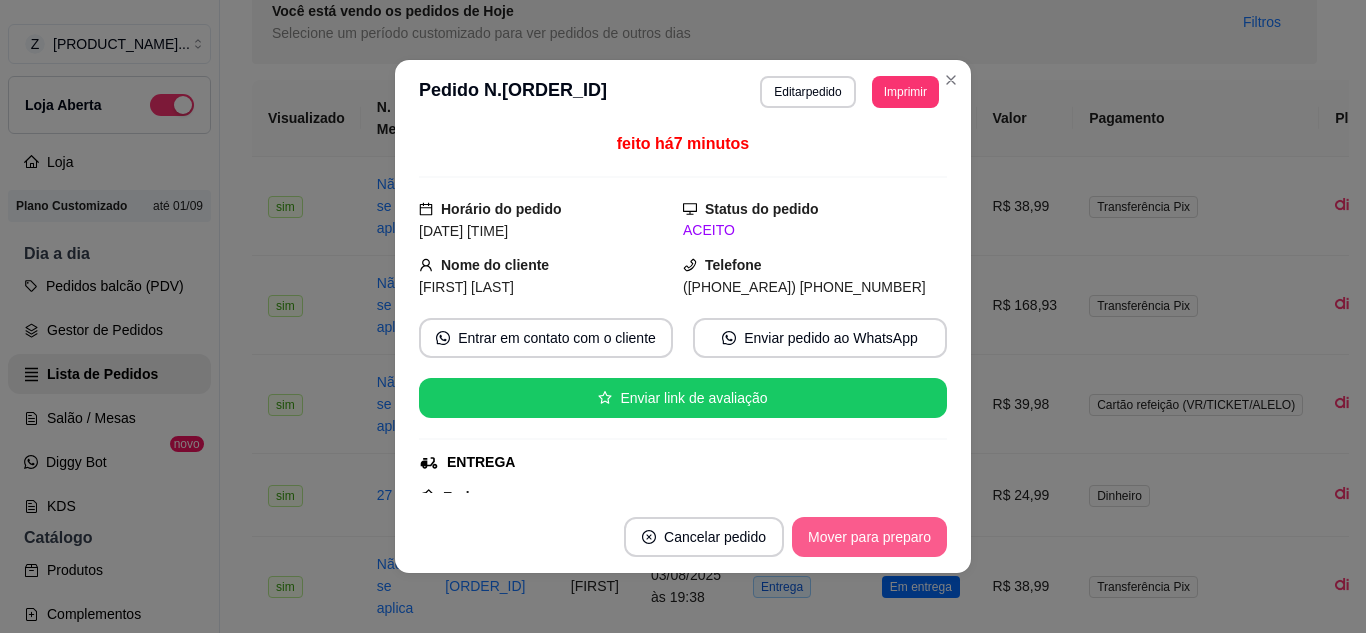 click on "Mover para preparo" at bounding box center [869, 537] 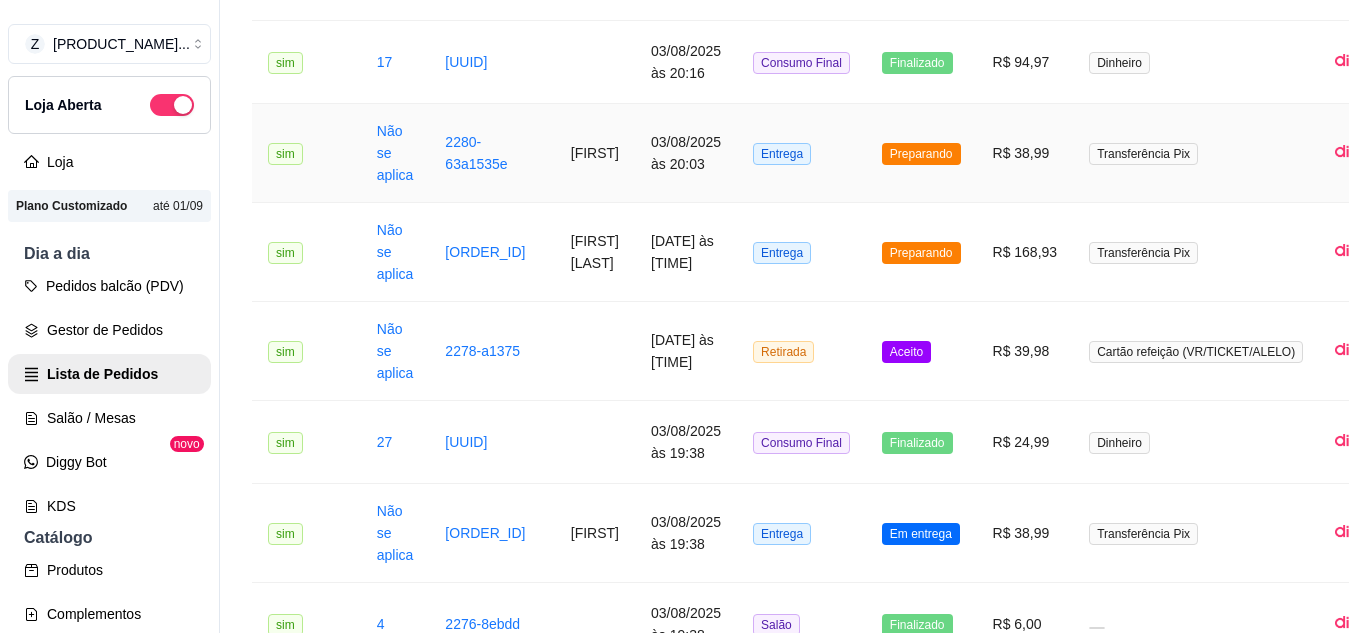 scroll, scrollTop: 500, scrollLeft: 0, axis: vertical 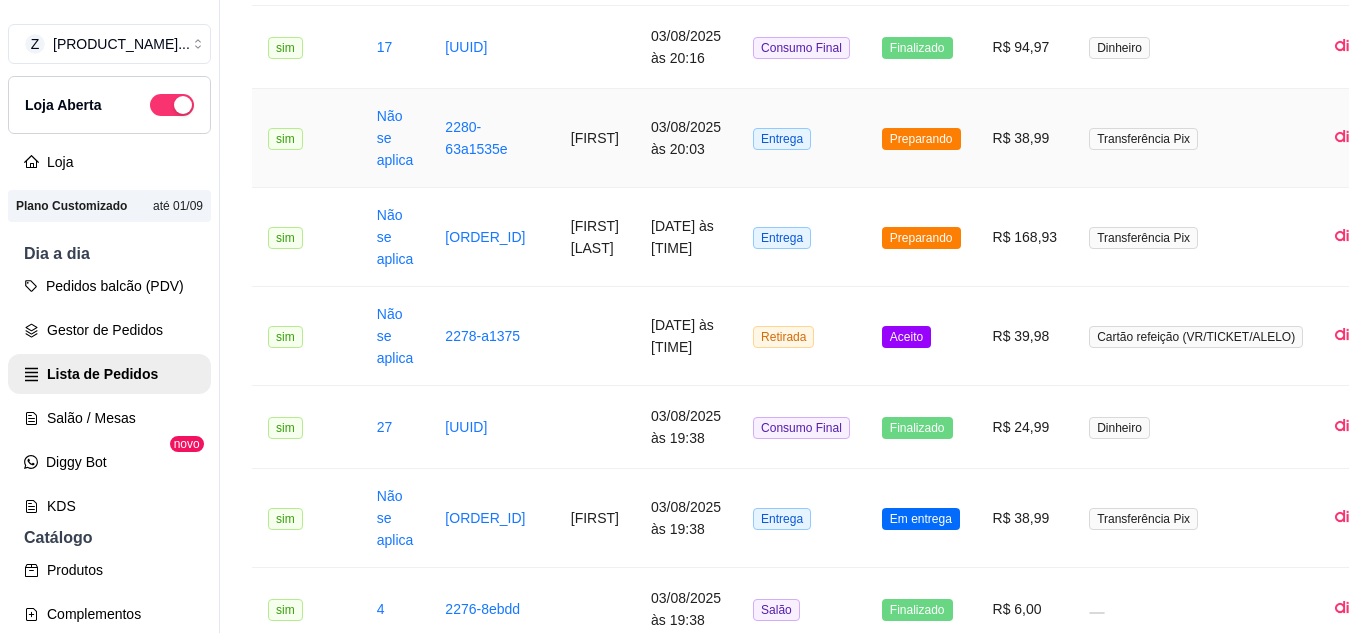 click on "Preparando" at bounding box center (921, 139) 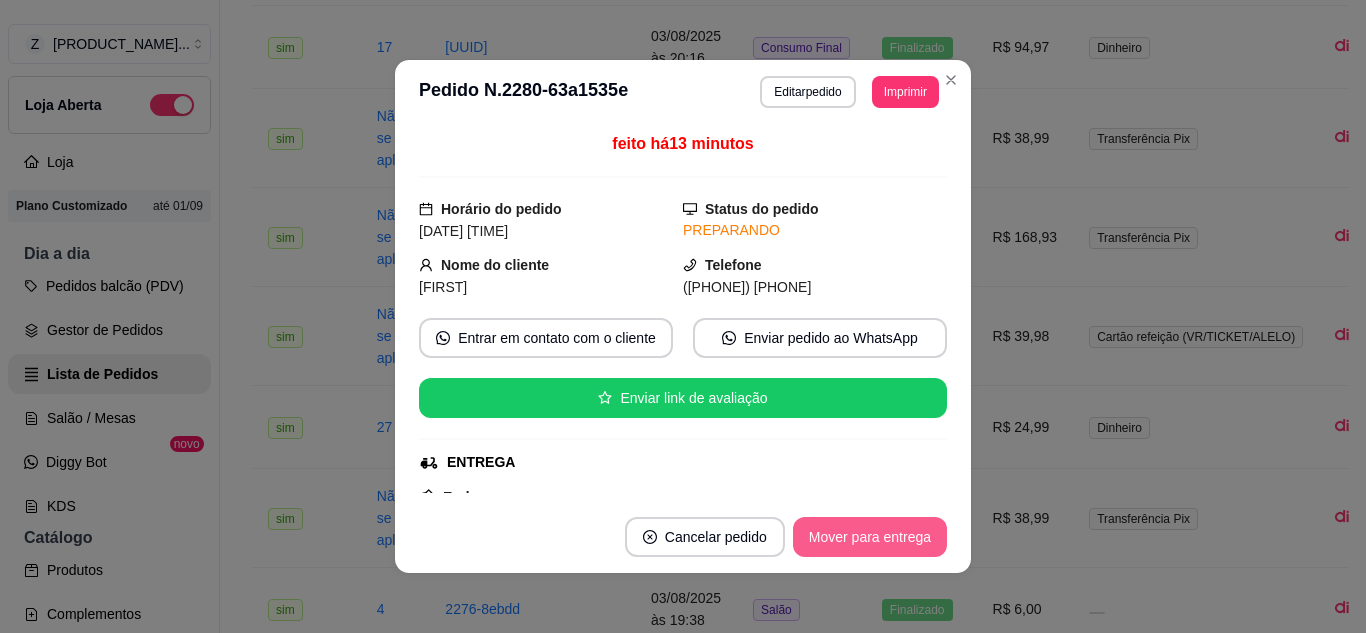 click on "Mover para entrega" at bounding box center [870, 537] 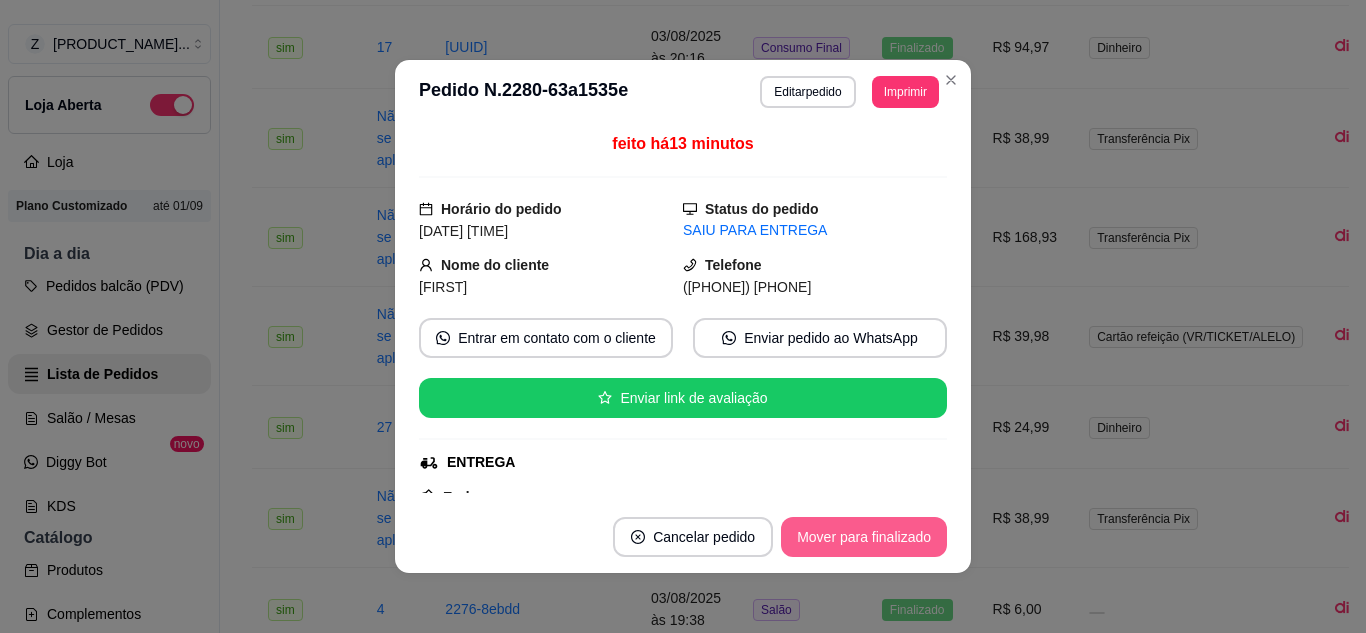 click on "Mover para finalizado" at bounding box center (864, 537) 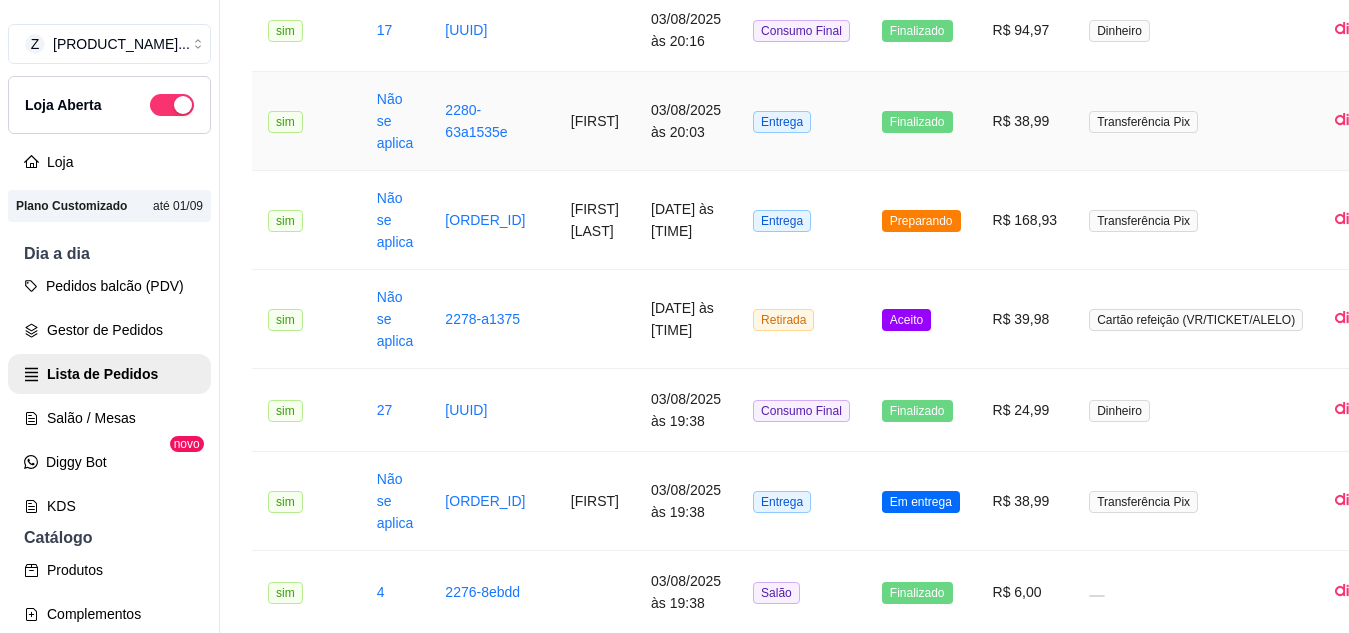 scroll, scrollTop: 700, scrollLeft: 0, axis: vertical 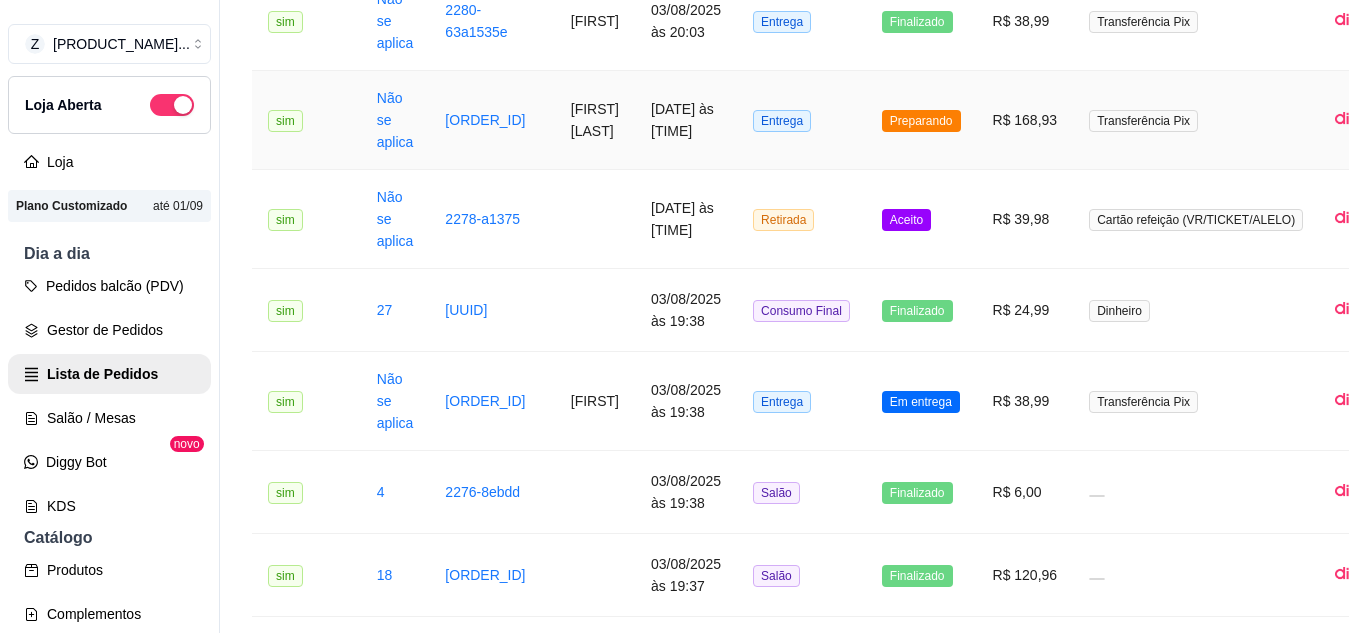 click on "Preparando" at bounding box center (921, 121) 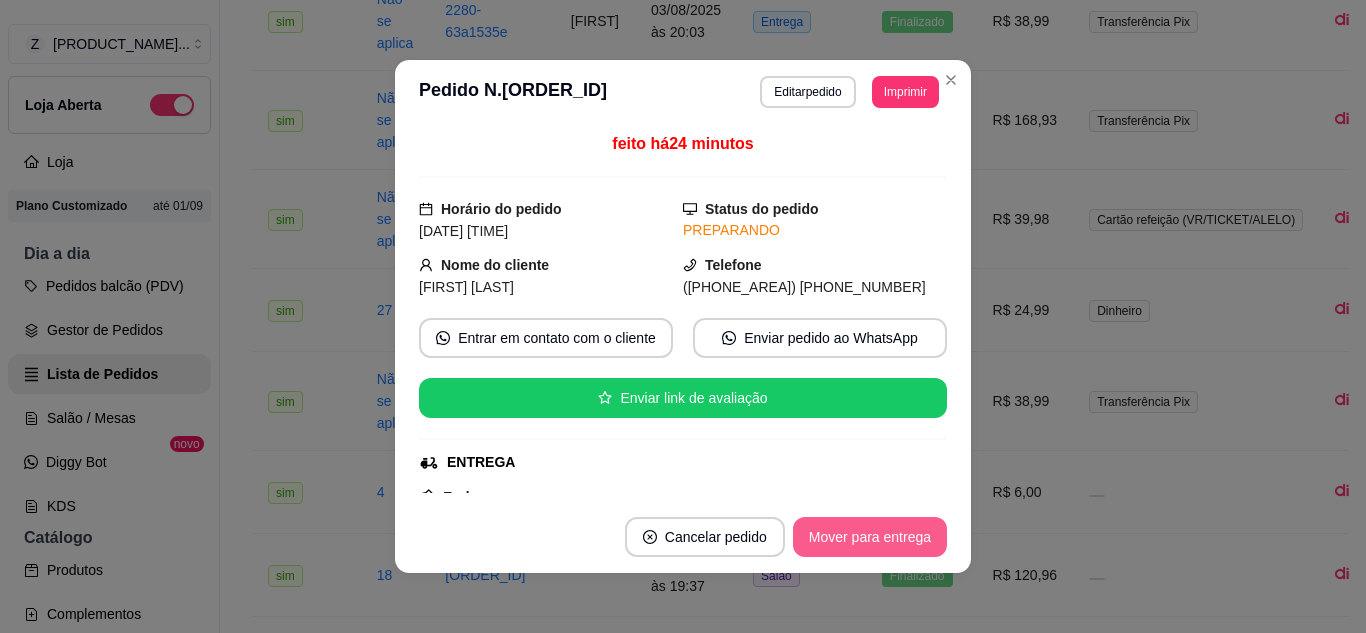 click on "Mover para entrega" at bounding box center (870, 537) 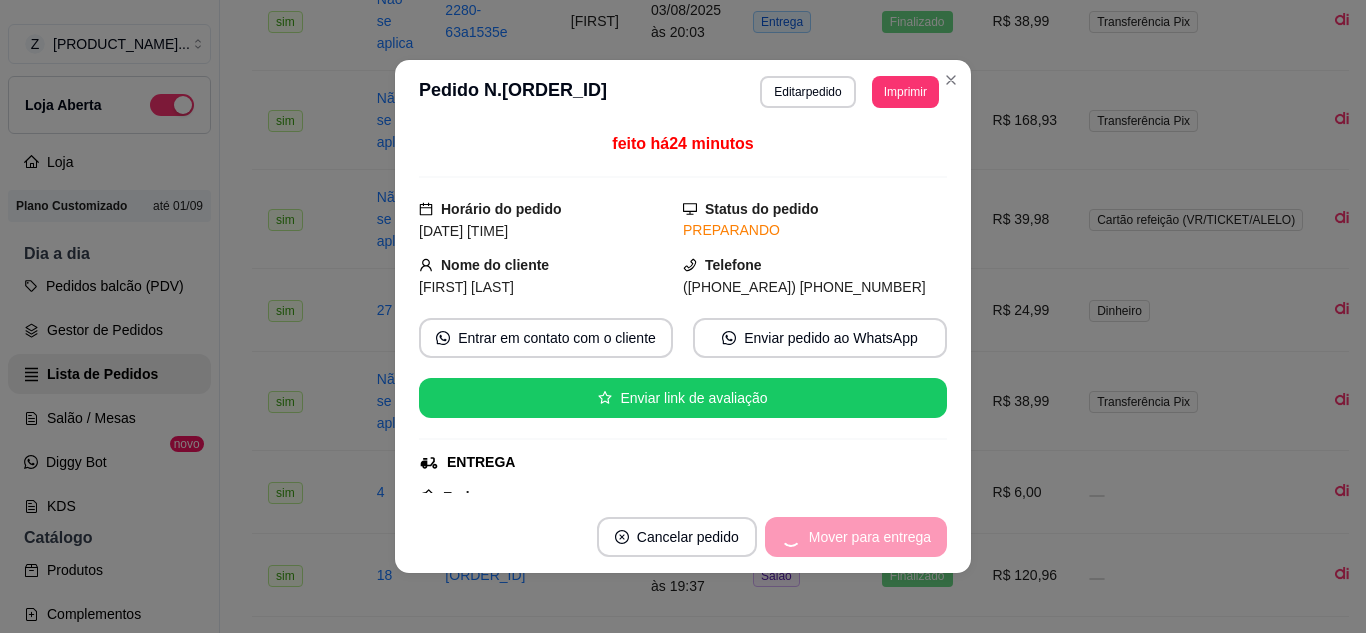 click on "Mover para entrega" at bounding box center [856, 537] 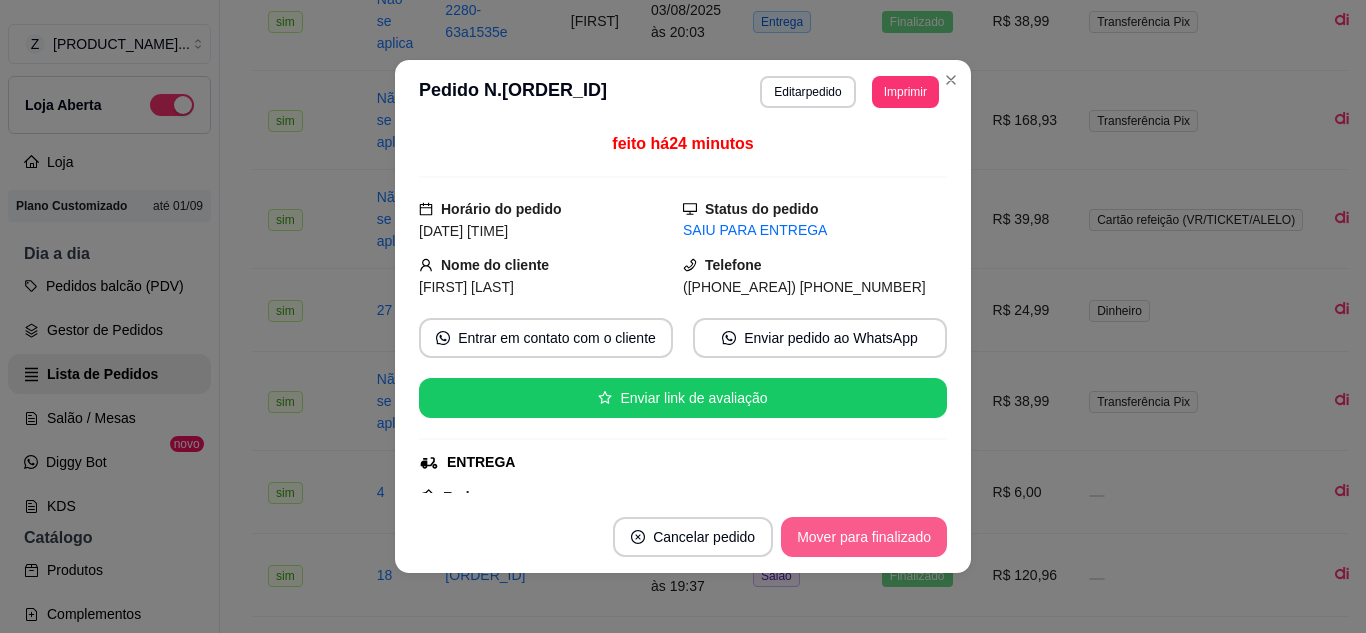 click on "Mover para finalizado" at bounding box center [864, 537] 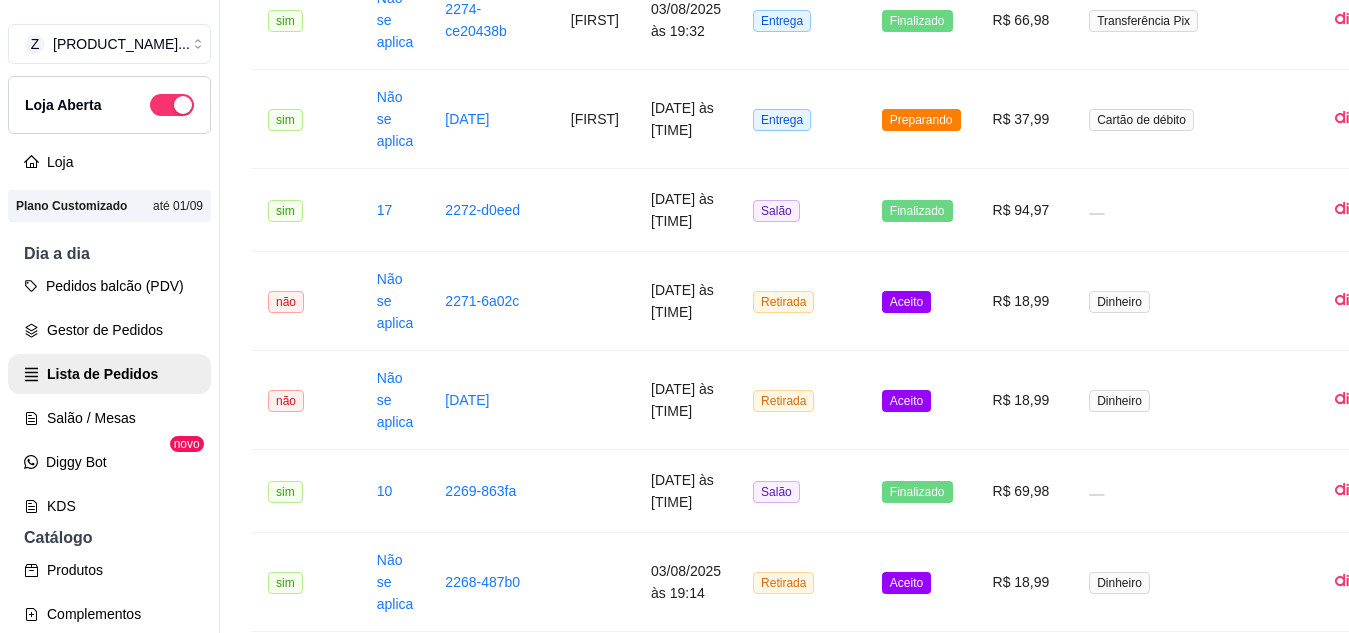 scroll, scrollTop: 2100, scrollLeft: 0, axis: vertical 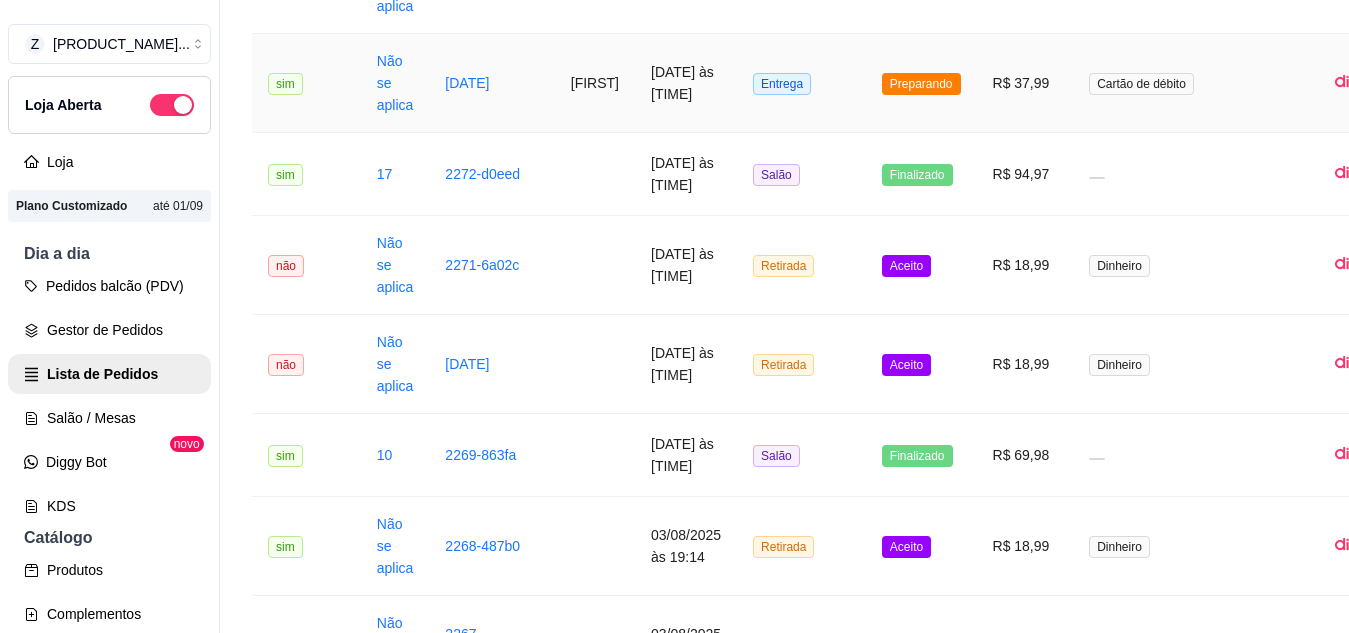 click on "Preparando" at bounding box center (921, 84) 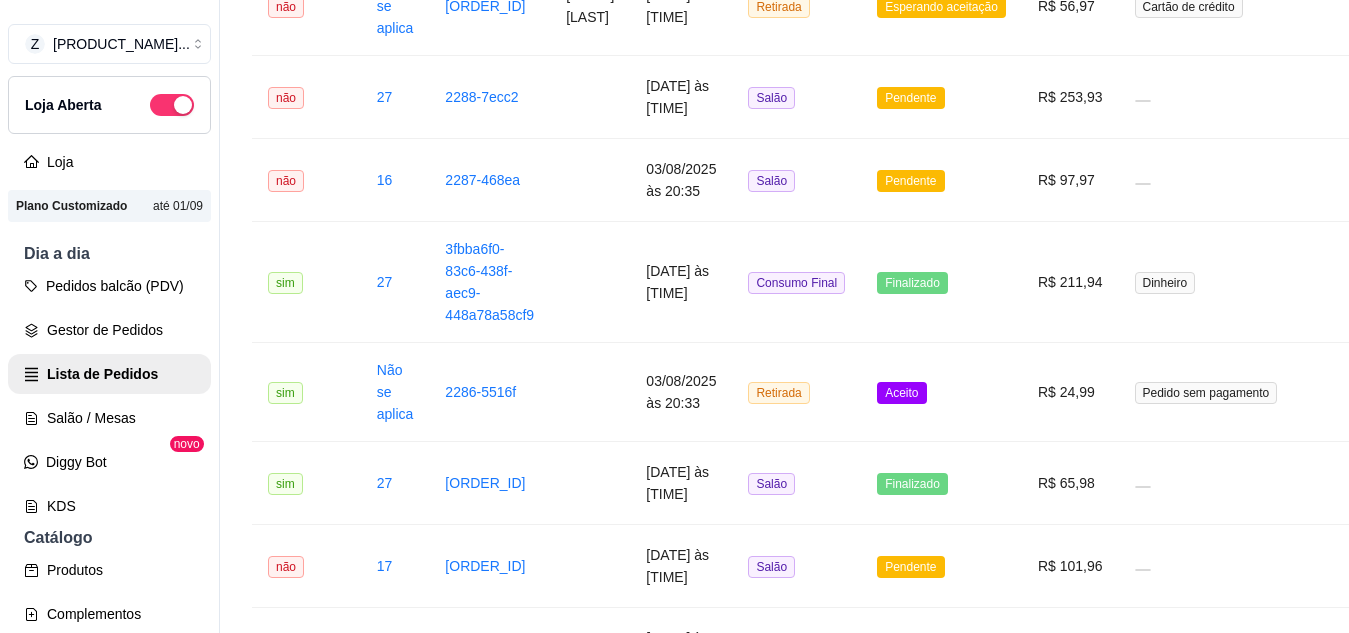 scroll, scrollTop: 0, scrollLeft: 0, axis: both 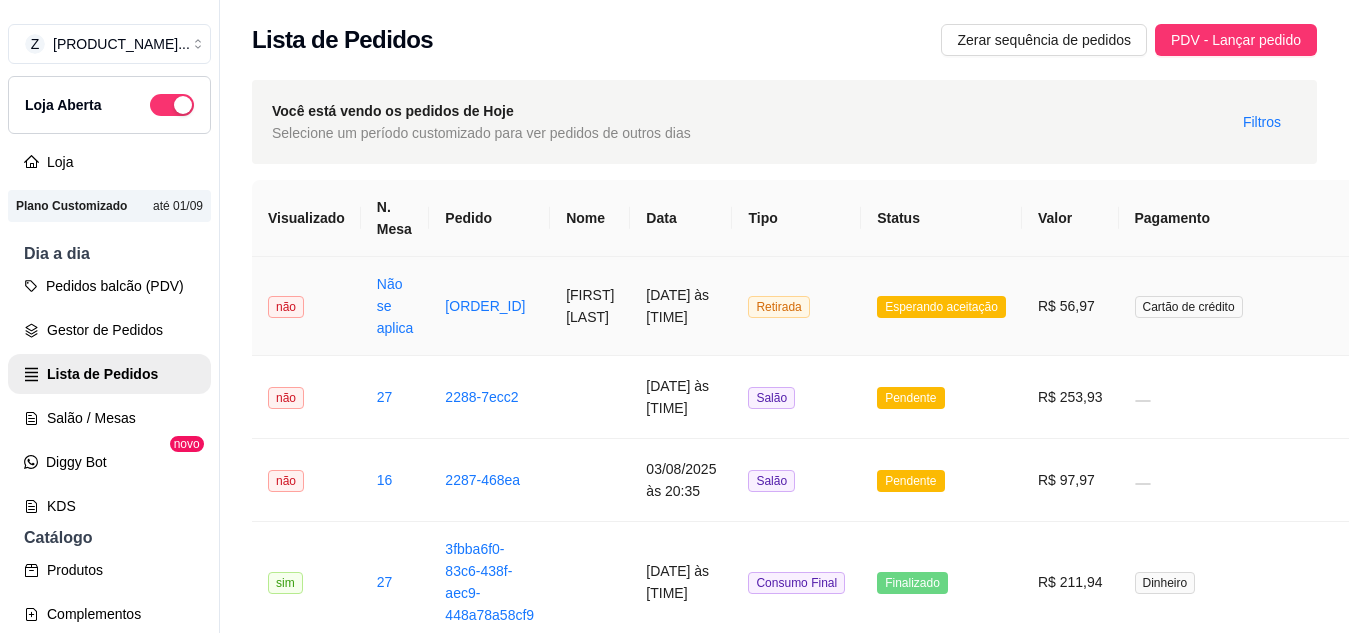 click on "Esperando aceitação" at bounding box center [941, 307] 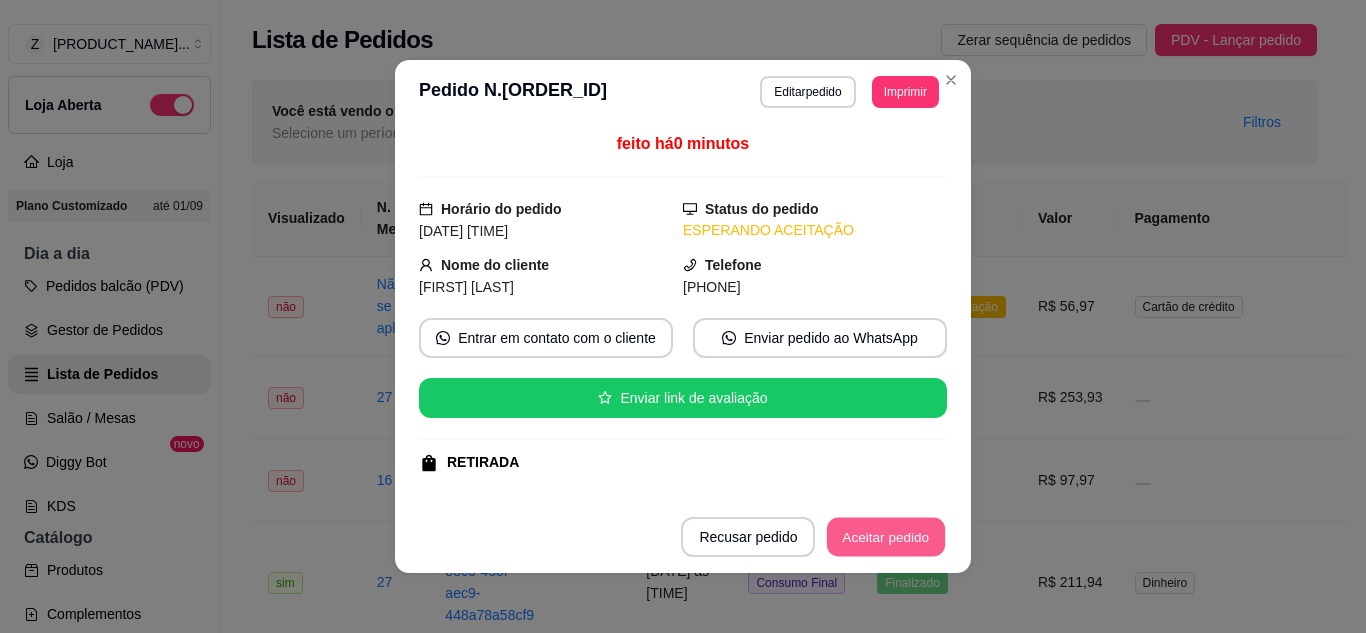 click on "Aceitar pedido" at bounding box center (886, 537) 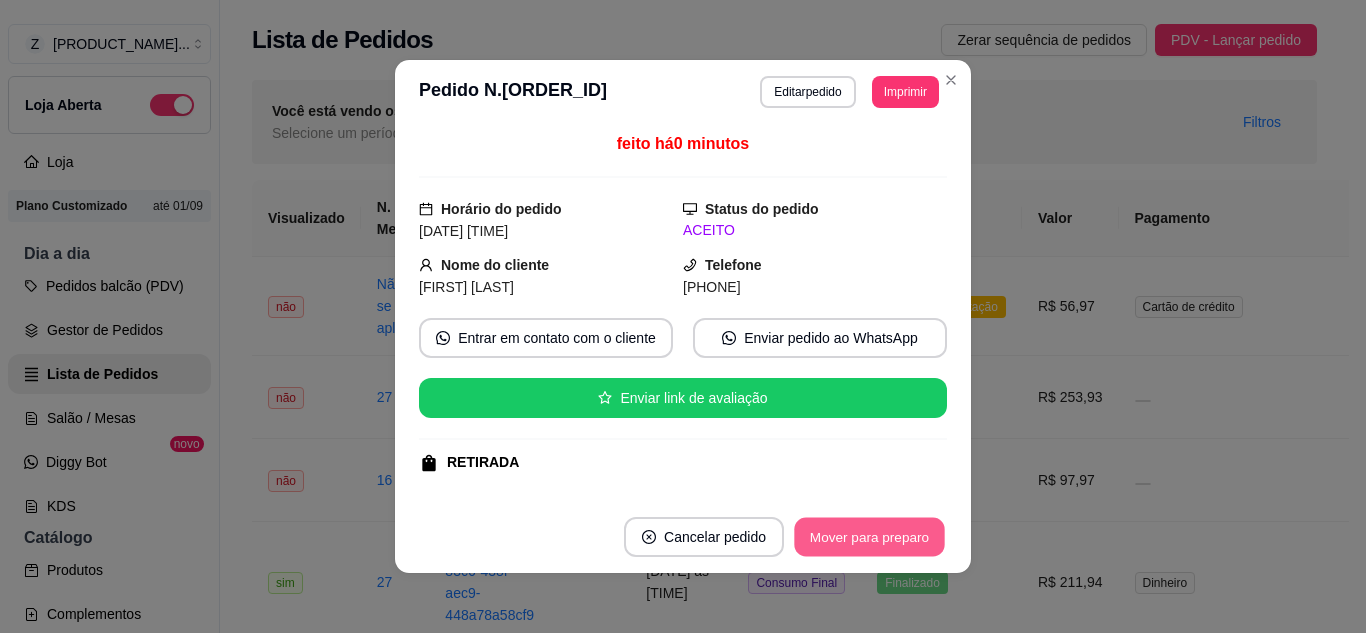 click on "Mover para preparo" at bounding box center (869, 537) 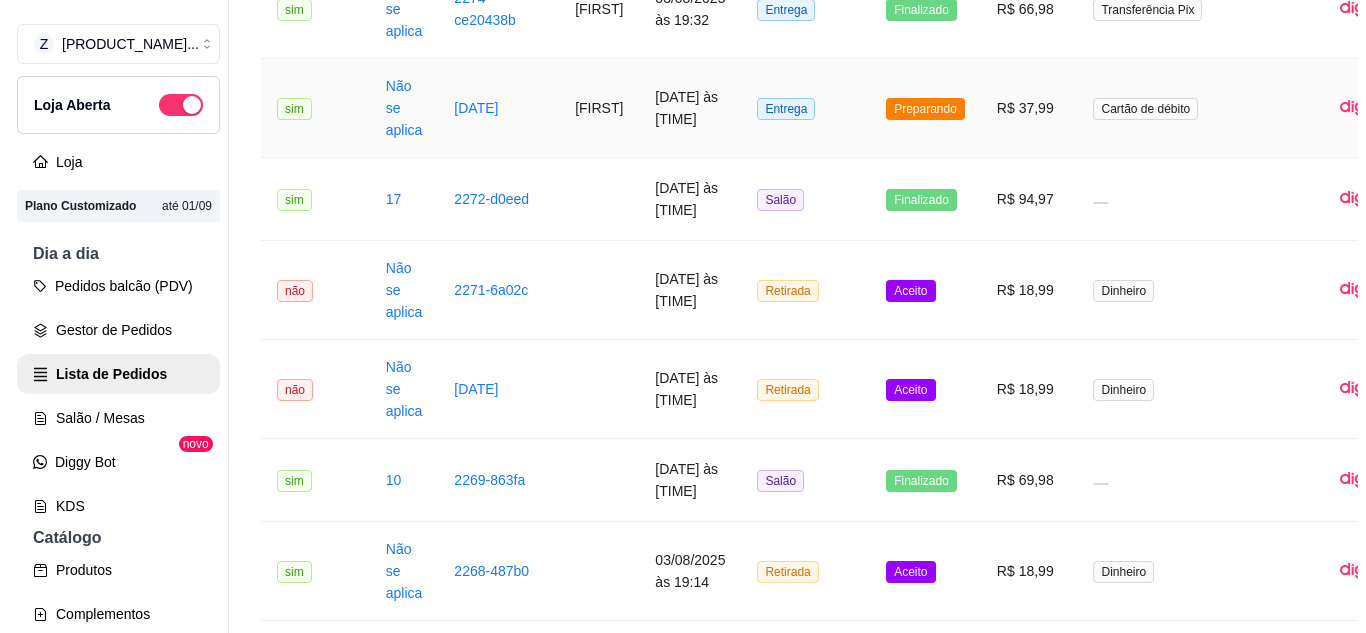 scroll, scrollTop: 2300, scrollLeft: 0, axis: vertical 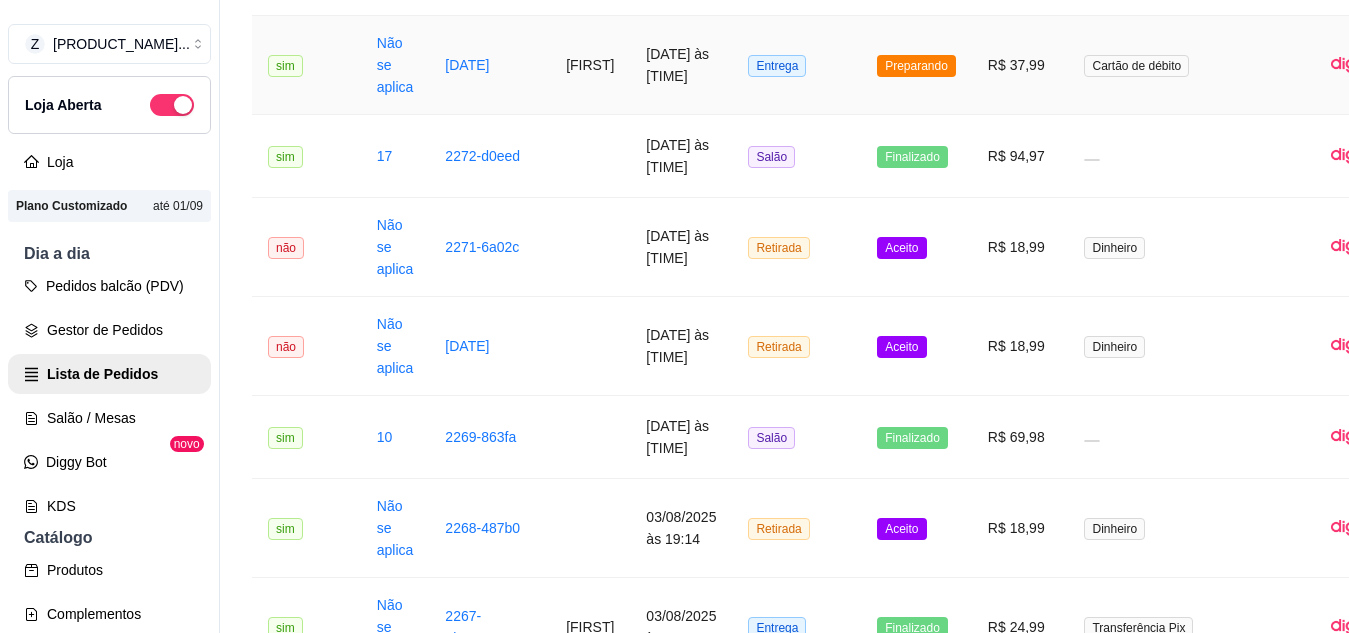 click on "Preparando" at bounding box center [916, 66] 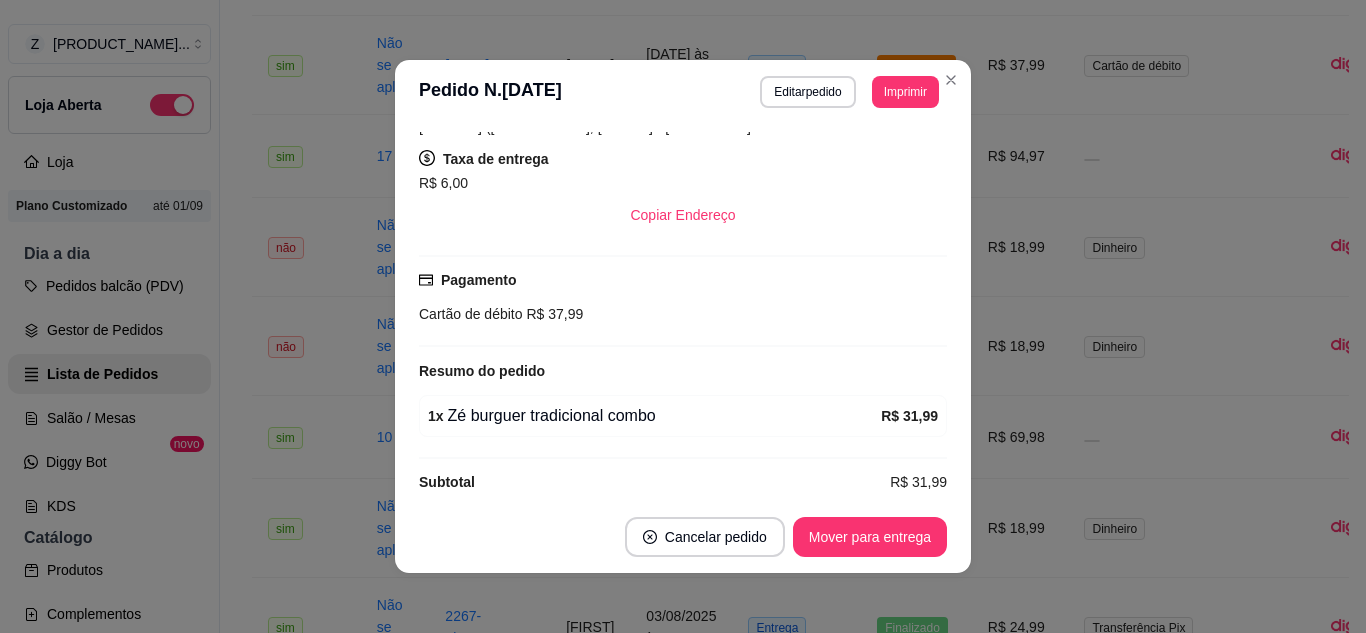 scroll, scrollTop: 416, scrollLeft: 0, axis: vertical 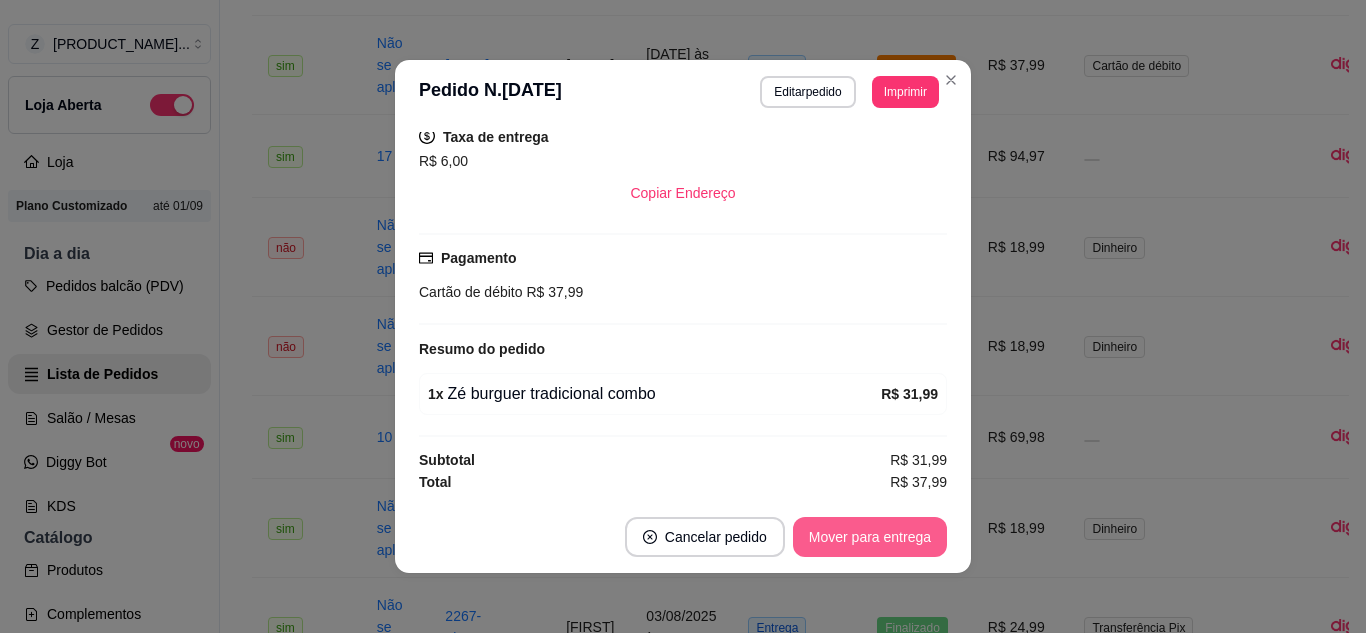 click on "Mover para entrega" at bounding box center (870, 537) 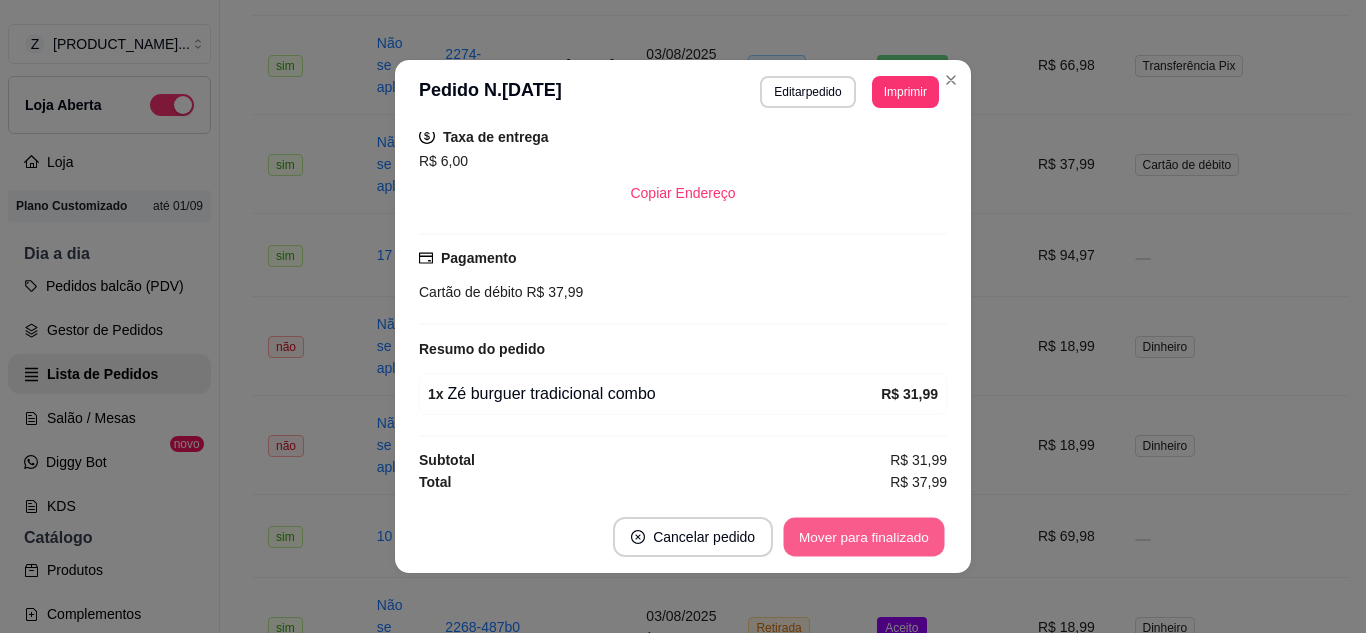 click on "Mover para finalizado" at bounding box center (864, 537) 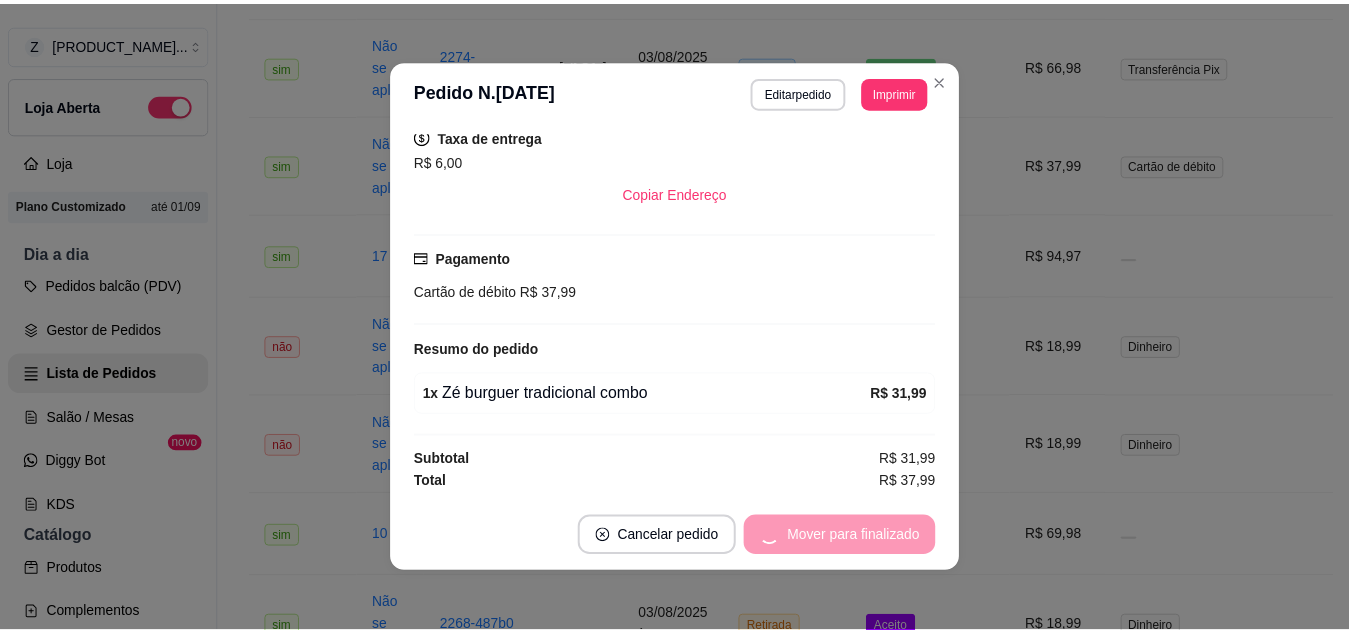 scroll, scrollTop: 370, scrollLeft: 0, axis: vertical 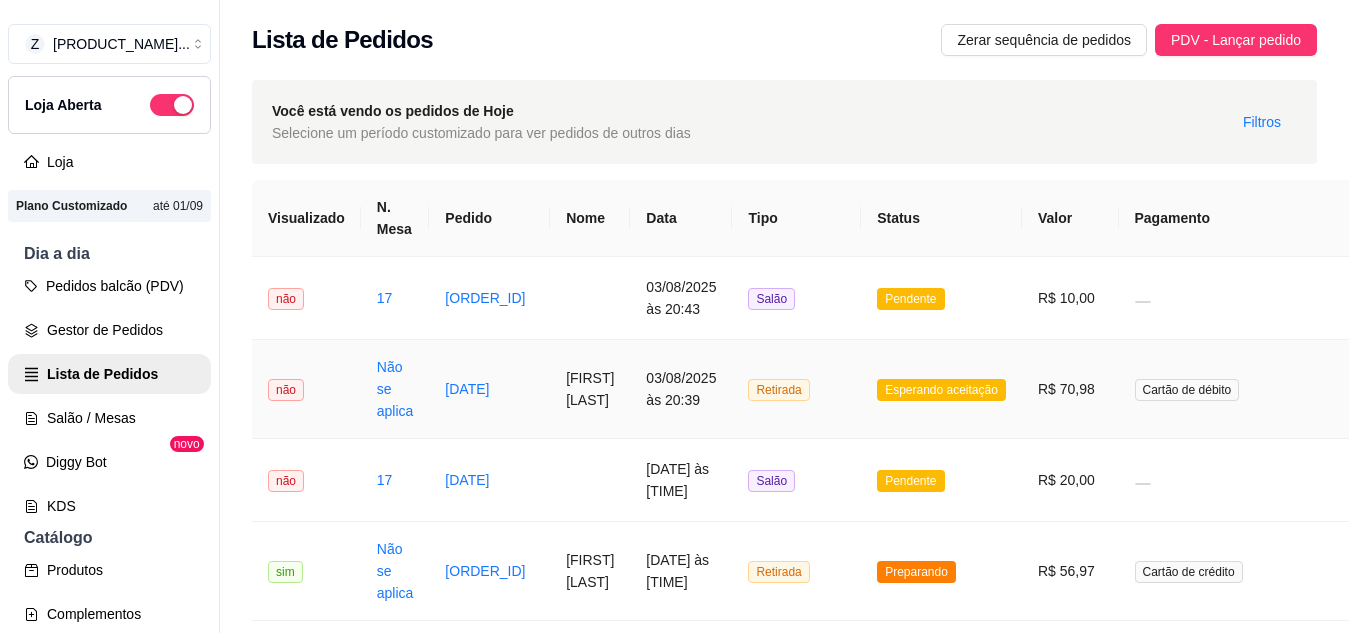 click on "Esperando aceitação" at bounding box center (941, 390) 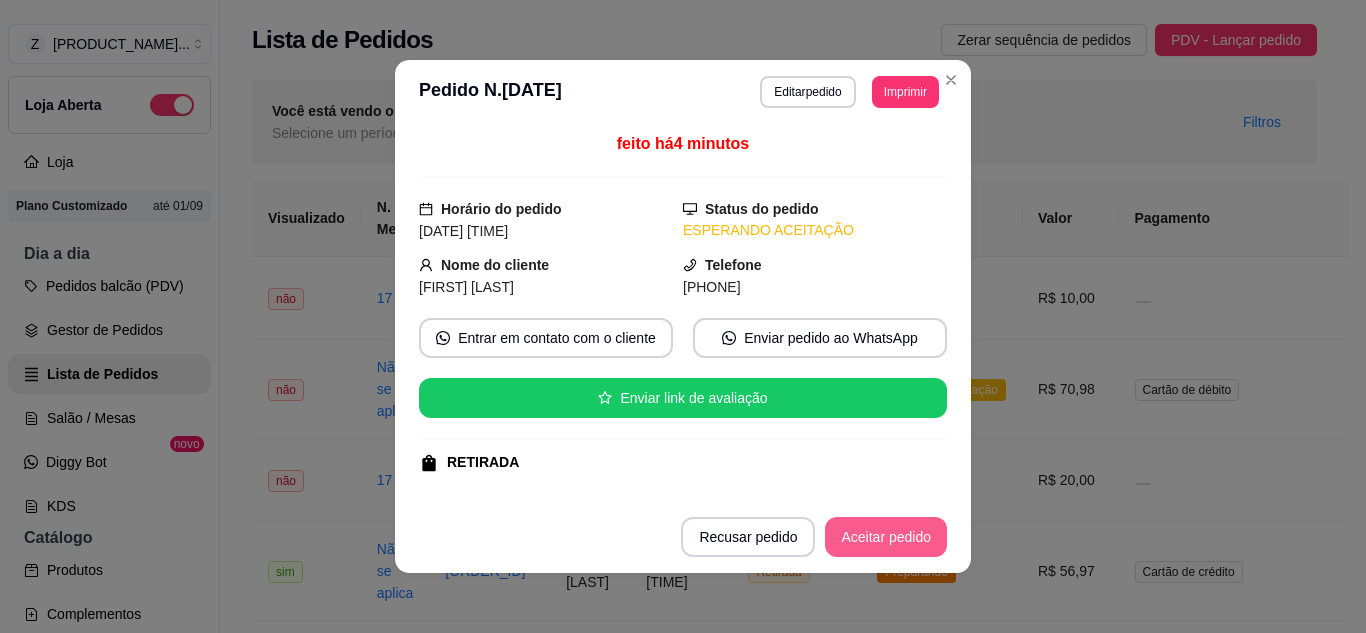 click on "Aceitar pedido" at bounding box center [886, 537] 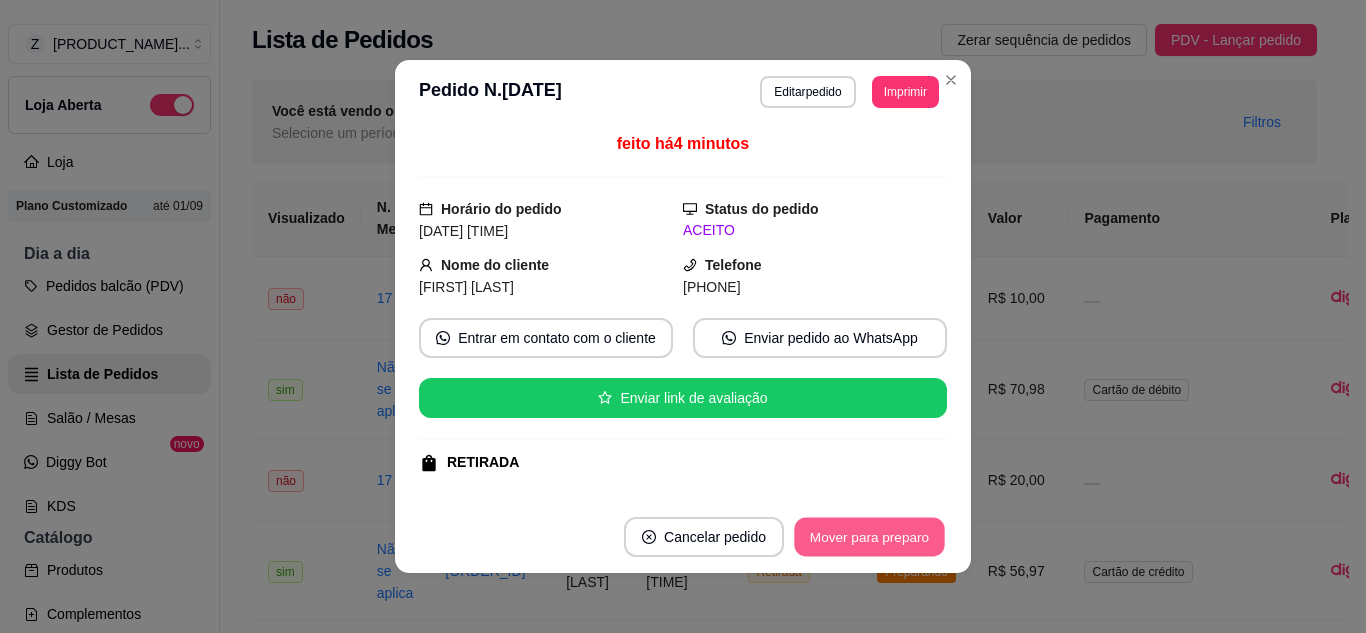 click on "Mover para preparo" at bounding box center [869, 537] 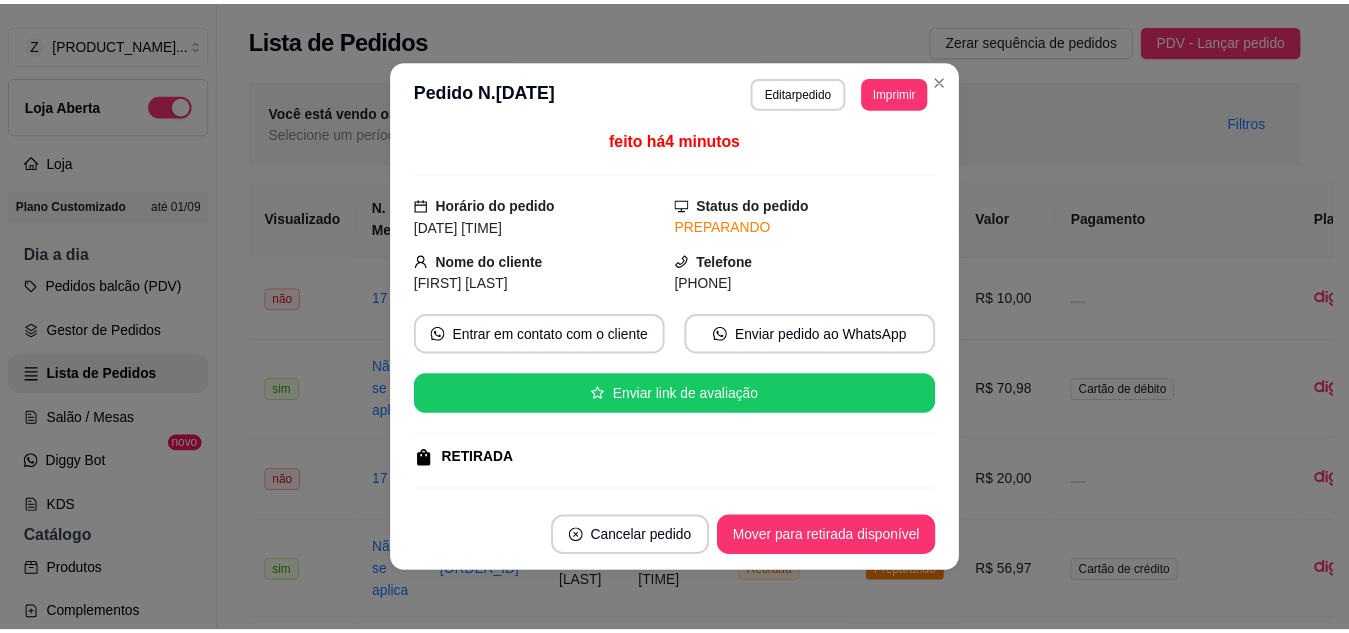scroll, scrollTop: 0, scrollLeft: 0, axis: both 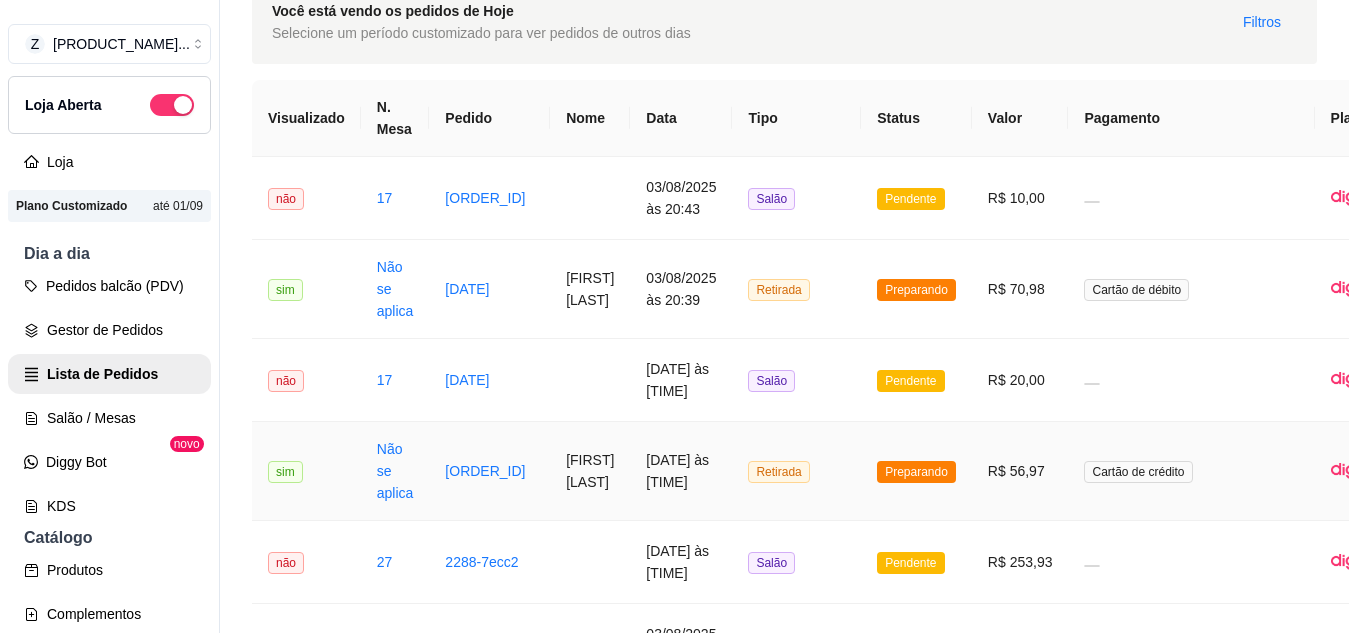 click on "Preparando" at bounding box center [916, 472] 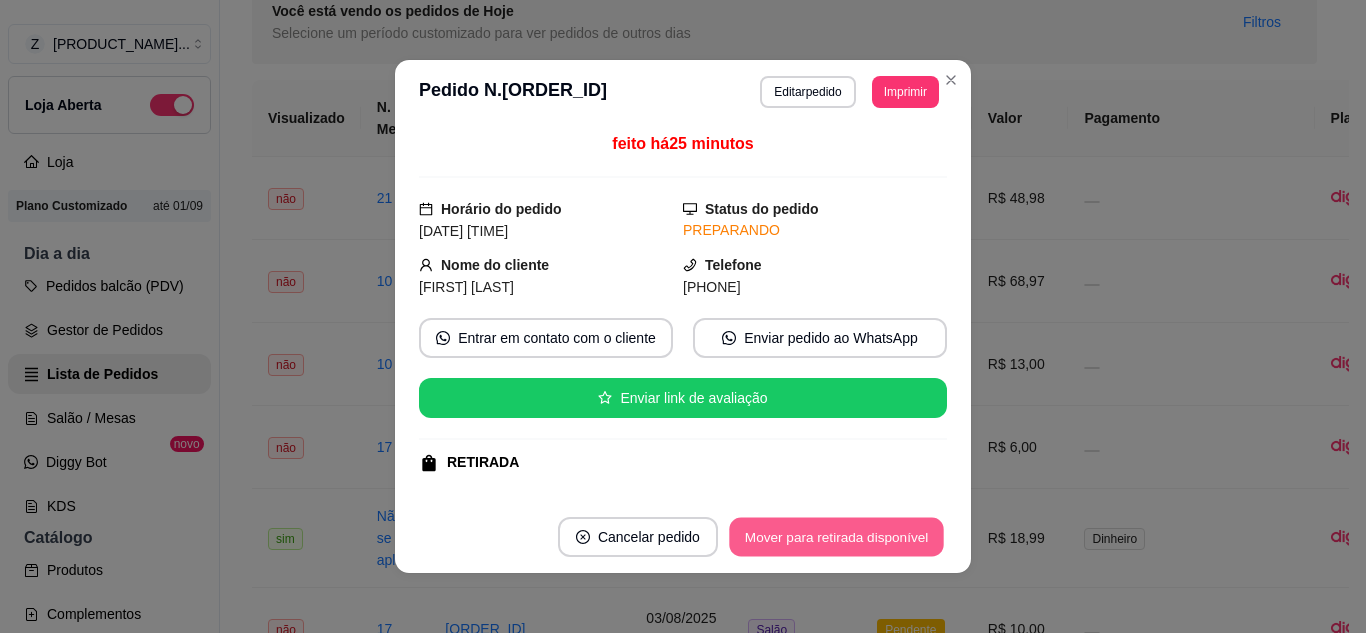 click on "Mover para retirada disponível" at bounding box center [836, 537] 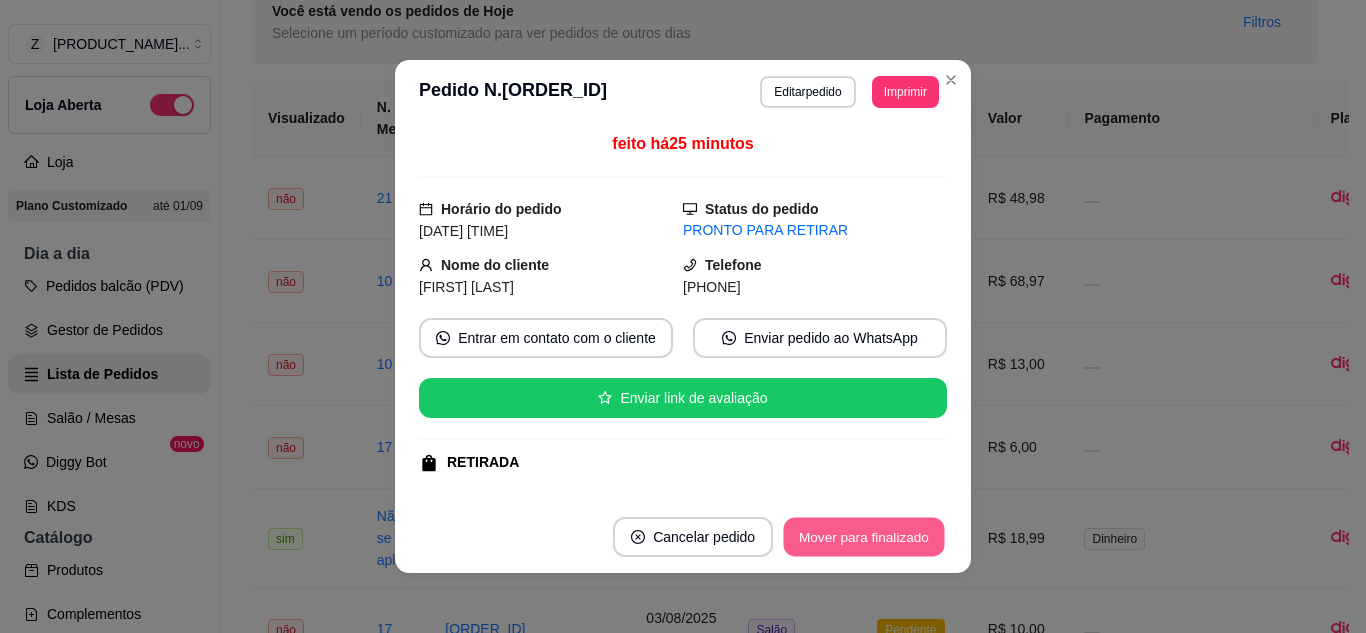 click on "Mover para finalizado" at bounding box center [864, 537] 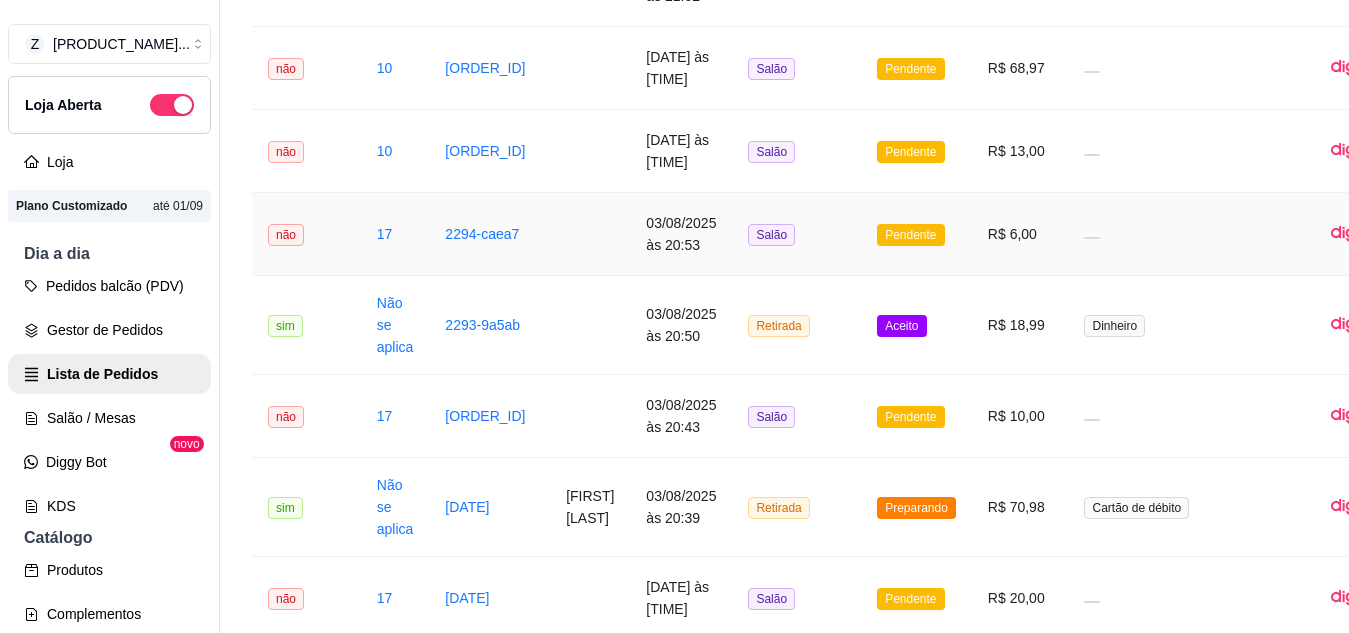 scroll, scrollTop: 500, scrollLeft: 0, axis: vertical 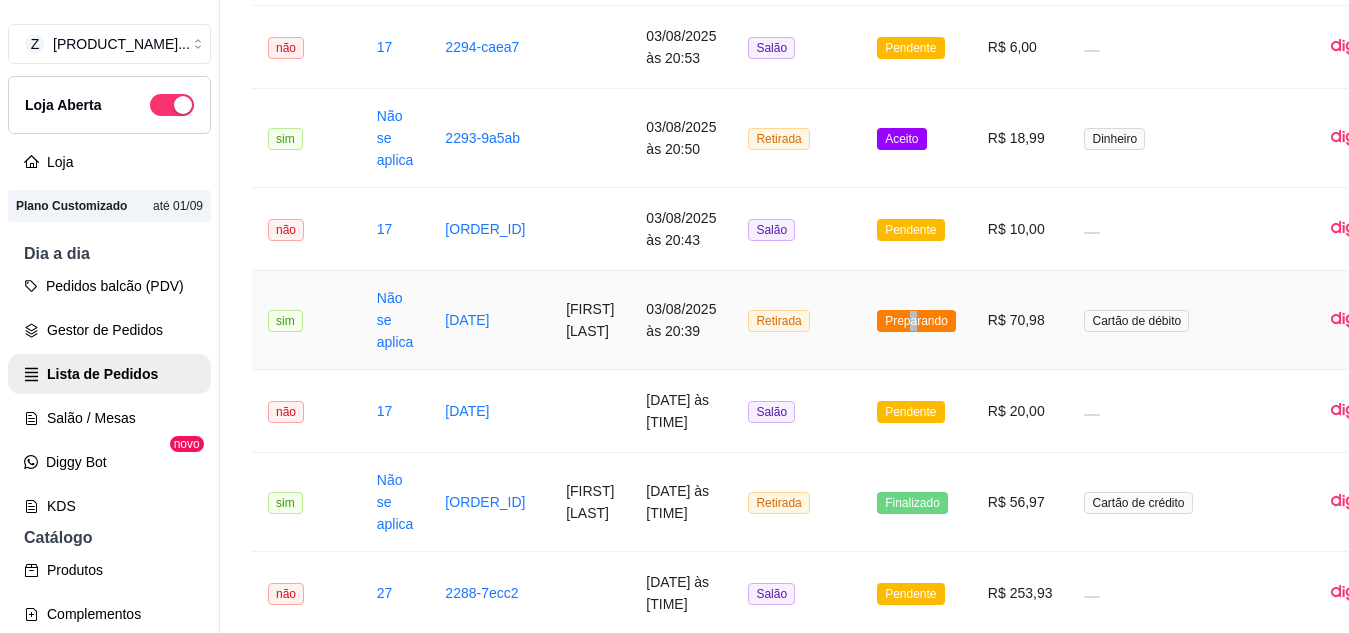 click on "Preparando" at bounding box center (916, 321) 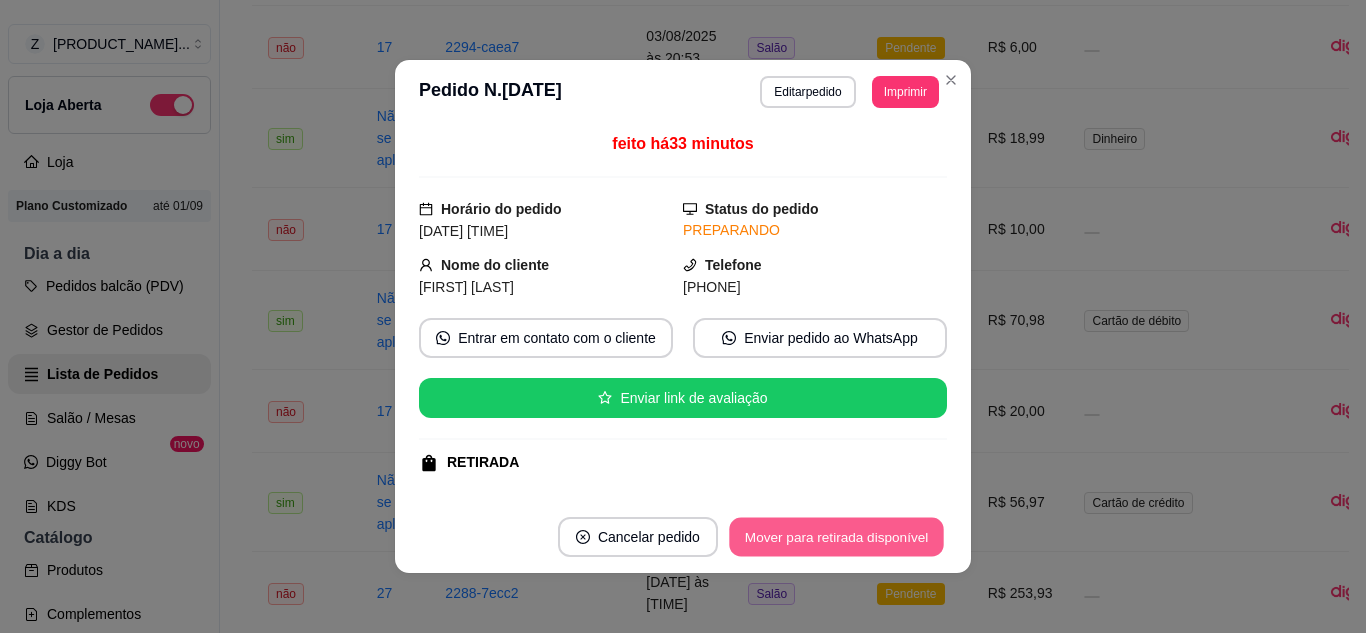 click on "Mover para retirada disponível" at bounding box center (836, 537) 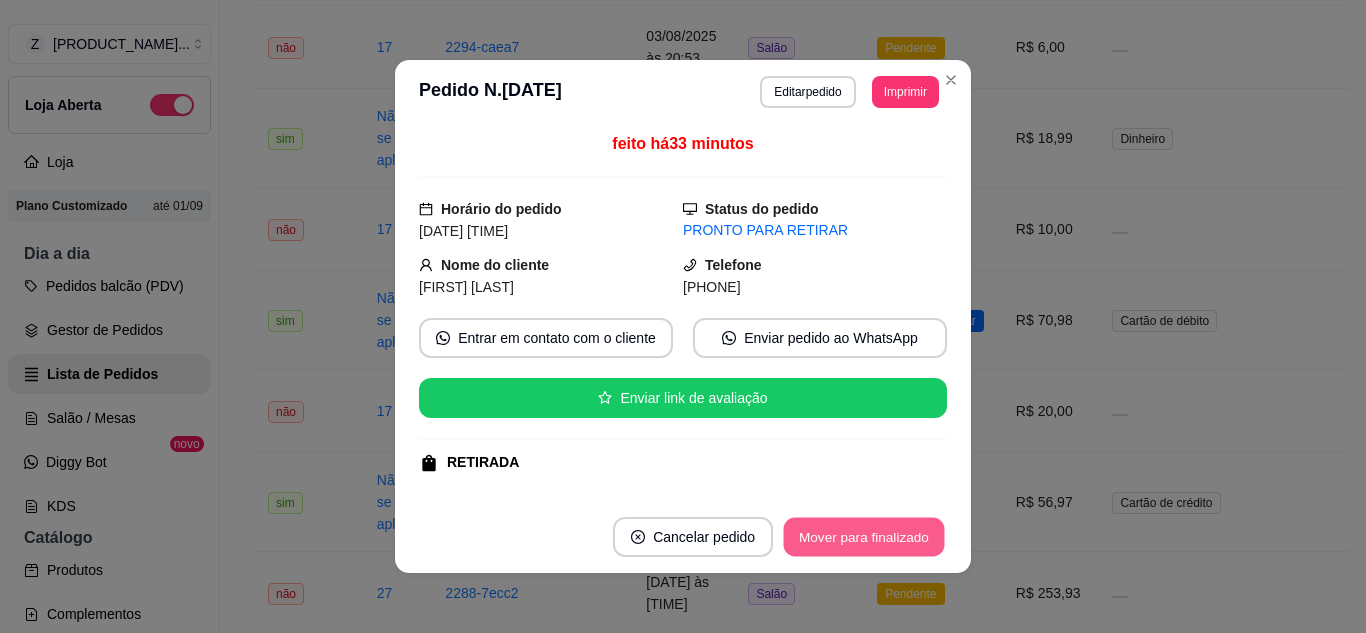 click on "Mover para finalizado" at bounding box center [864, 537] 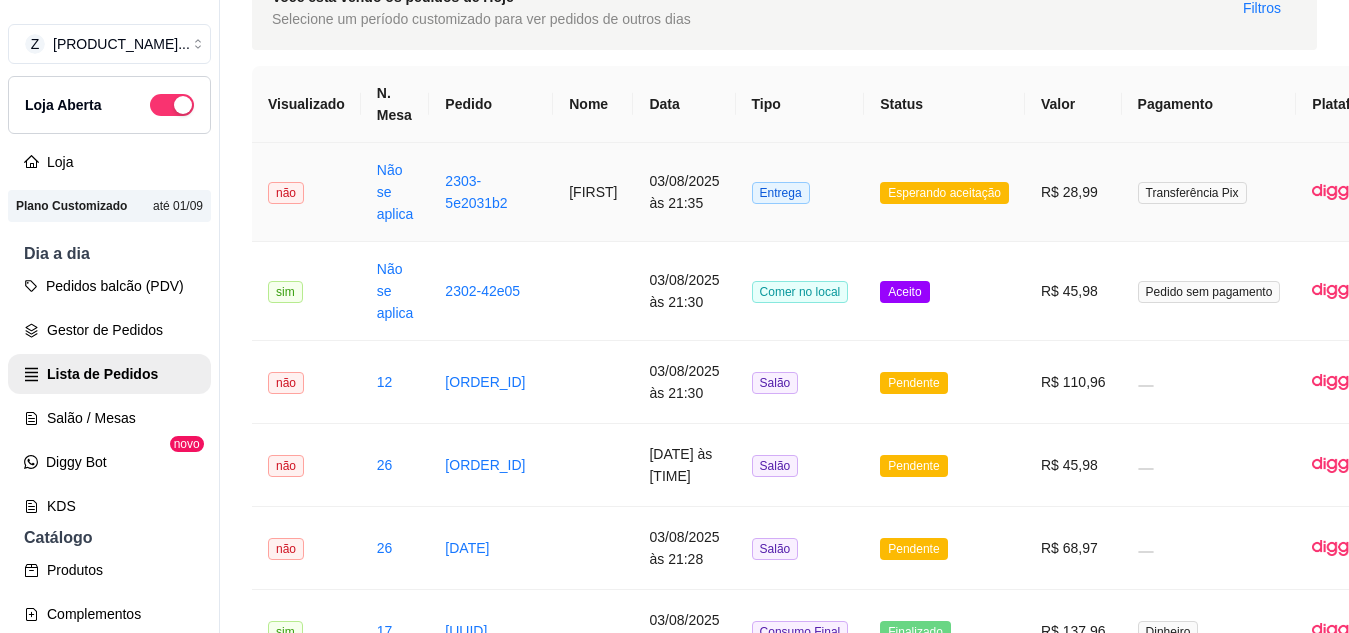 scroll, scrollTop: 0, scrollLeft: 0, axis: both 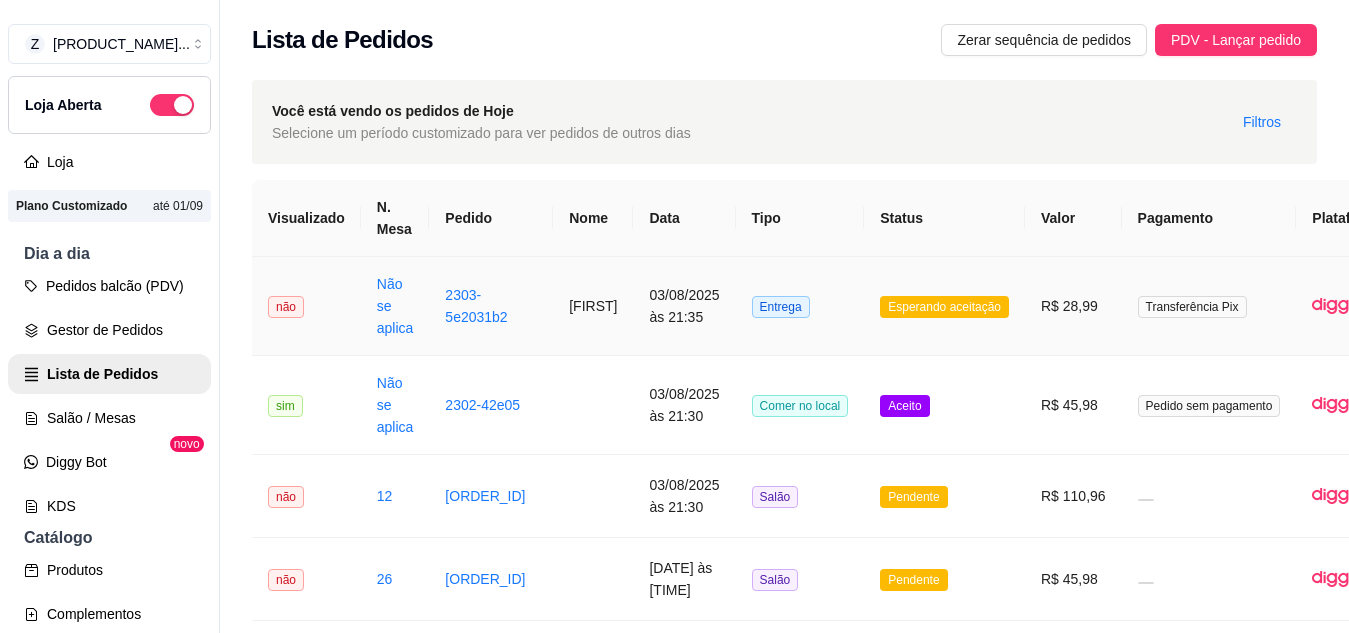 click on "Esperando aceitação" at bounding box center (944, 307) 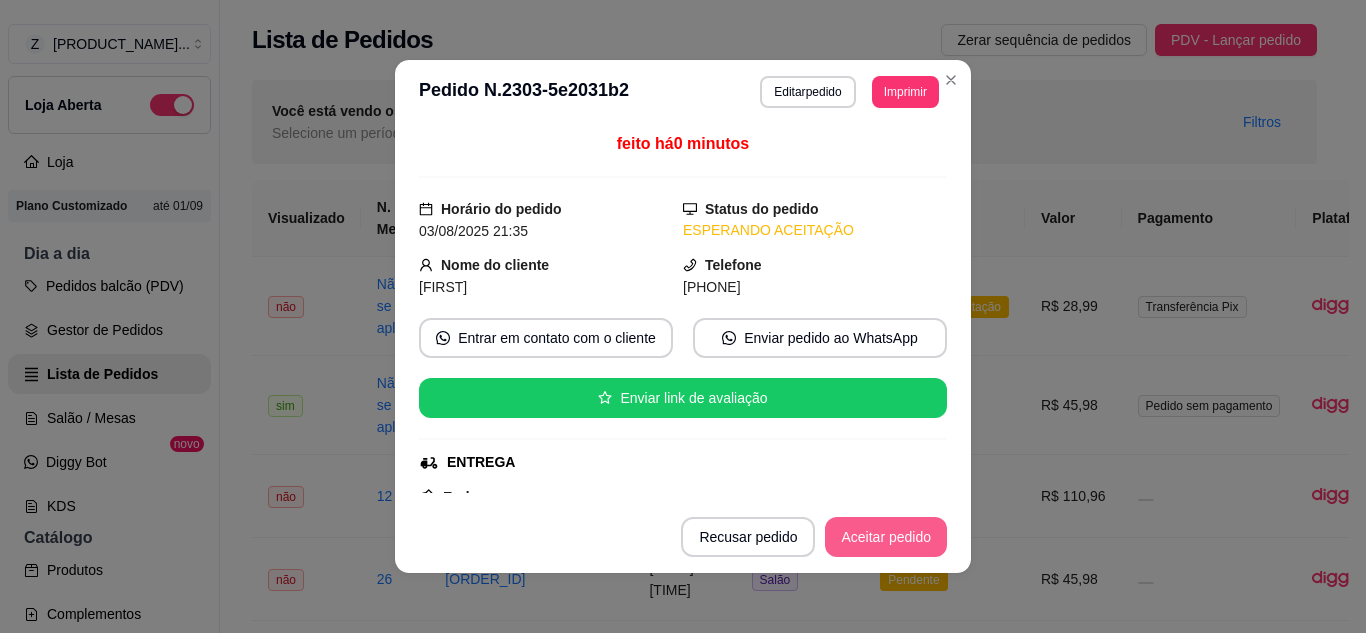 click on "Aceitar pedido" at bounding box center (886, 537) 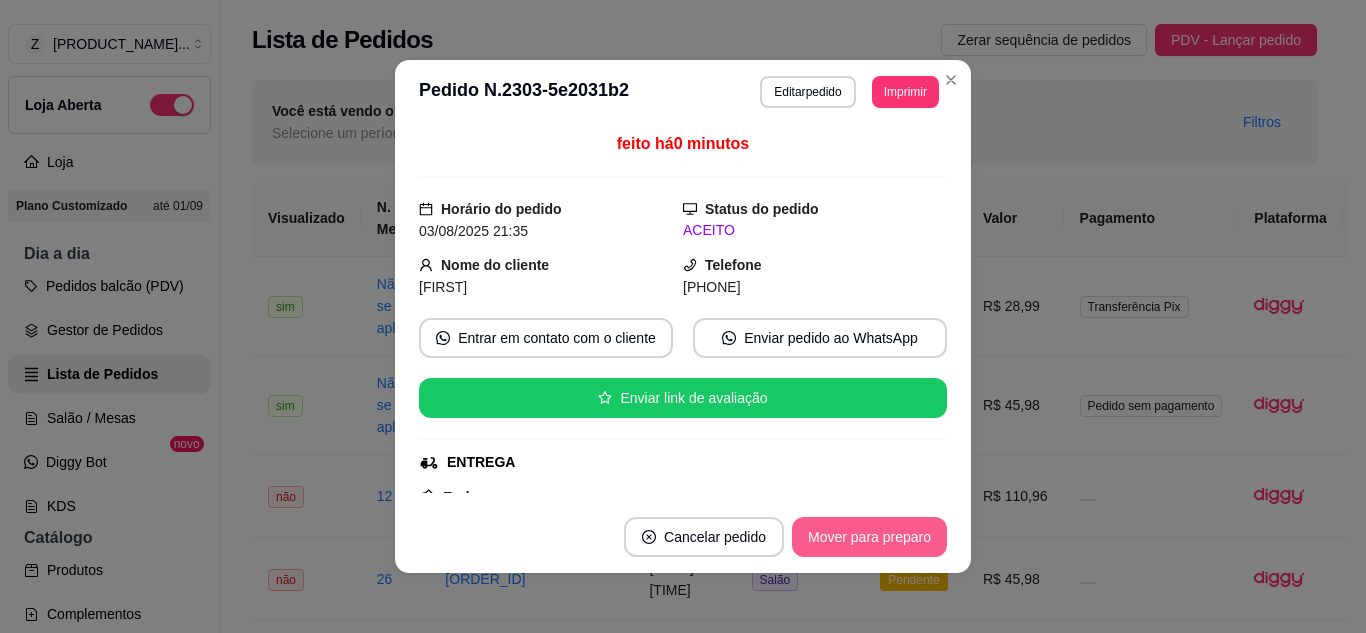 click on "Mover para preparo" at bounding box center (869, 537) 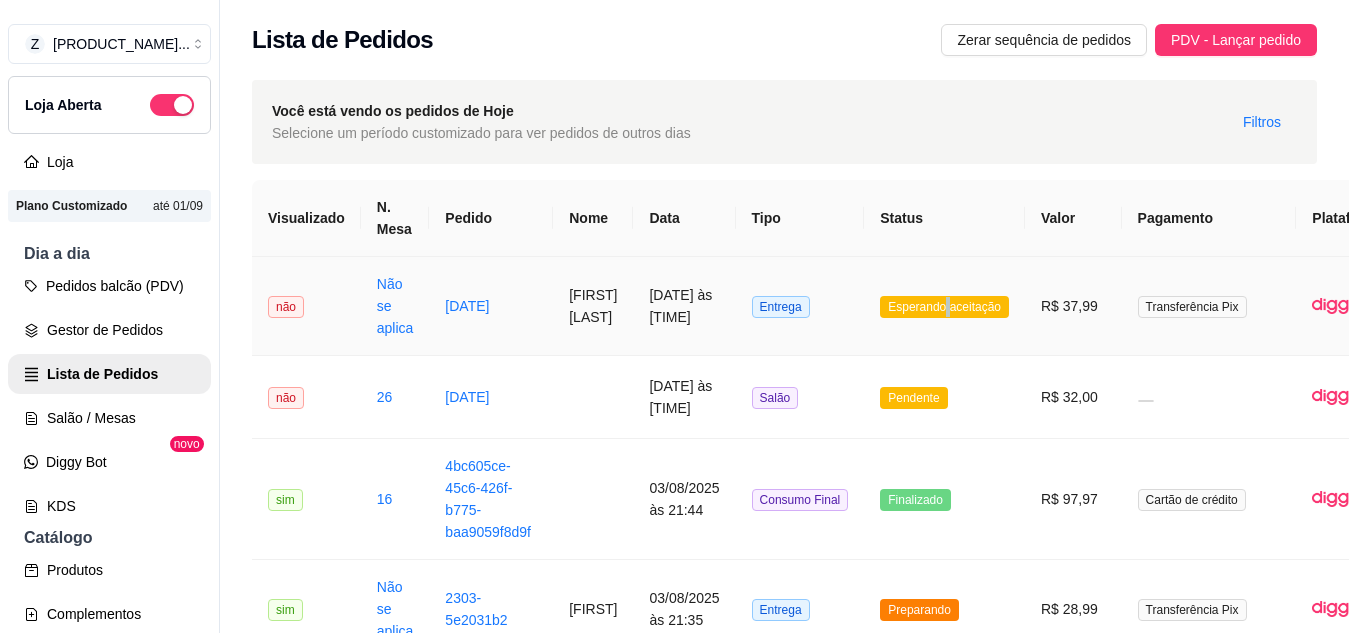 click on "Esperando aceitação" at bounding box center [944, 307] 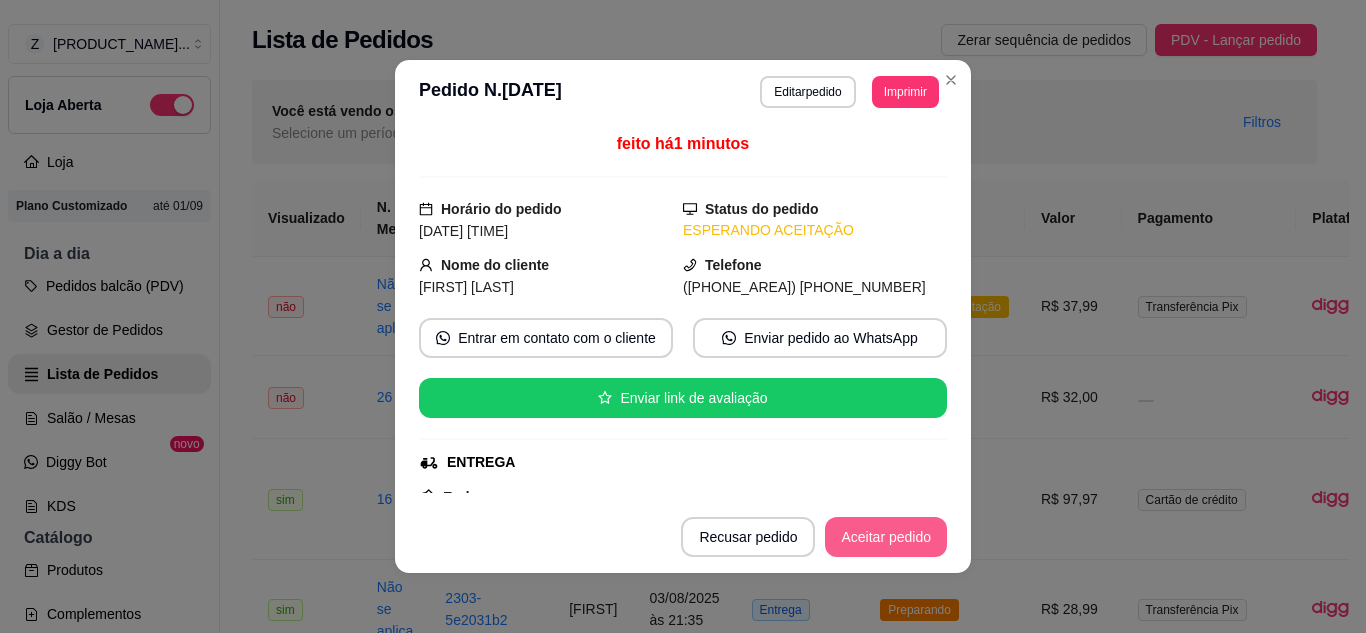 click on "Aceitar pedido" at bounding box center (886, 537) 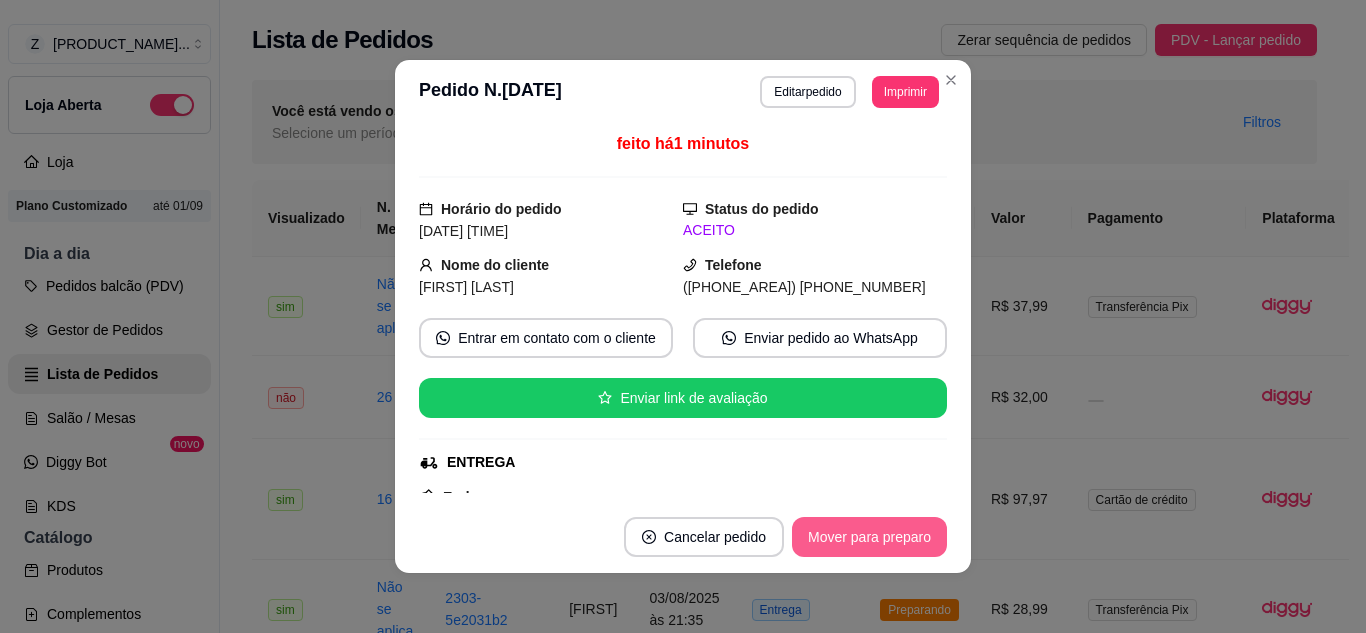 click on "Mover para preparo" at bounding box center (869, 537) 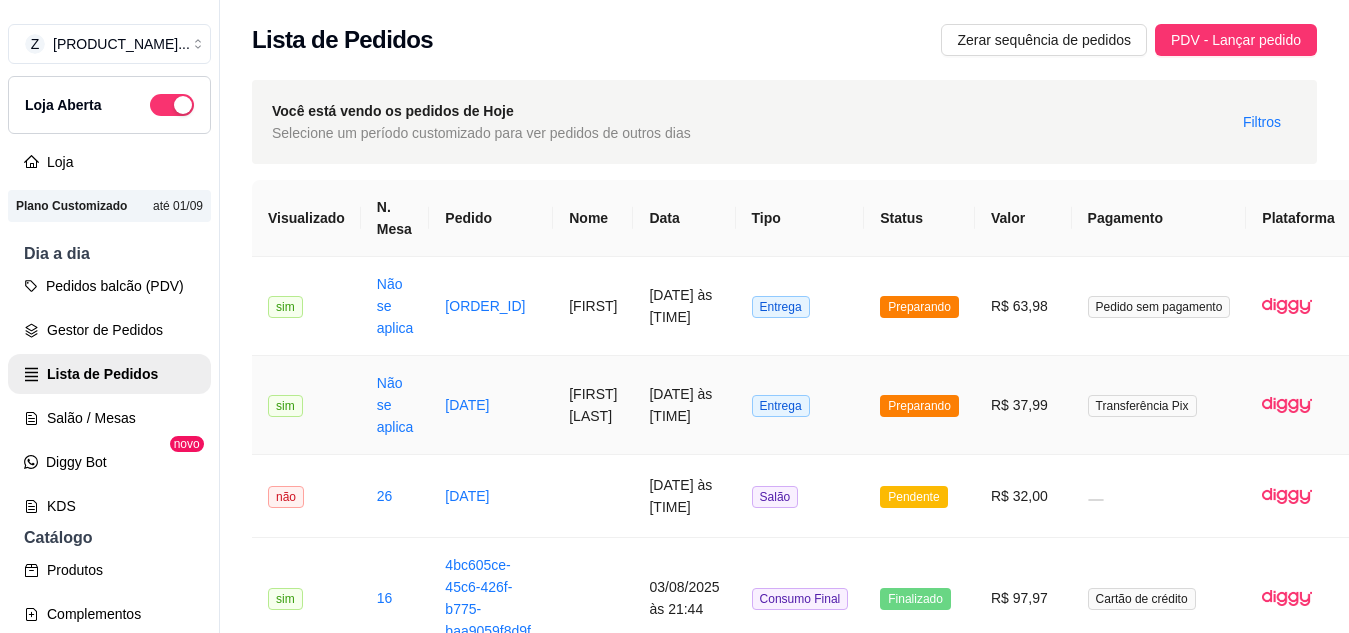 click on "Preparando" at bounding box center (919, 406) 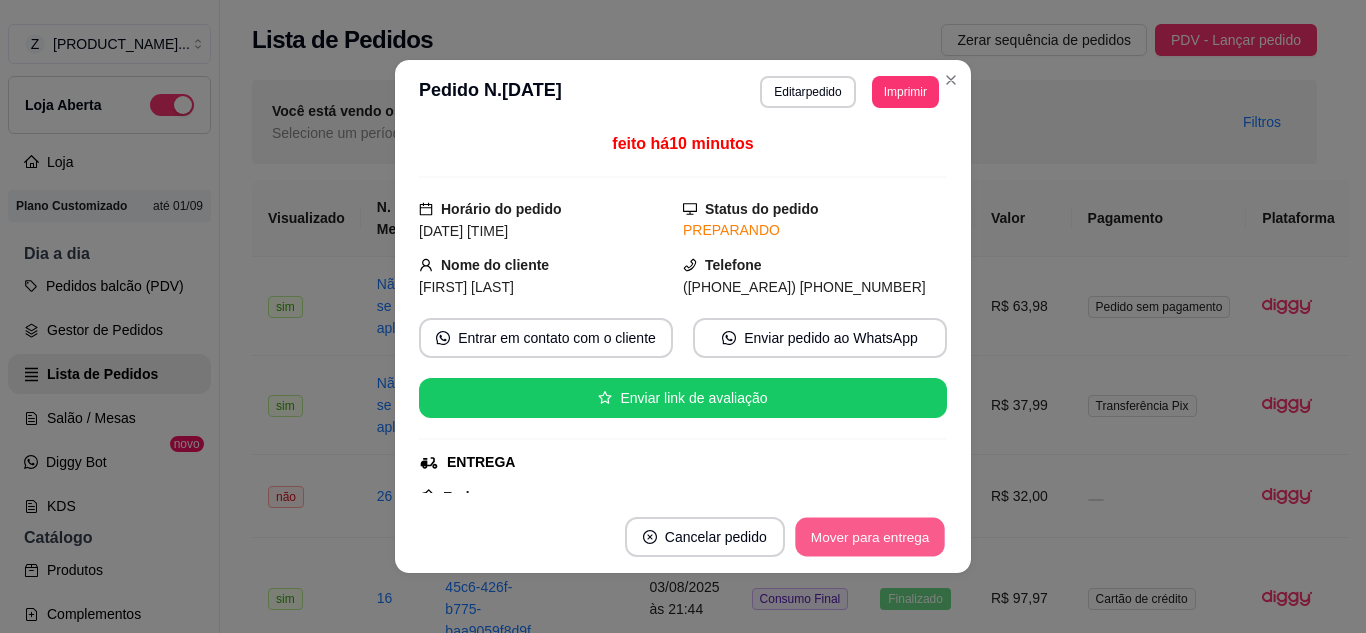 click on "Mover para entrega" at bounding box center [870, 537] 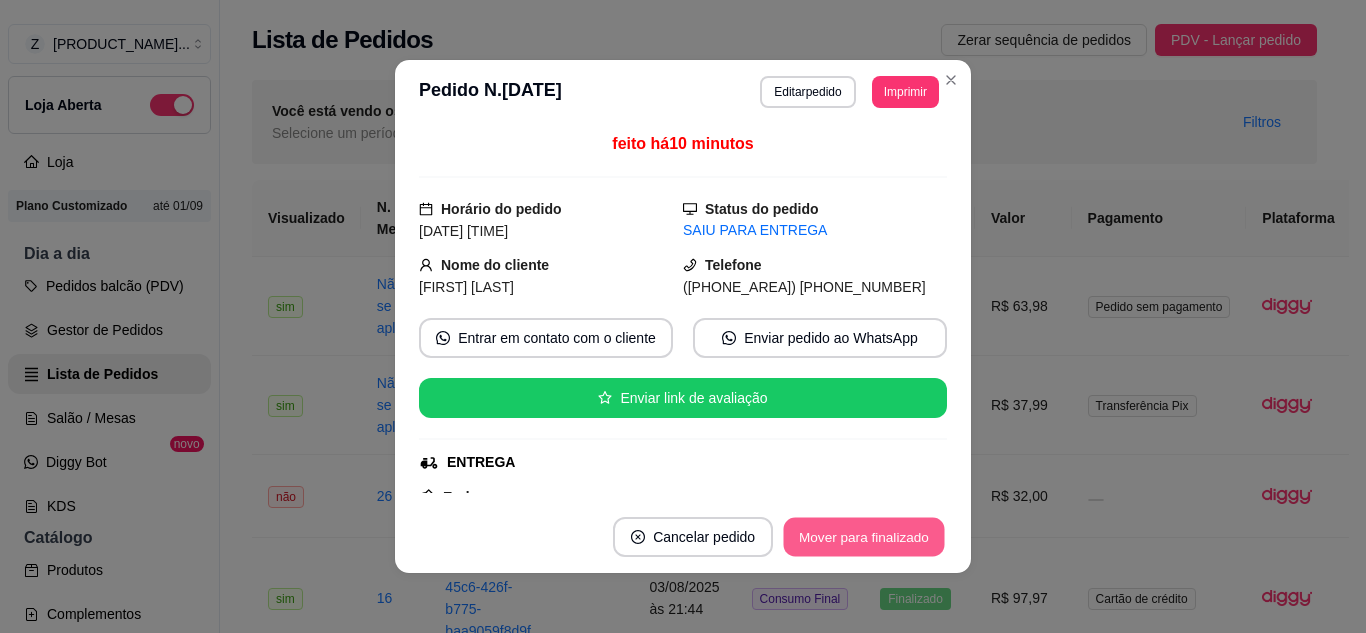 click on "Mover para finalizado" at bounding box center (864, 537) 